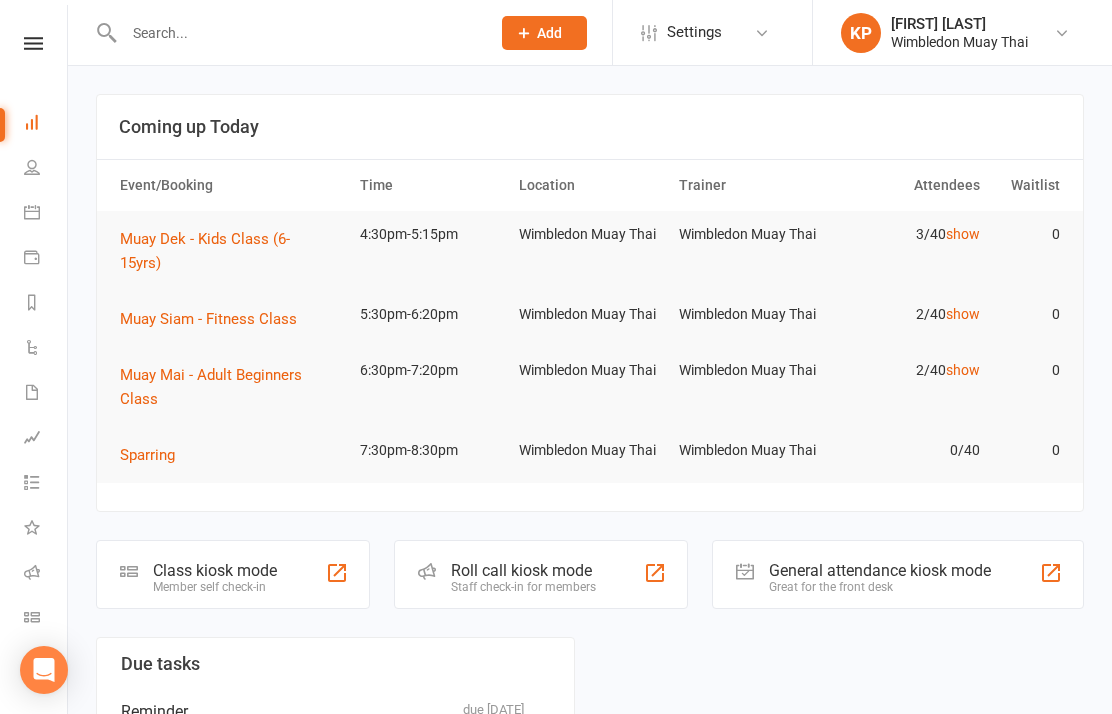scroll, scrollTop: 0, scrollLeft: 0, axis: both 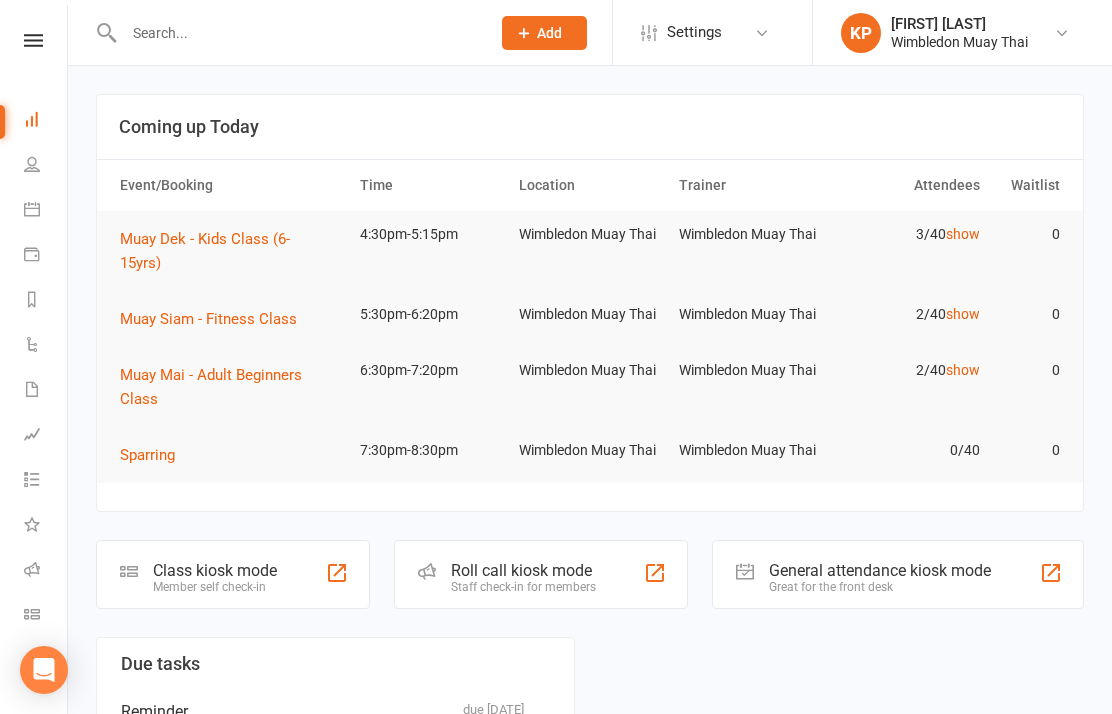 click on "Class check-in" at bounding box center (46, 616) 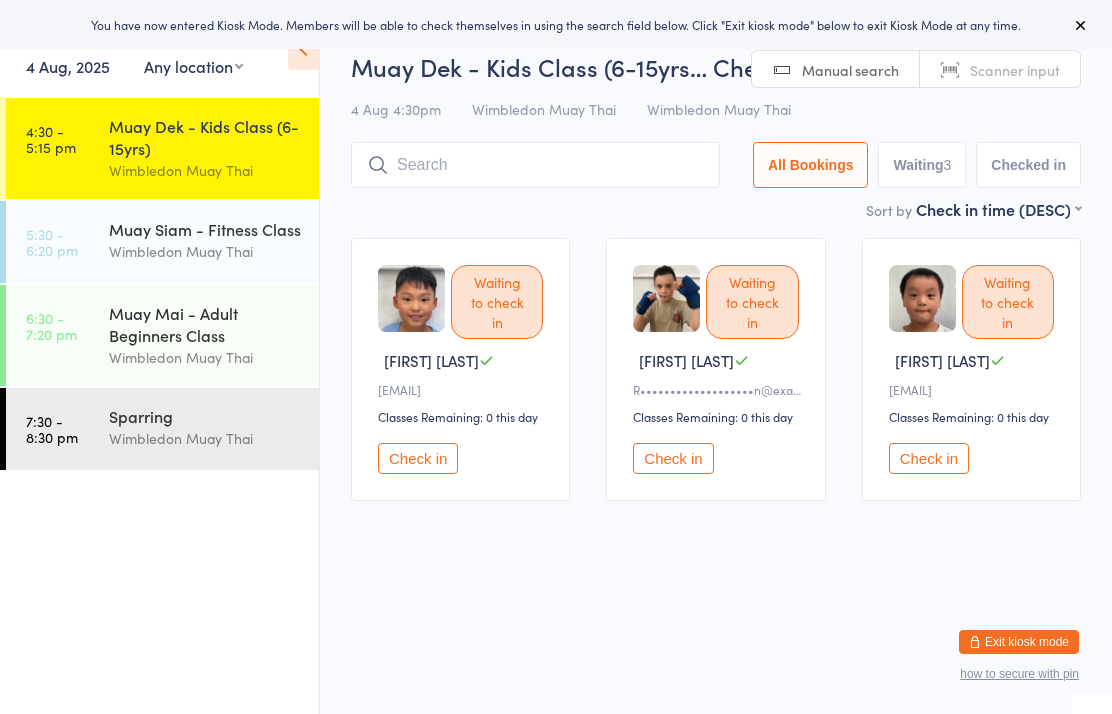 scroll, scrollTop: 0, scrollLeft: 0, axis: both 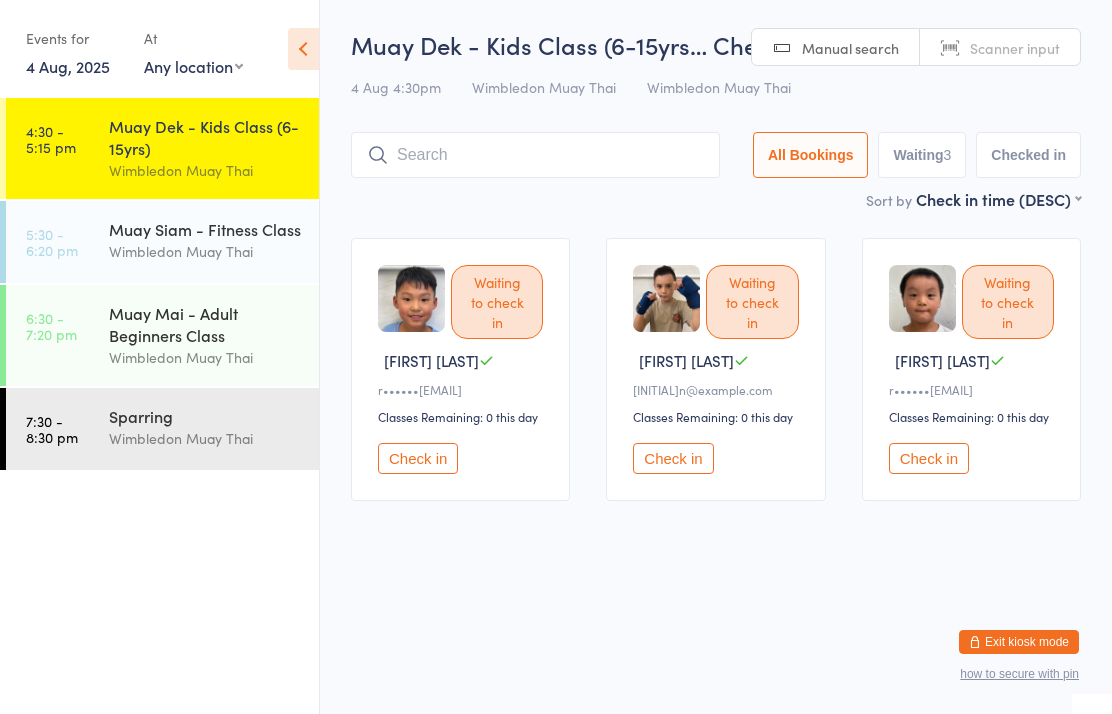 click on "Wimbledon Muay Thai" at bounding box center [205, 251] 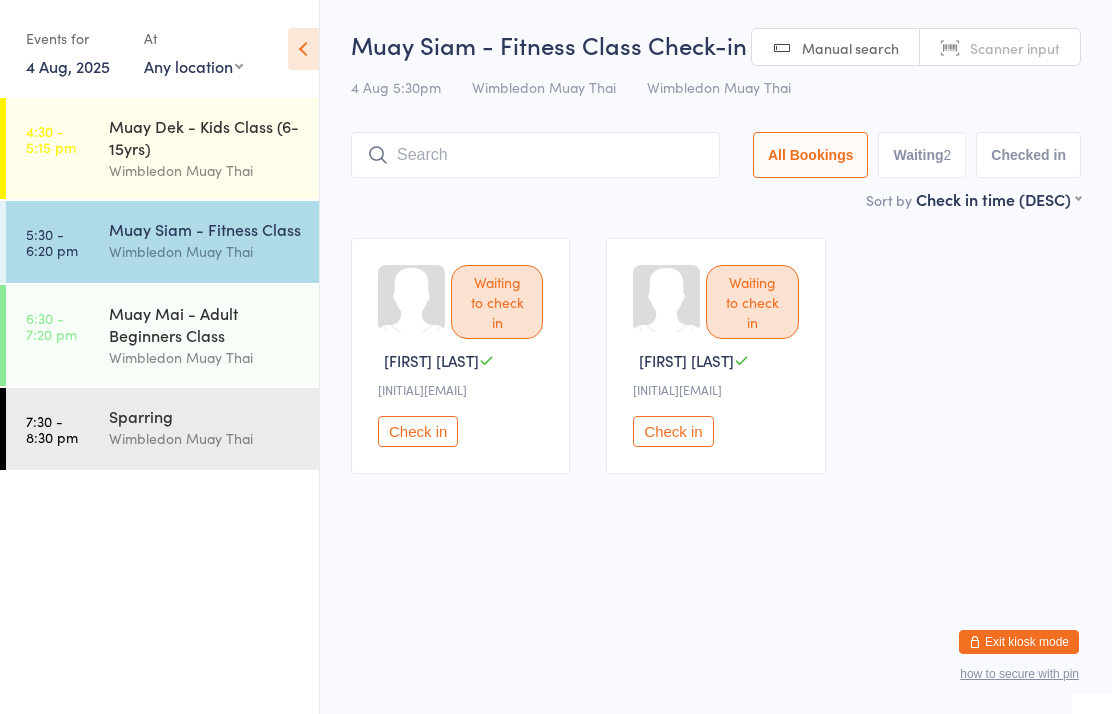 click on "Wimbledon Muay Thai" at bounding box center (205, 170) 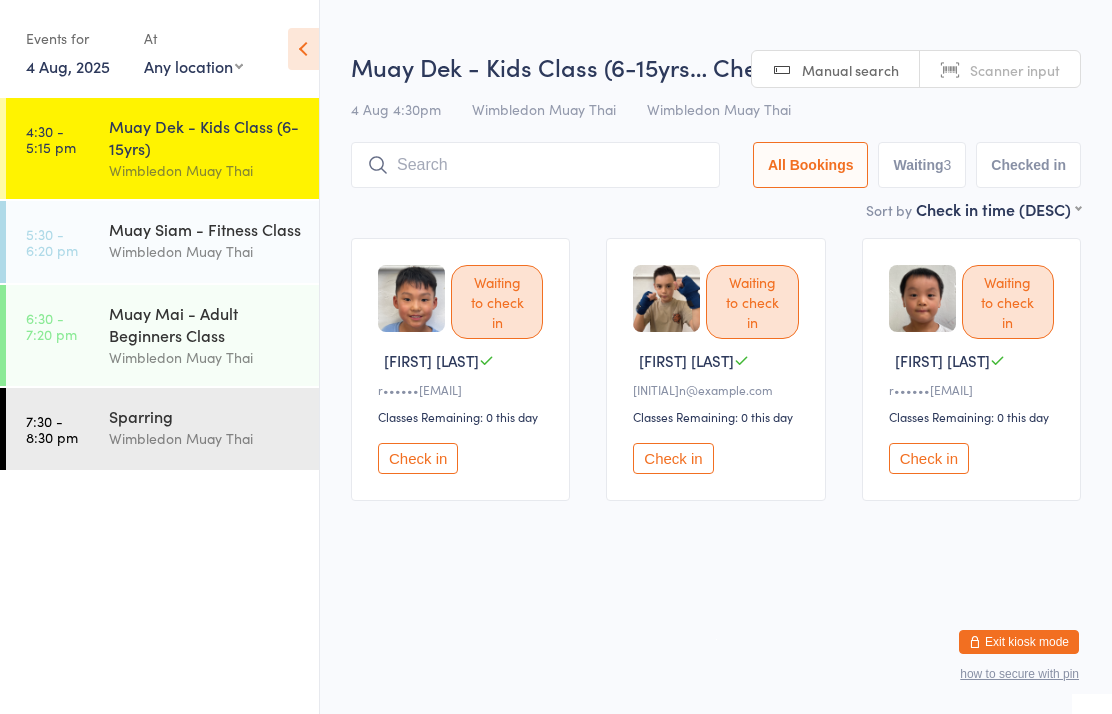 click on "Wimbledon Muay Thai" at bounding box center (205, 251) 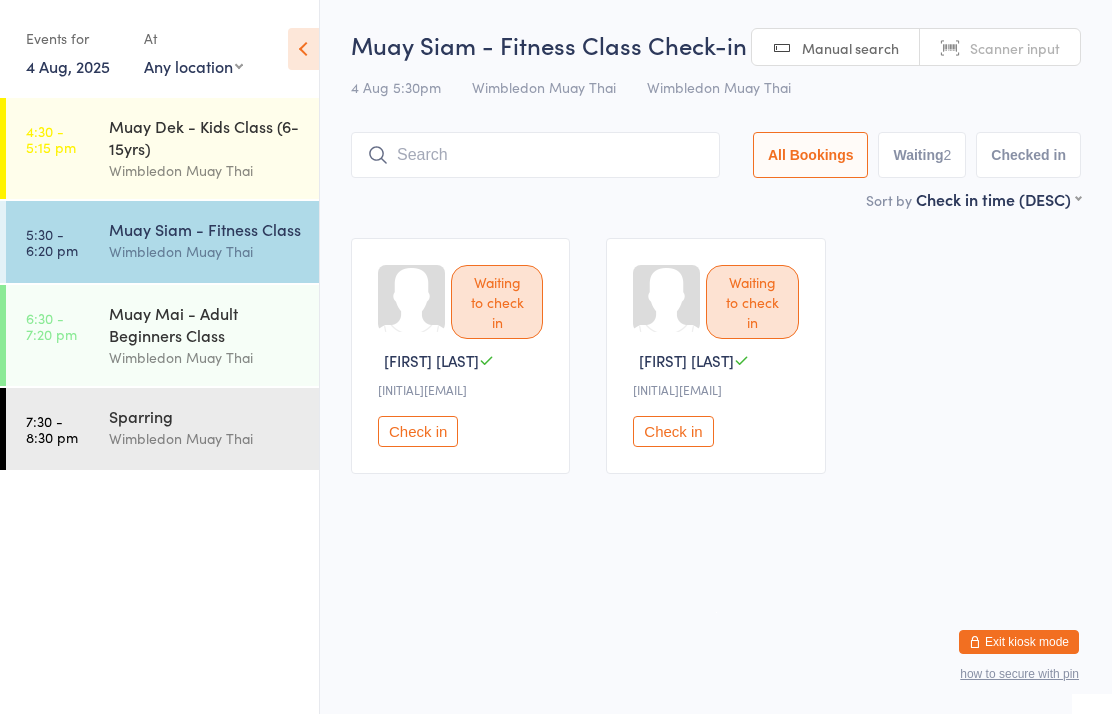 click on "Muay Mai - Adult Beginners Class" at bounding box center (205, 324) 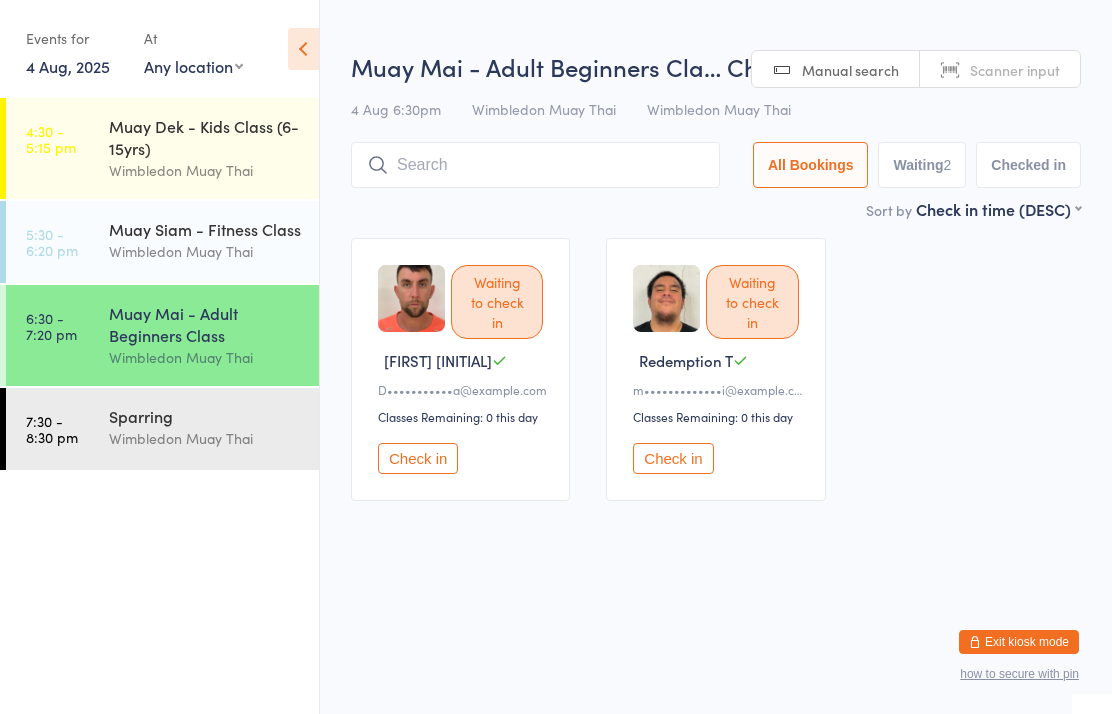 click on "Sparring" at bounding box center (205, 416) 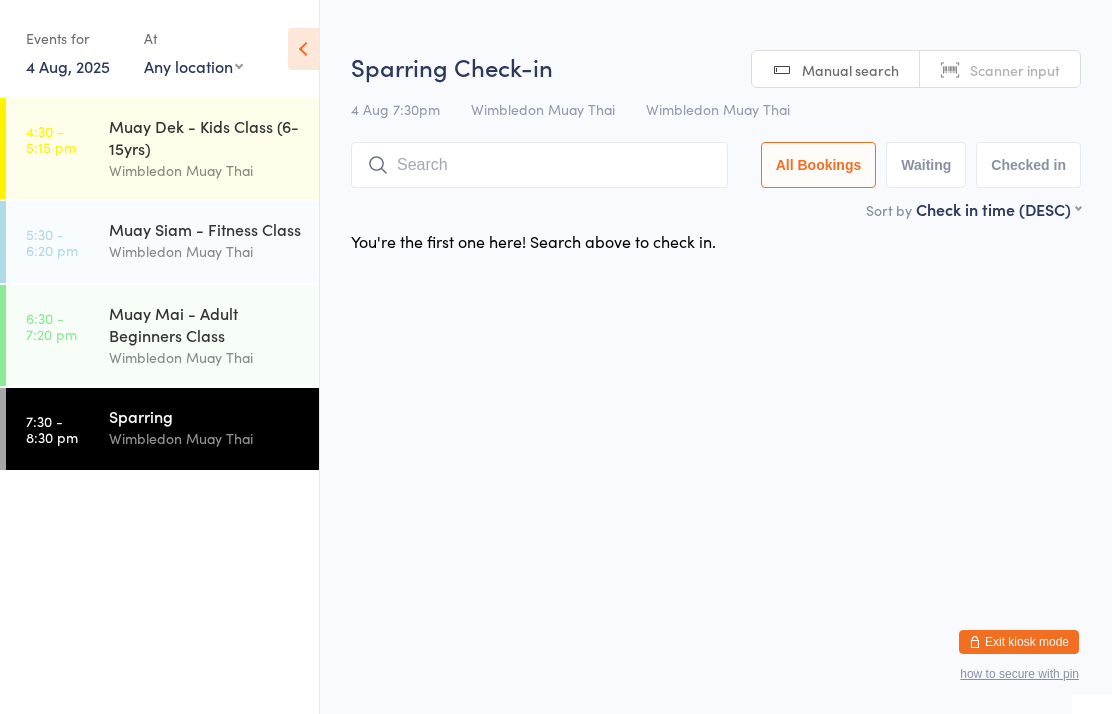 click on "Muay Mai - Adult Beginners Class" at bounding box center (205, 324) 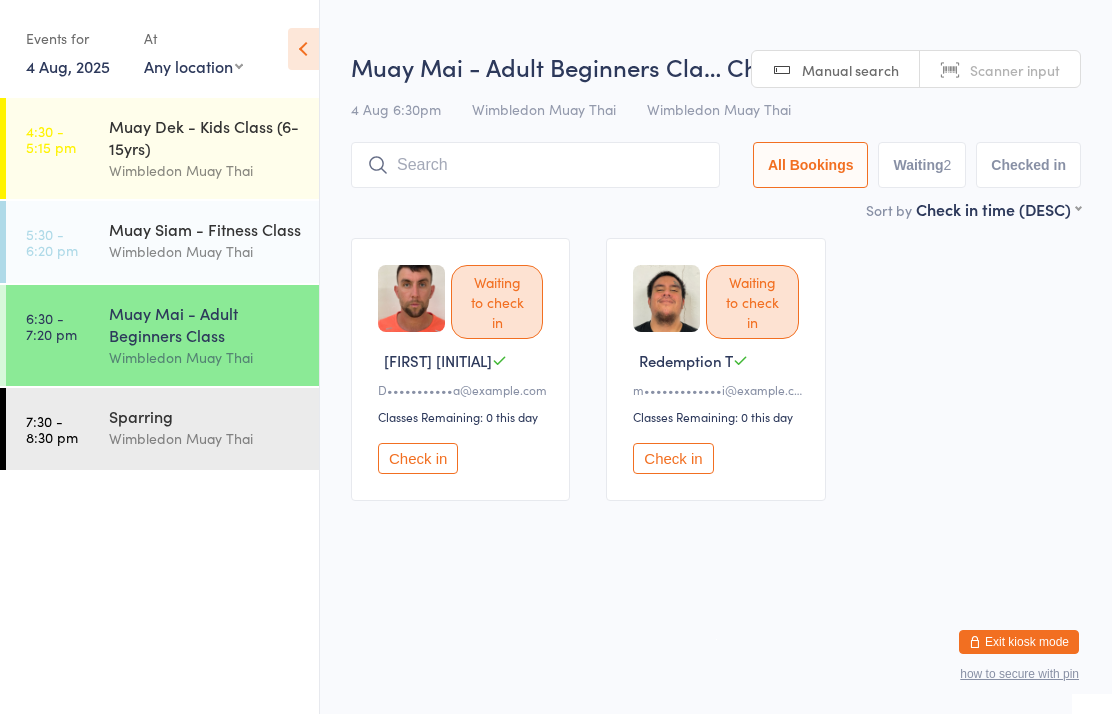 click on "Wimbledon Muay Thai" at bounding box center [205, 251] 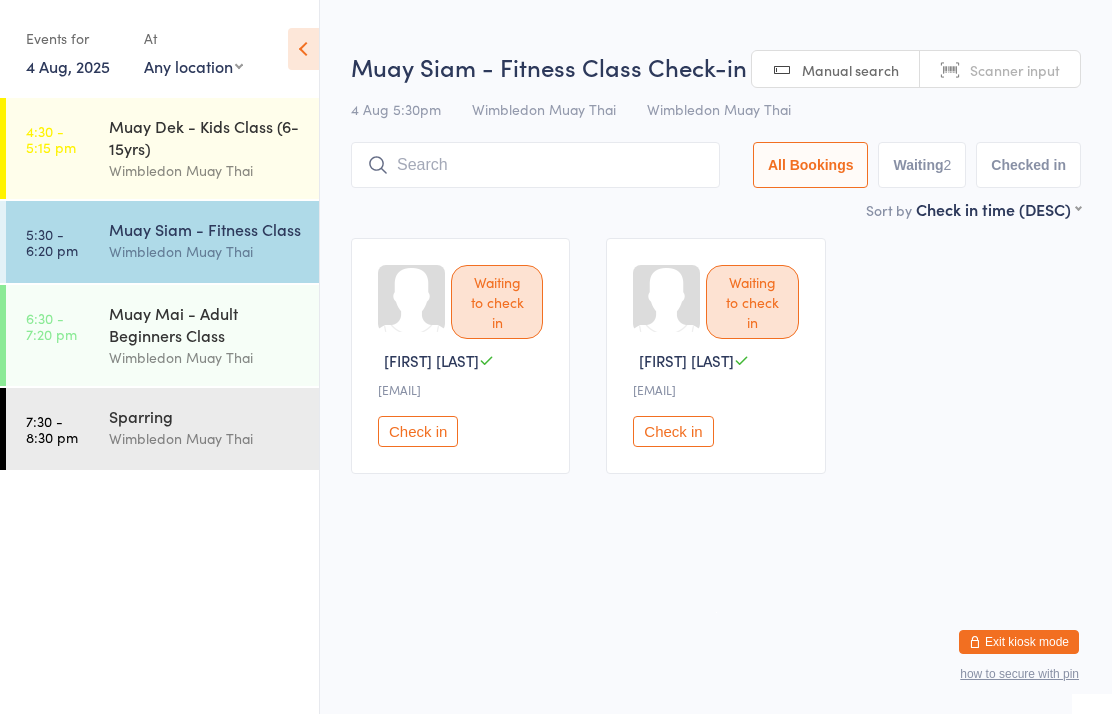 click on "Muay Dek - Kids Class (6-15yrs)" at bounding box center [205, 137] 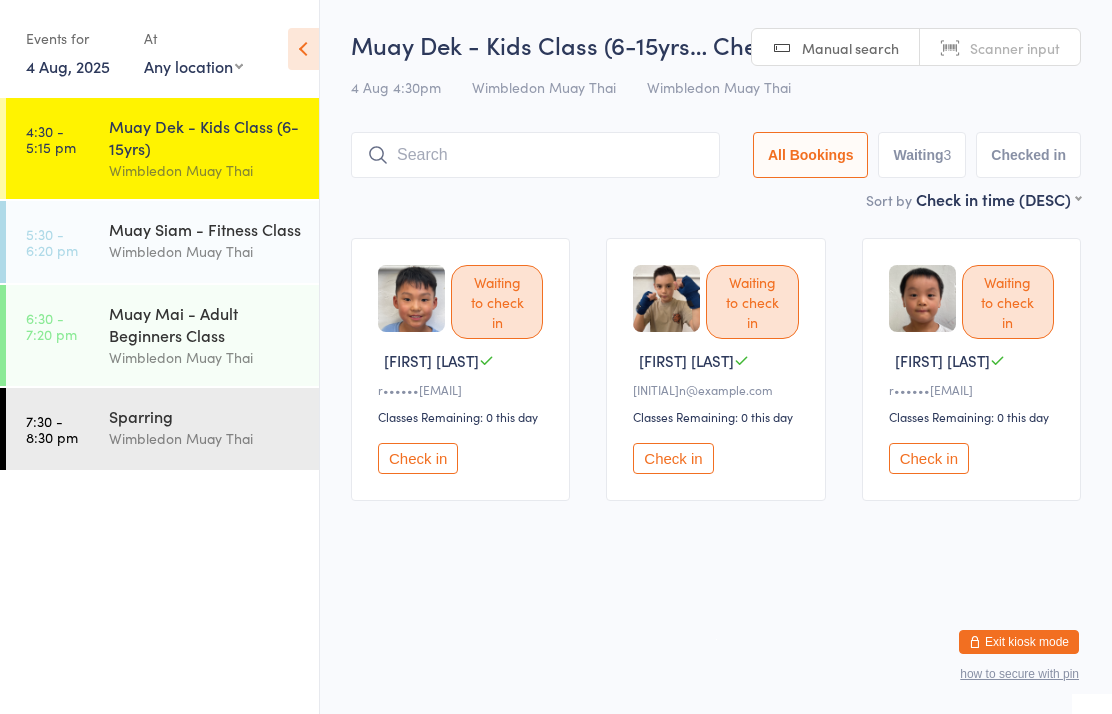 click at bounding box center (535, 155) 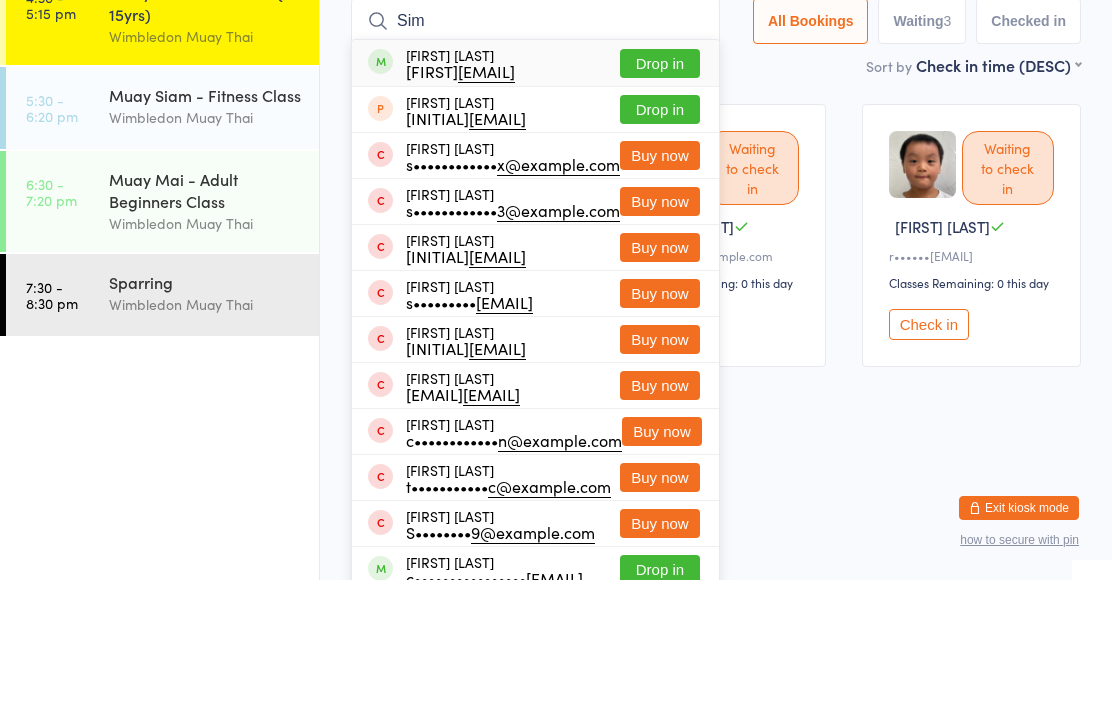 type on "Sim" 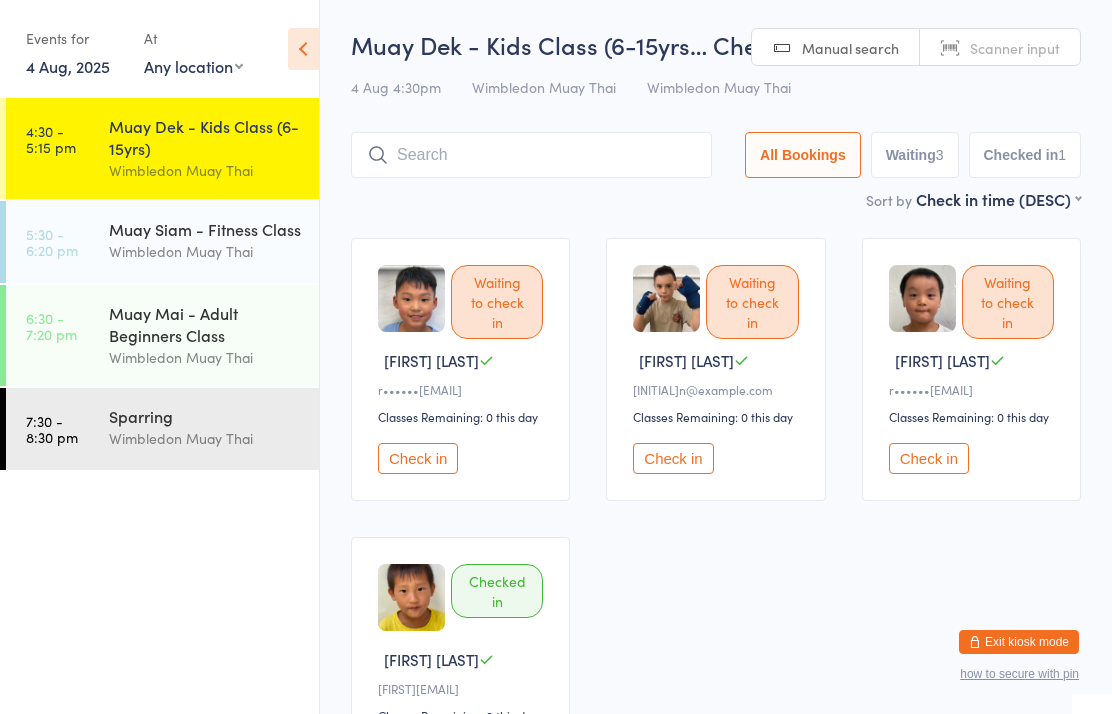 click on "Wimbledon Muay Thai" at bounding box center [205, 438] 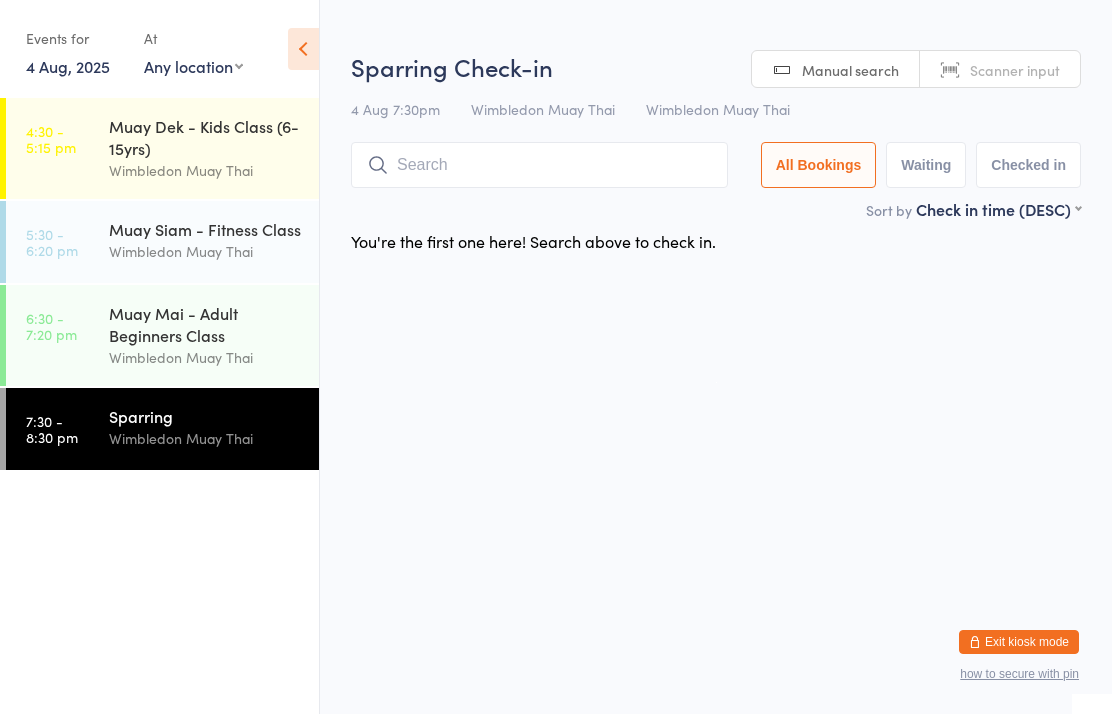click on "Muay Dek - Kids Class (6-15yrs)" at bounding box center (205, 137) 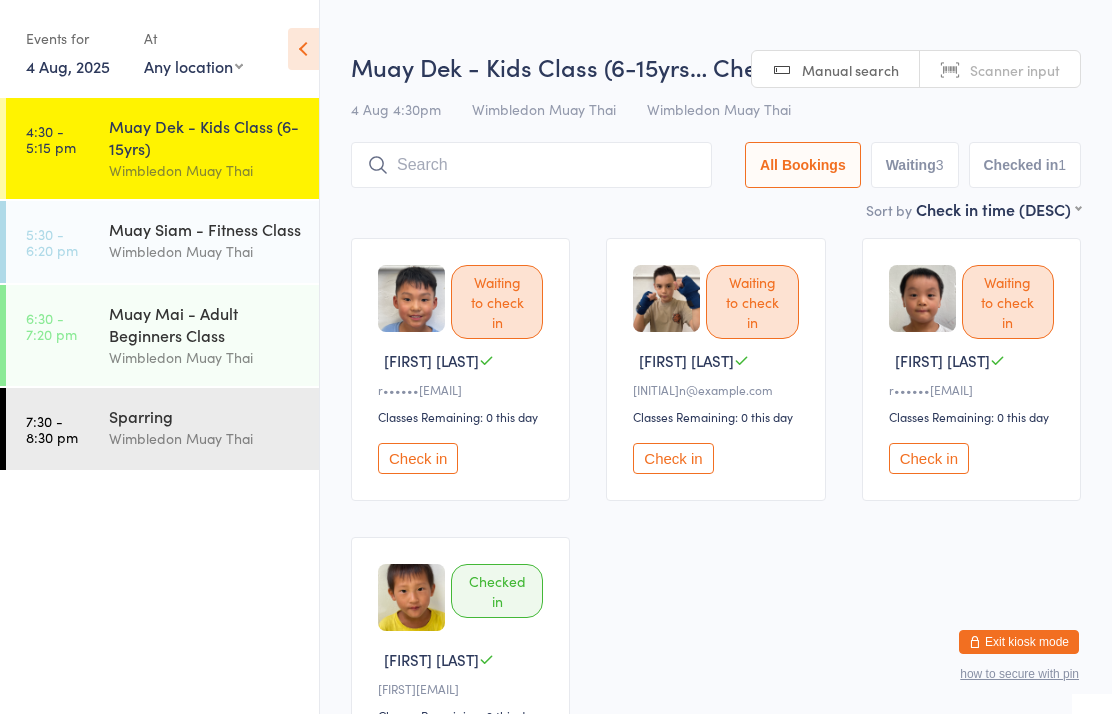 click at bounding box center [531, 165] 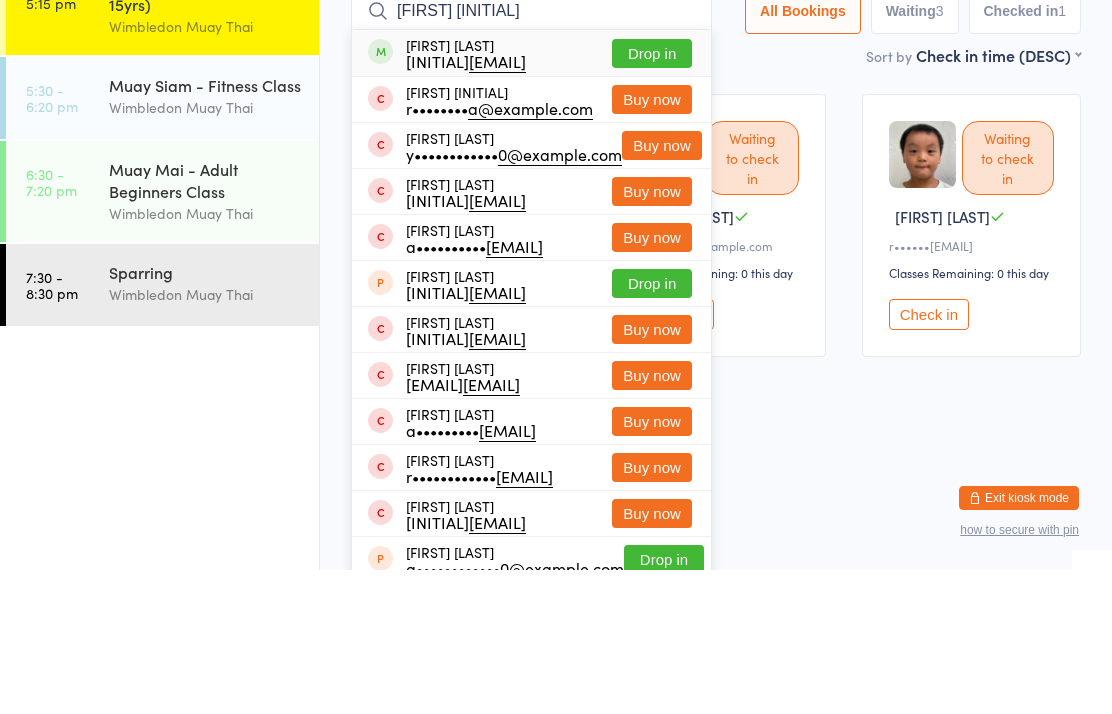 type on "Ayaan n" 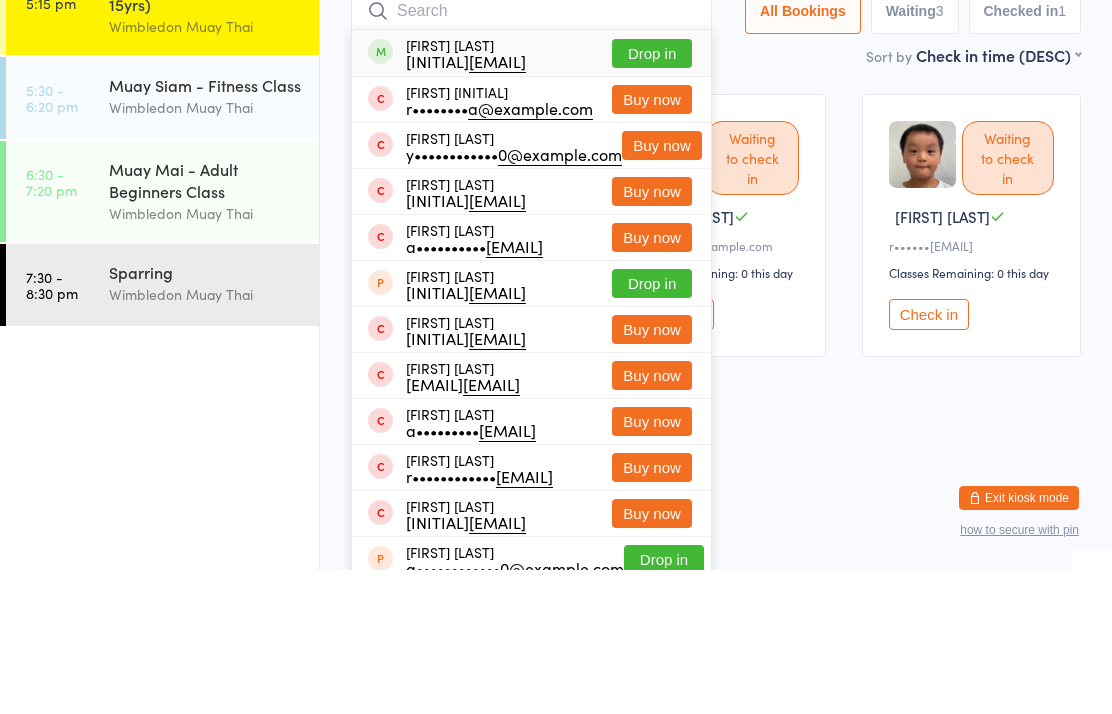 scroll, scrollTop: 144, scrollLeft: 0, axis: vertical 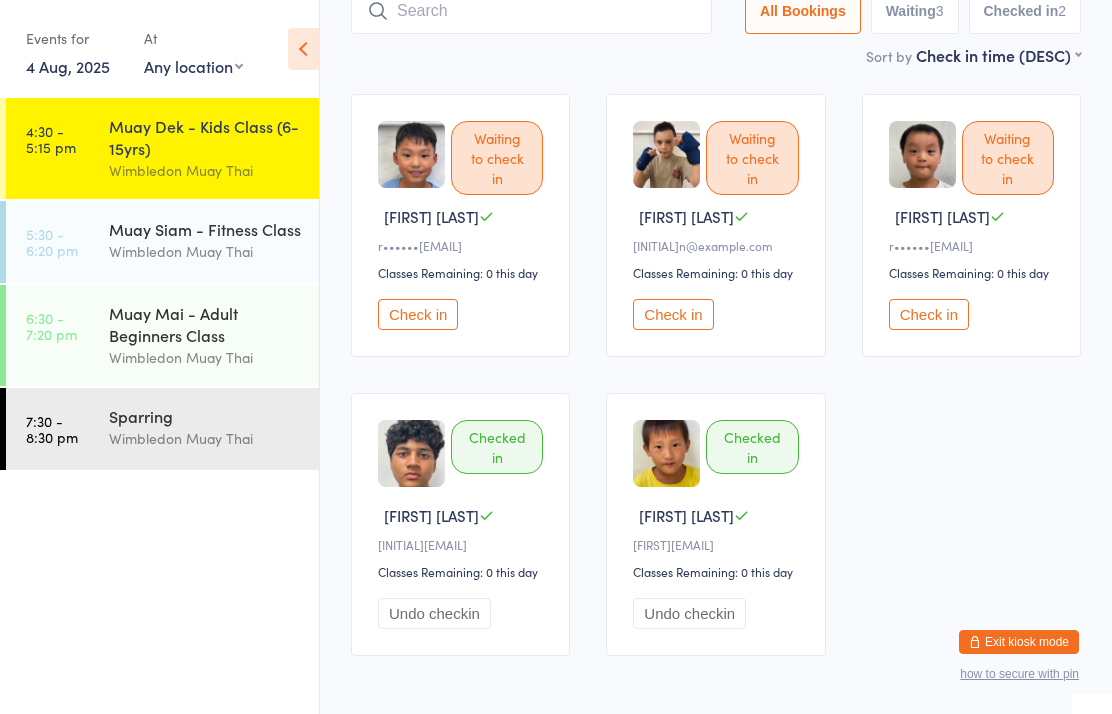 click at bounding box center (531, 11) 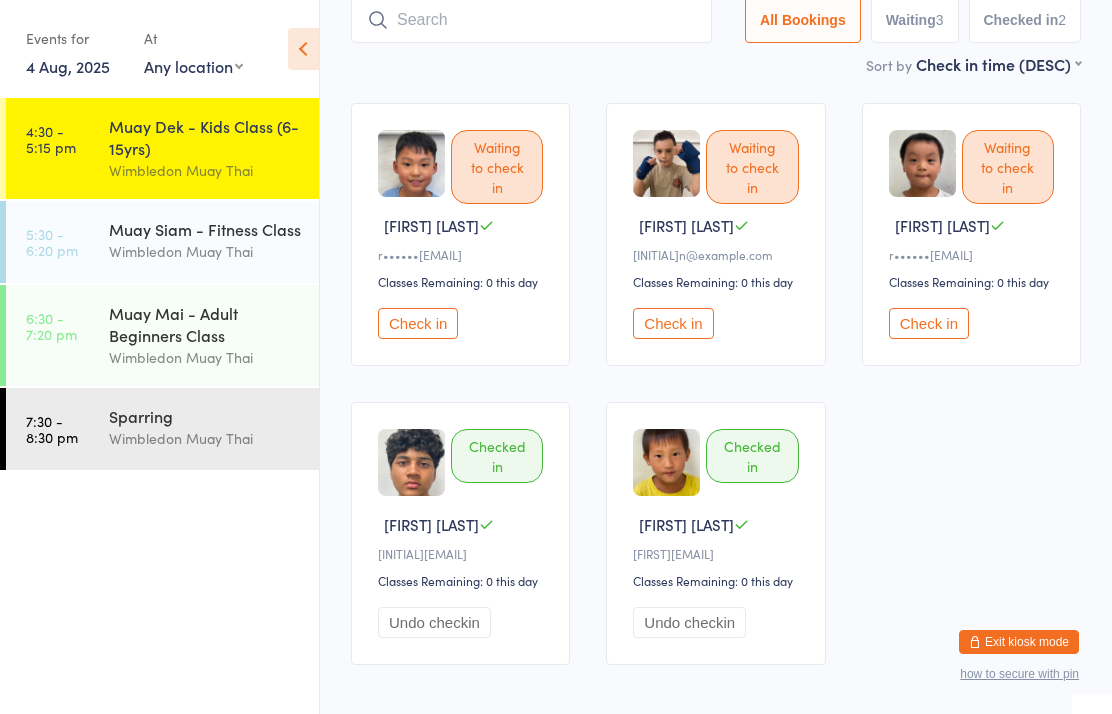 scroll, scrollTop: 134, scrollLeft: 0, axis: vertical 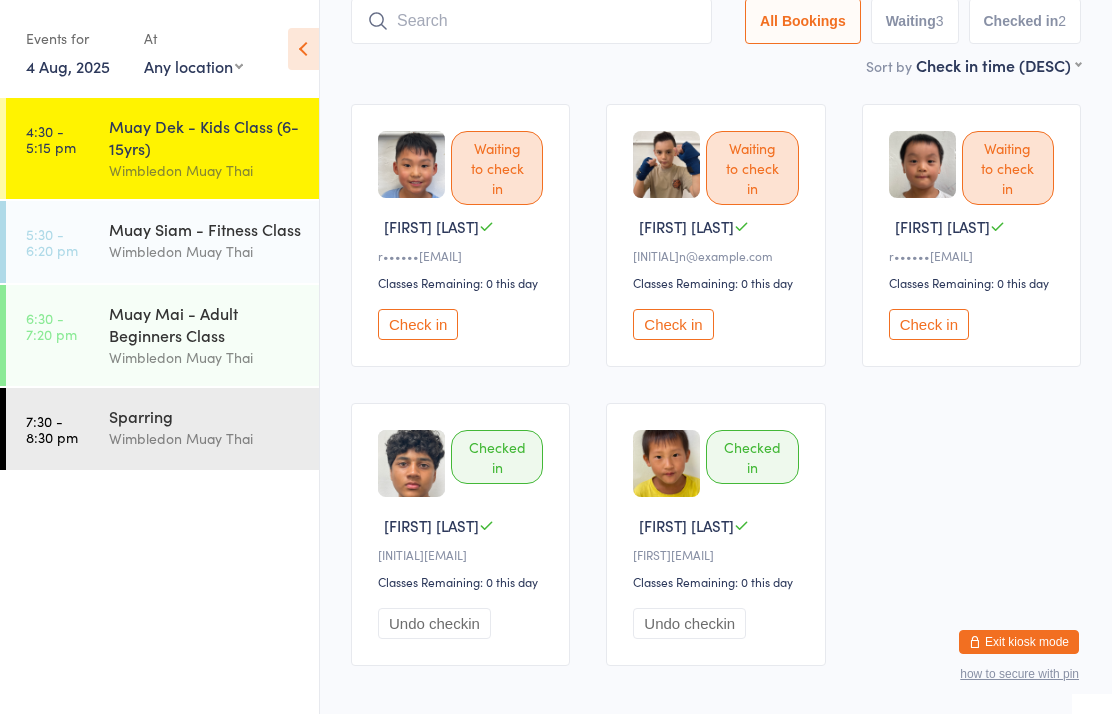 type on "H" 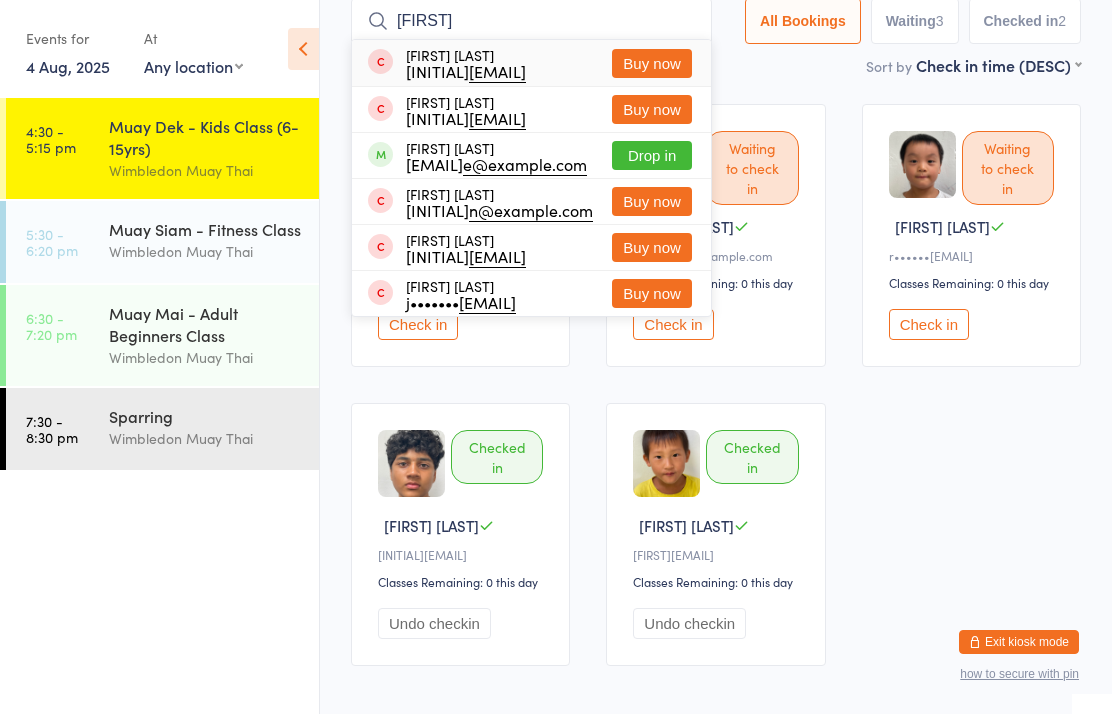 type on "Jeremiah" 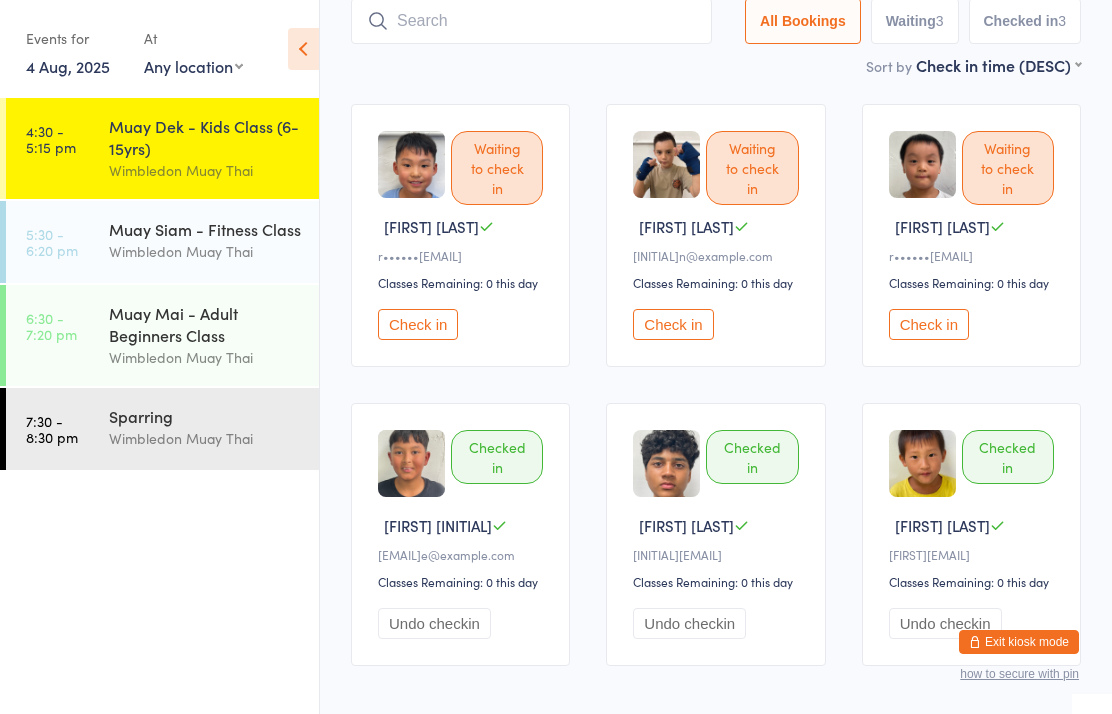 click at bounding box center [531, 21] 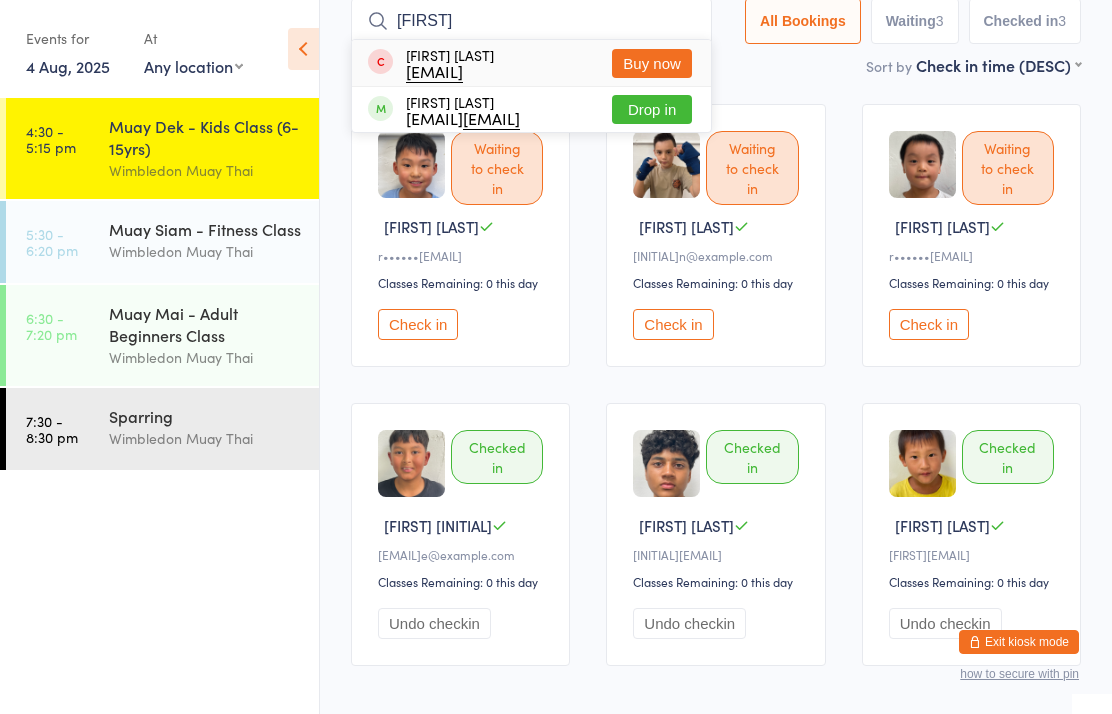 type on "Jd" 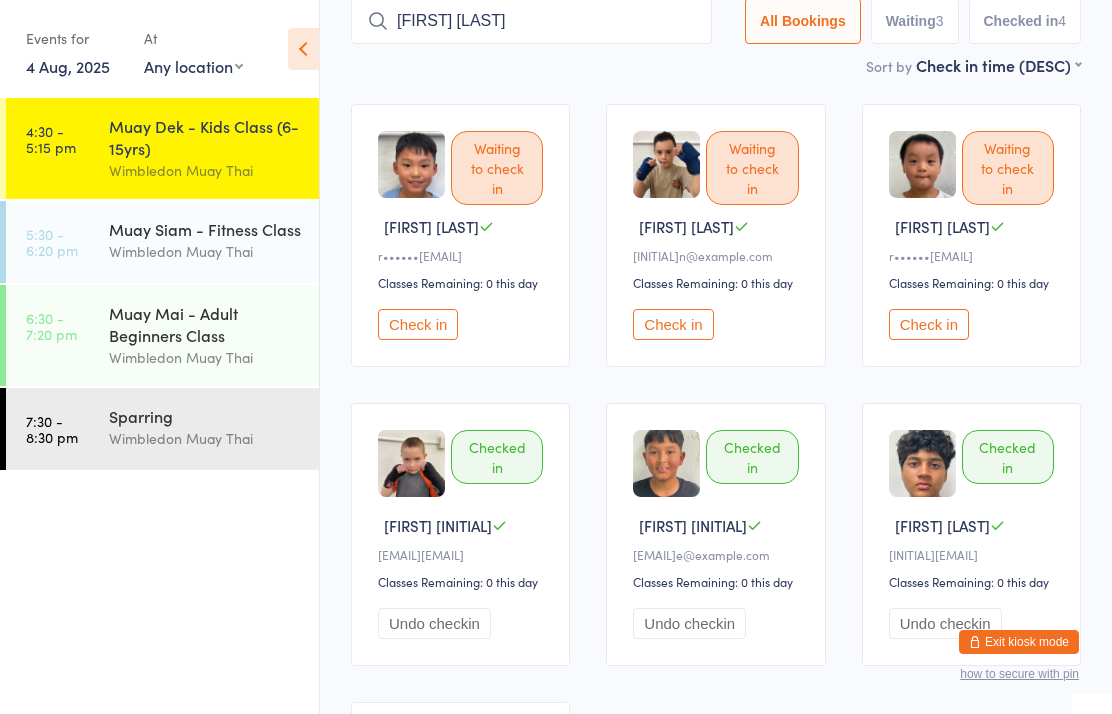 type on "blake miller" 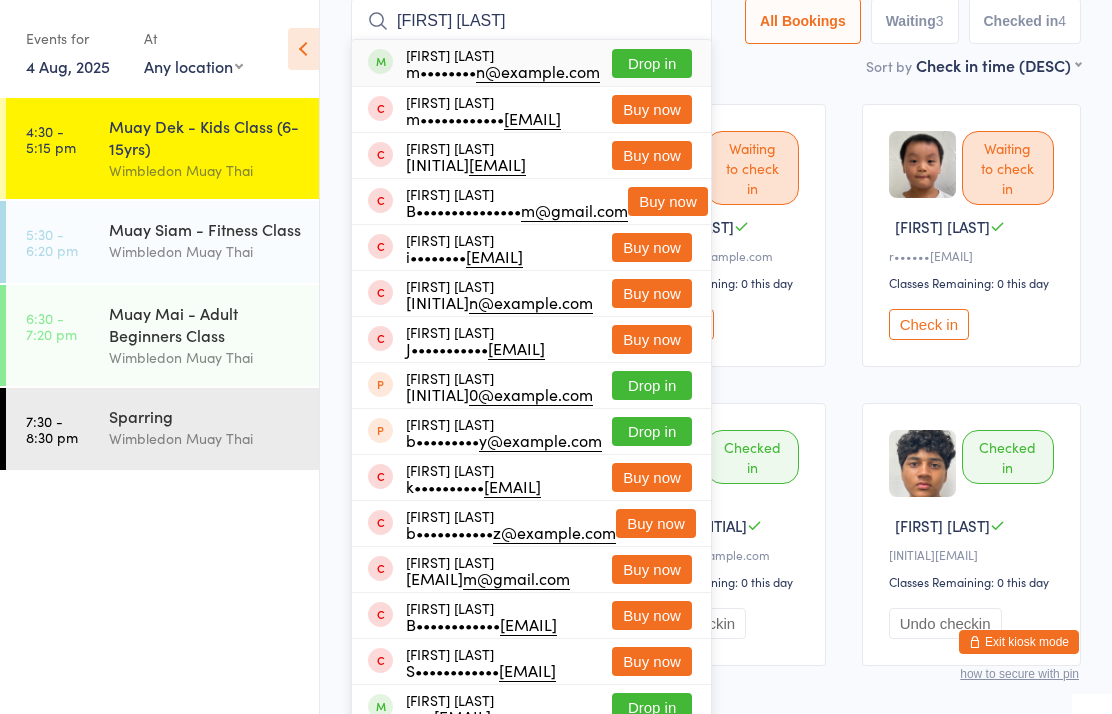 click on "Drop in" at bounding box center (652, 63) 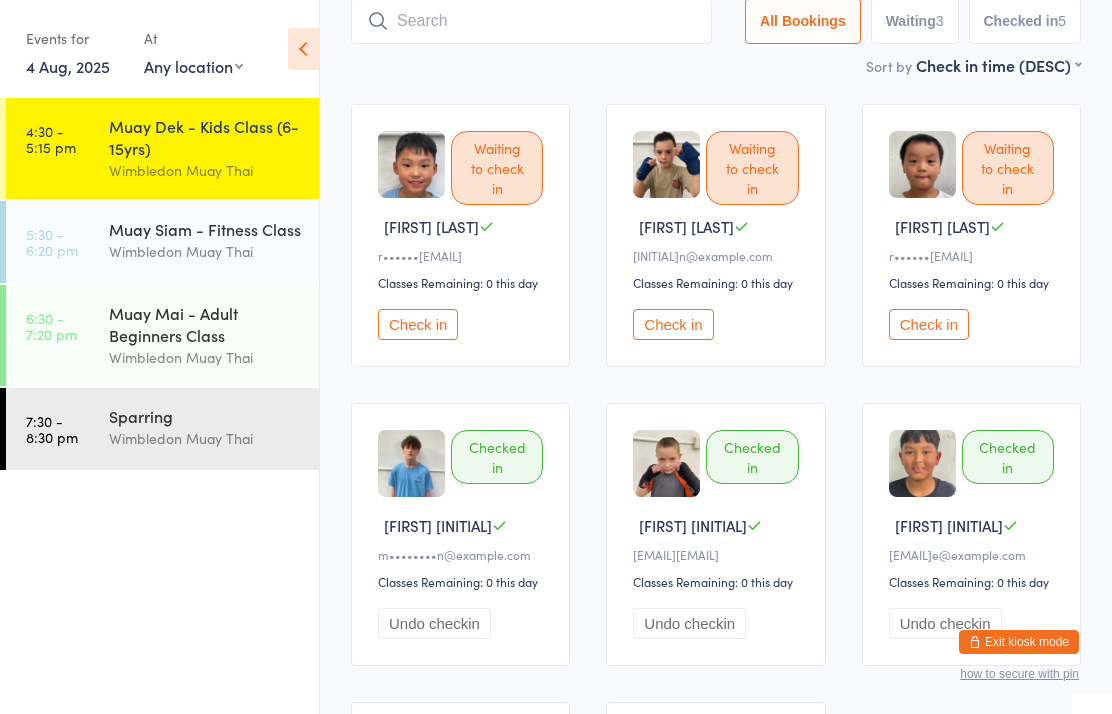 click at bounding box center [531, 21] 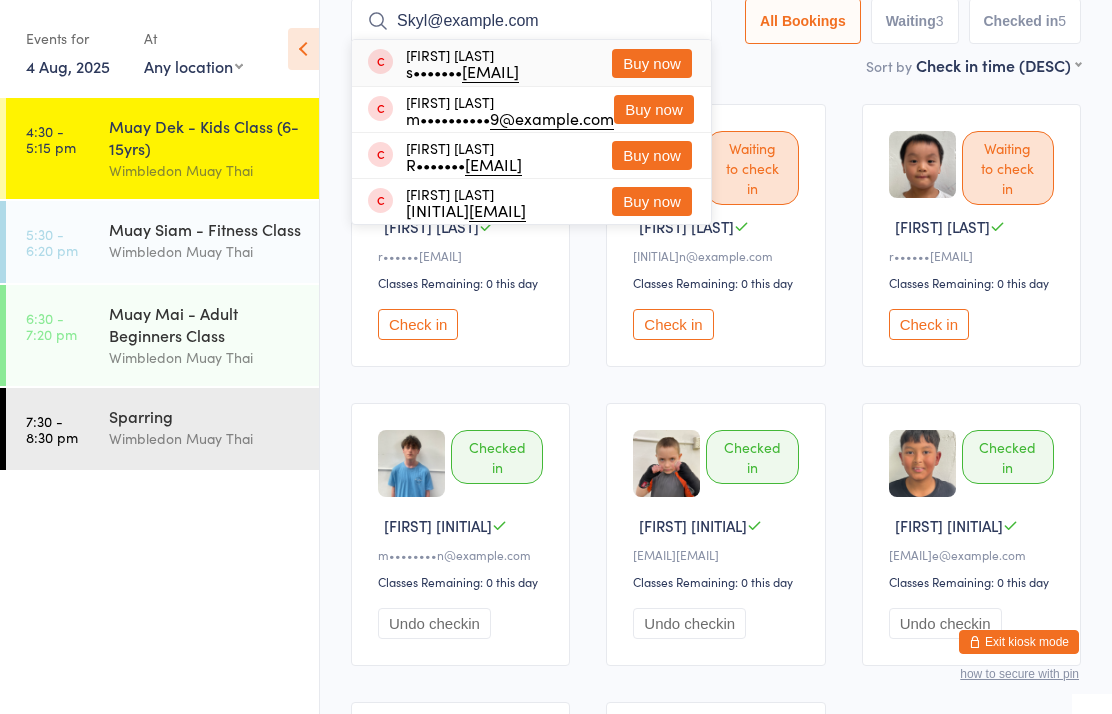 type on "Skyl" 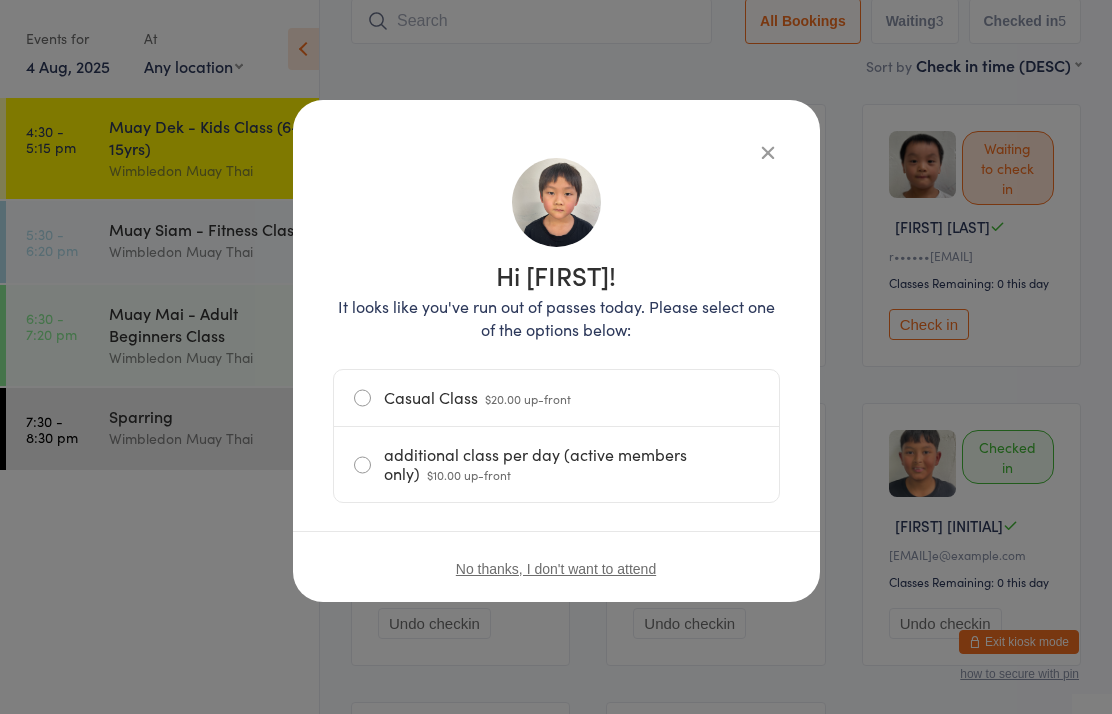 click on "Casual Class  $20.00 up-front" at bounding box center (556, 398) 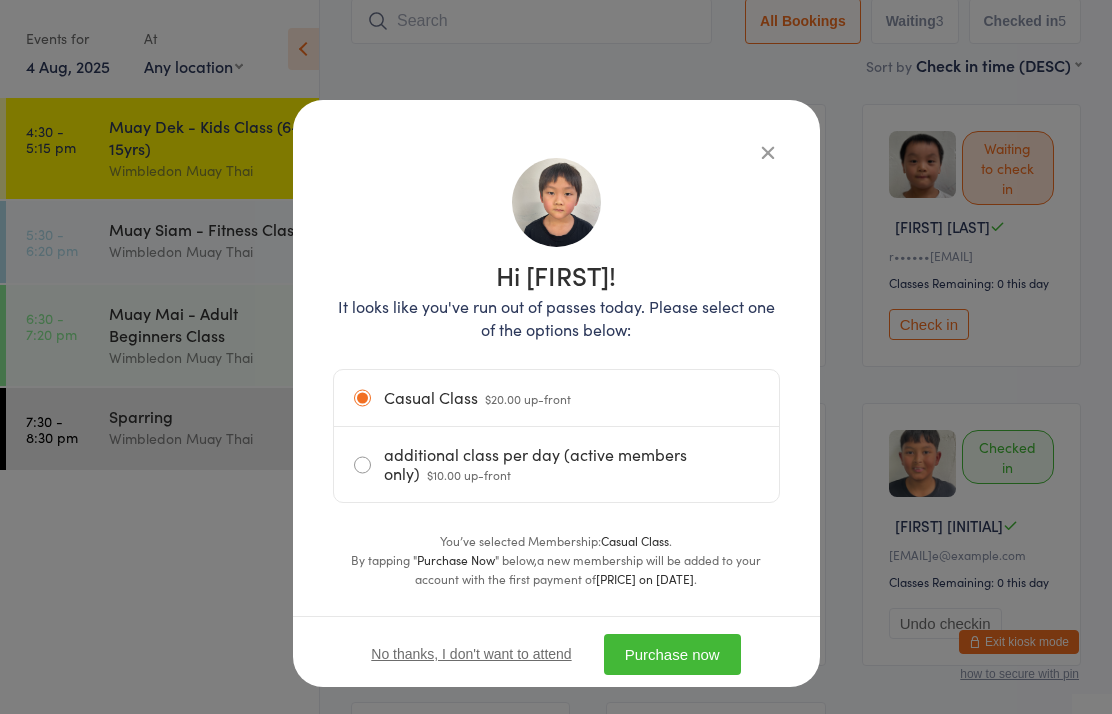 click on "Purchase now" at bounding box center (672, 654) 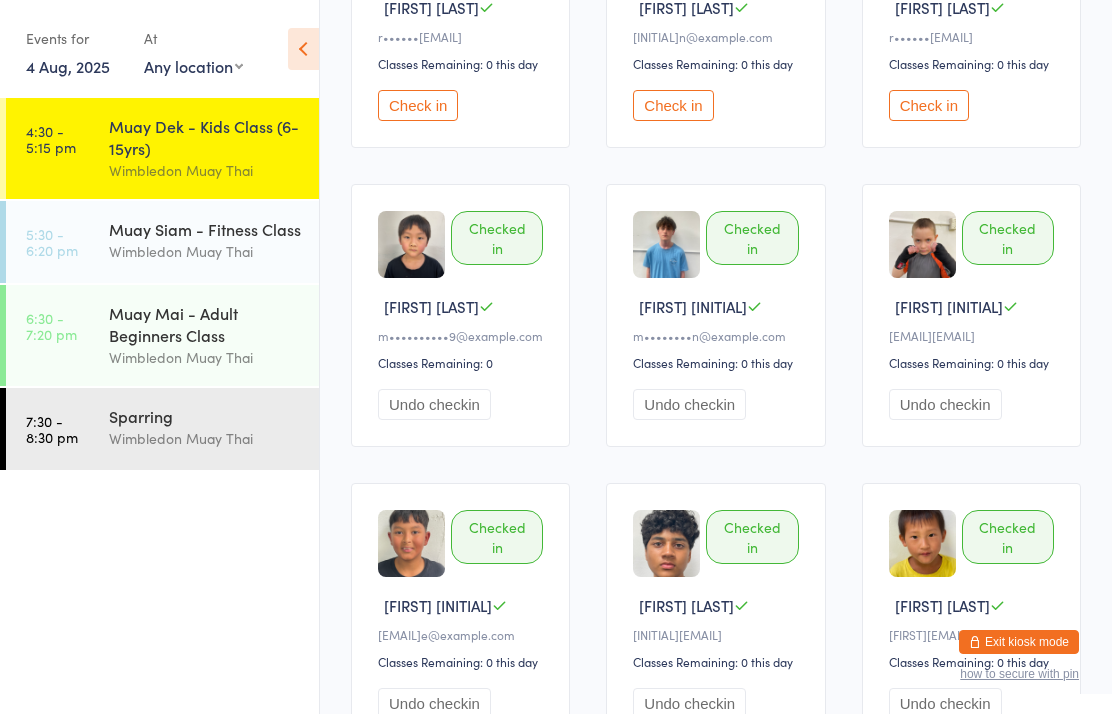 scroll, scrollTop: 0, scrollLeft: 0, axis: both 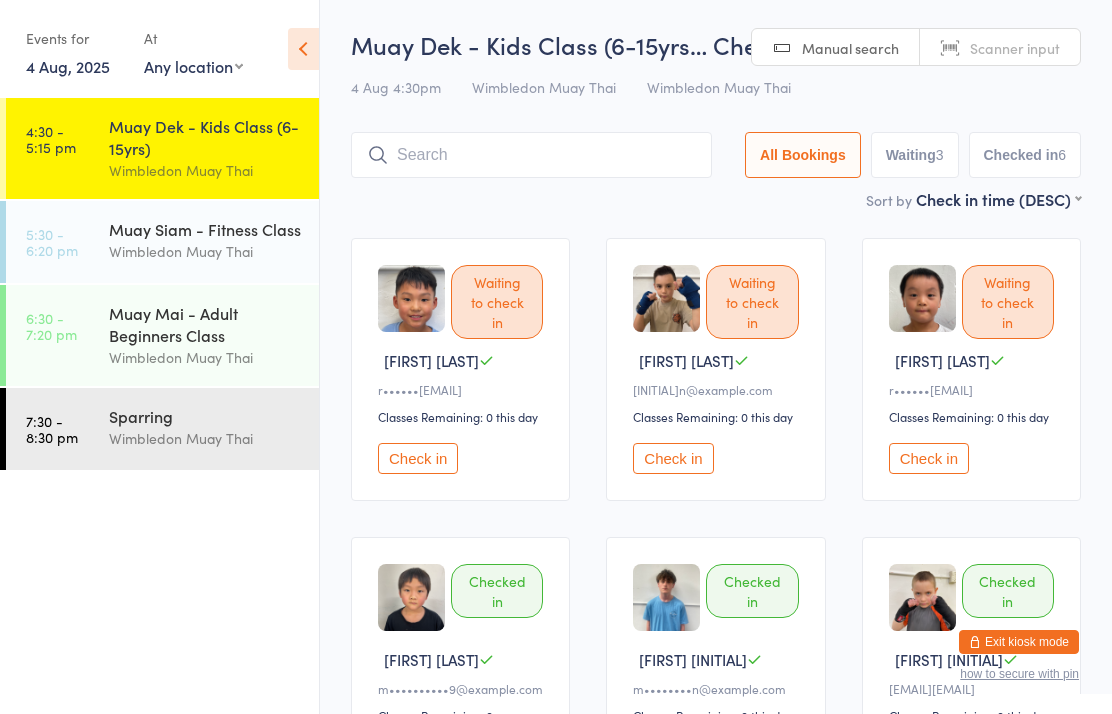 click at bounding box center (531, 155) 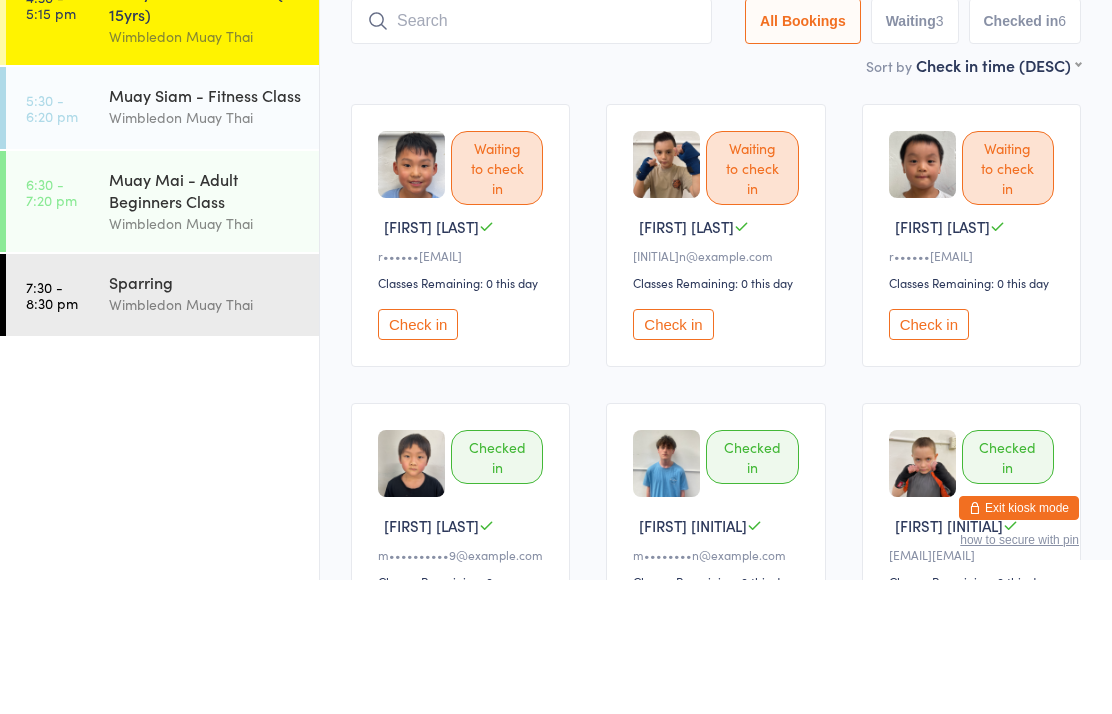 type on "J" 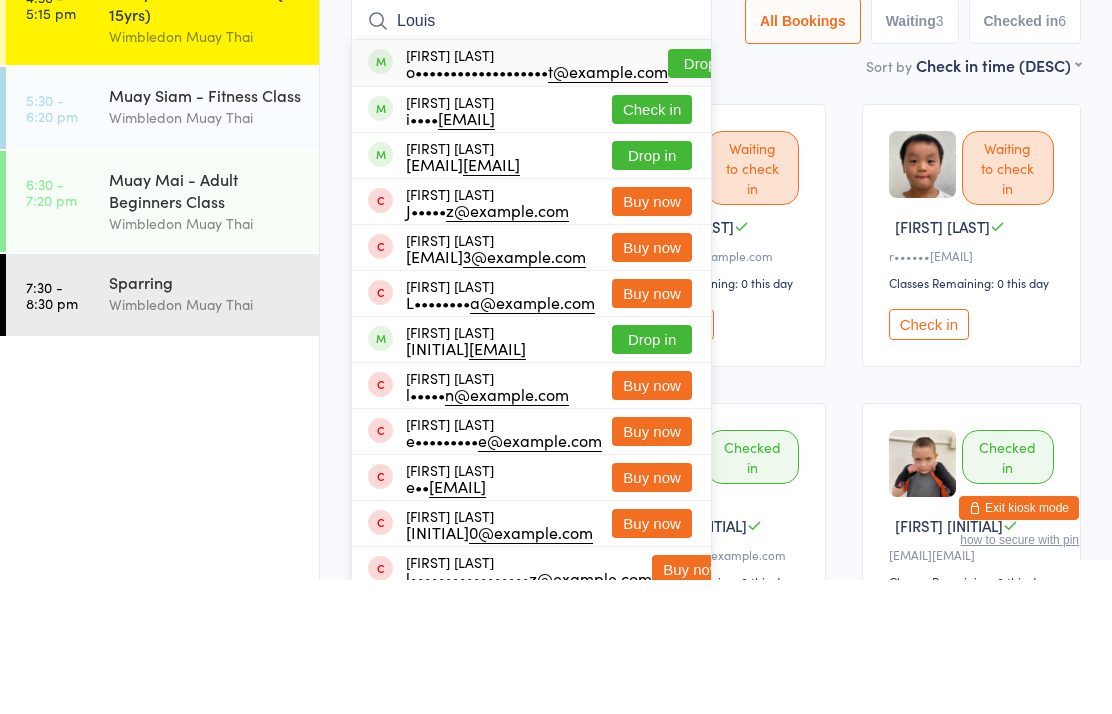 type on "Louis" 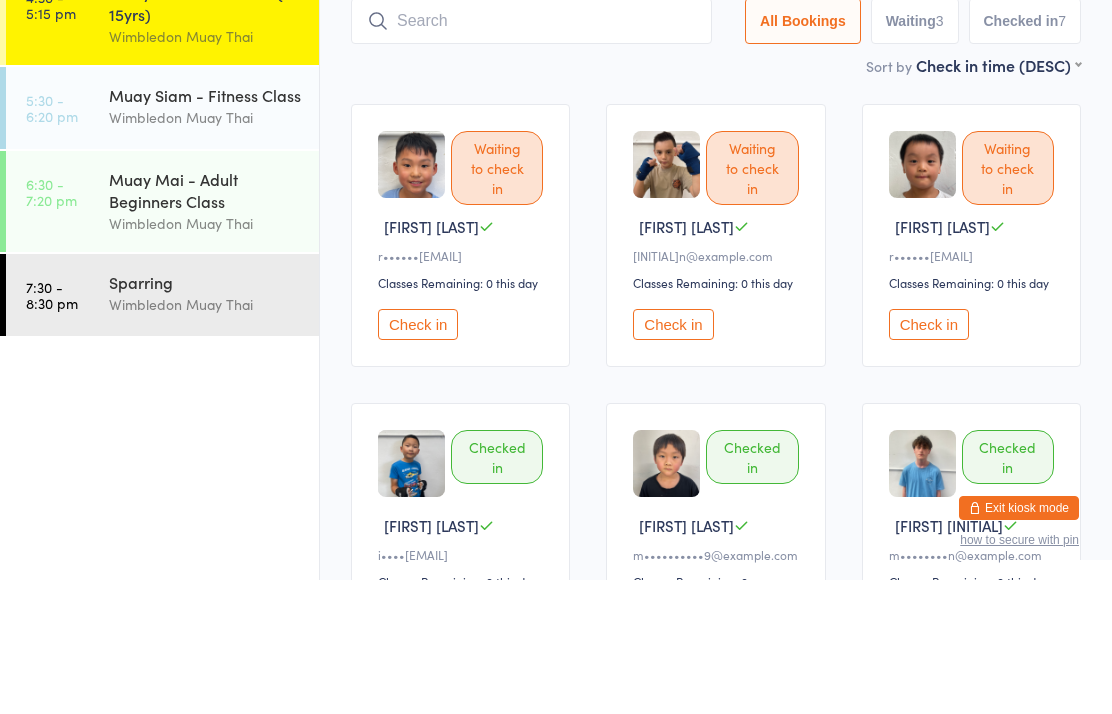 scroll, scrollTop: 134, scrollLeft: 0, axis: vertical 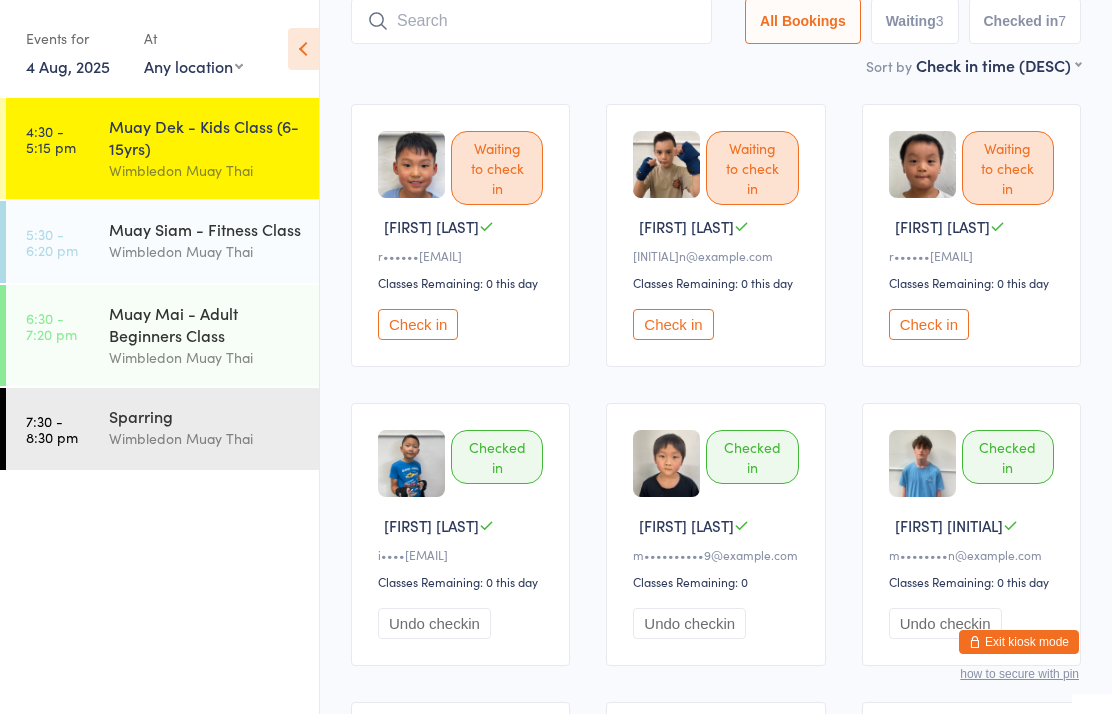 click on "Check in" at bounding box center (929, 324) 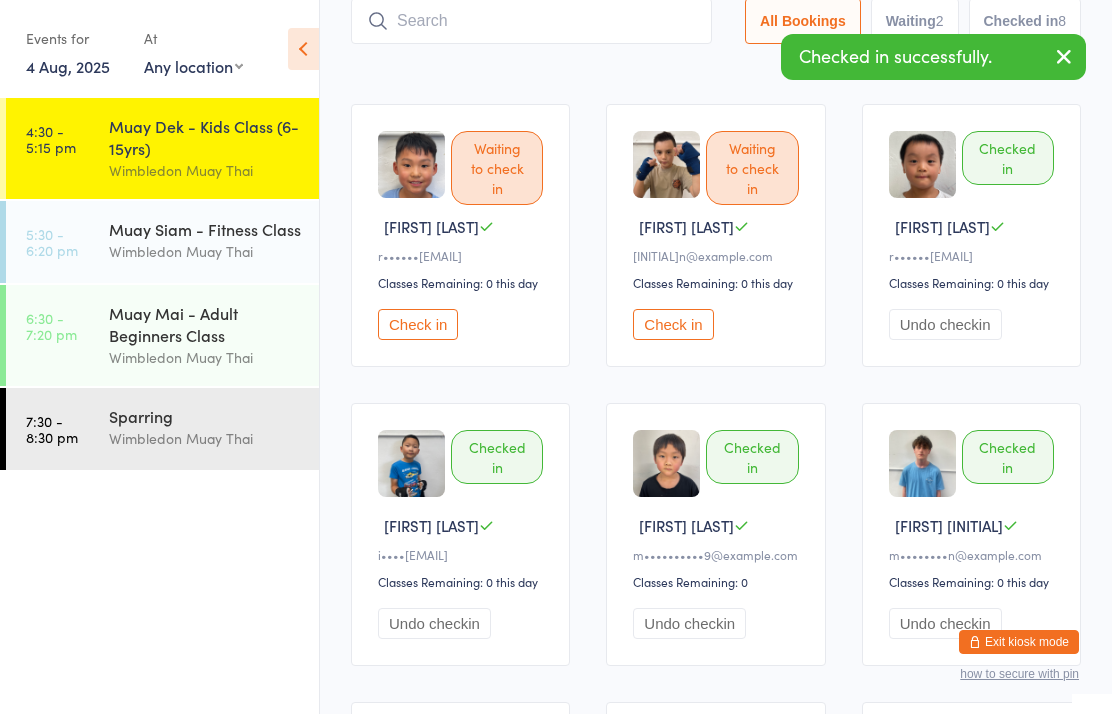 click on "Check in" at bounding box center [418, 324] 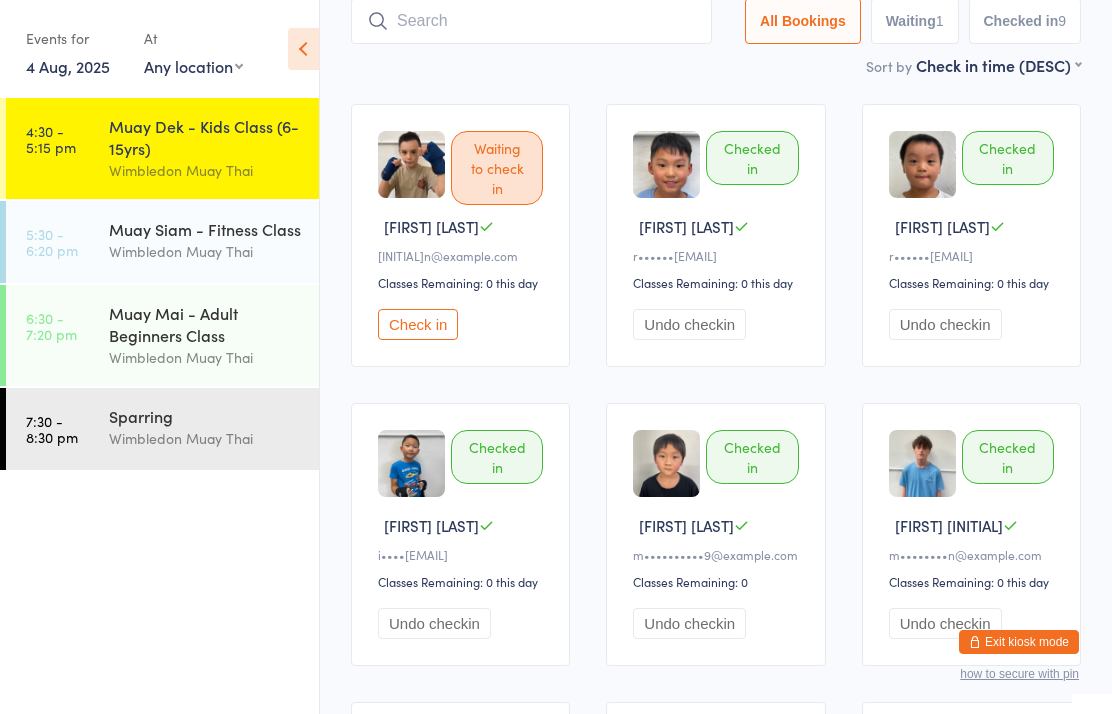 click at bounding box center (531, 21) 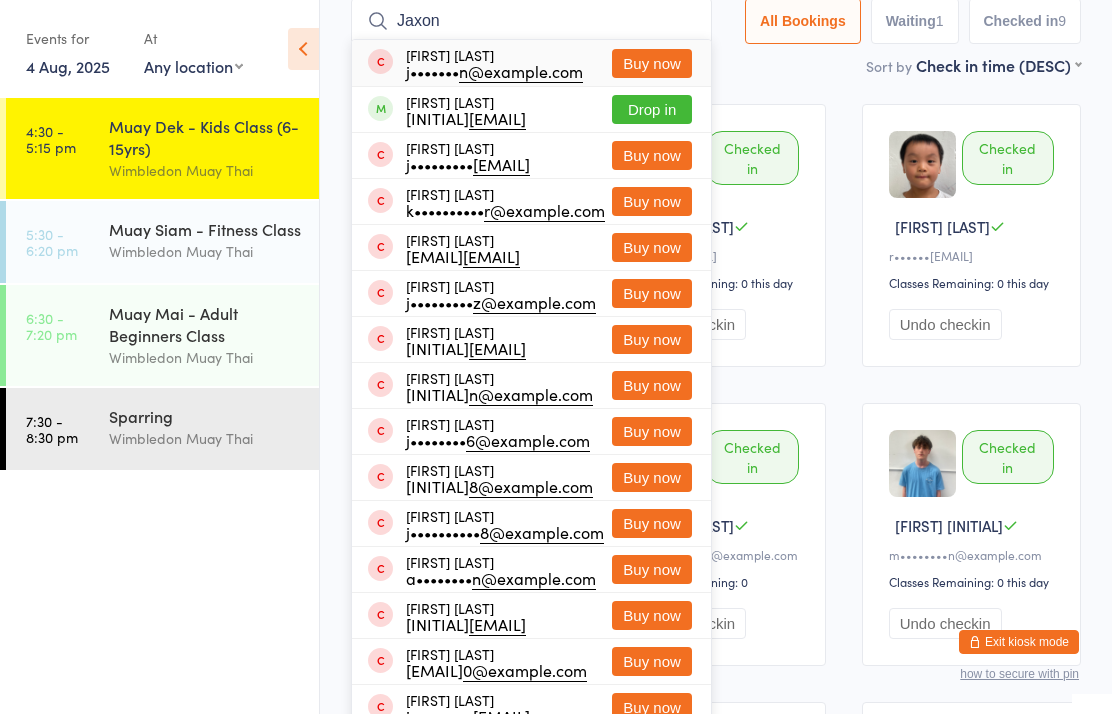 type on "Jaxon" 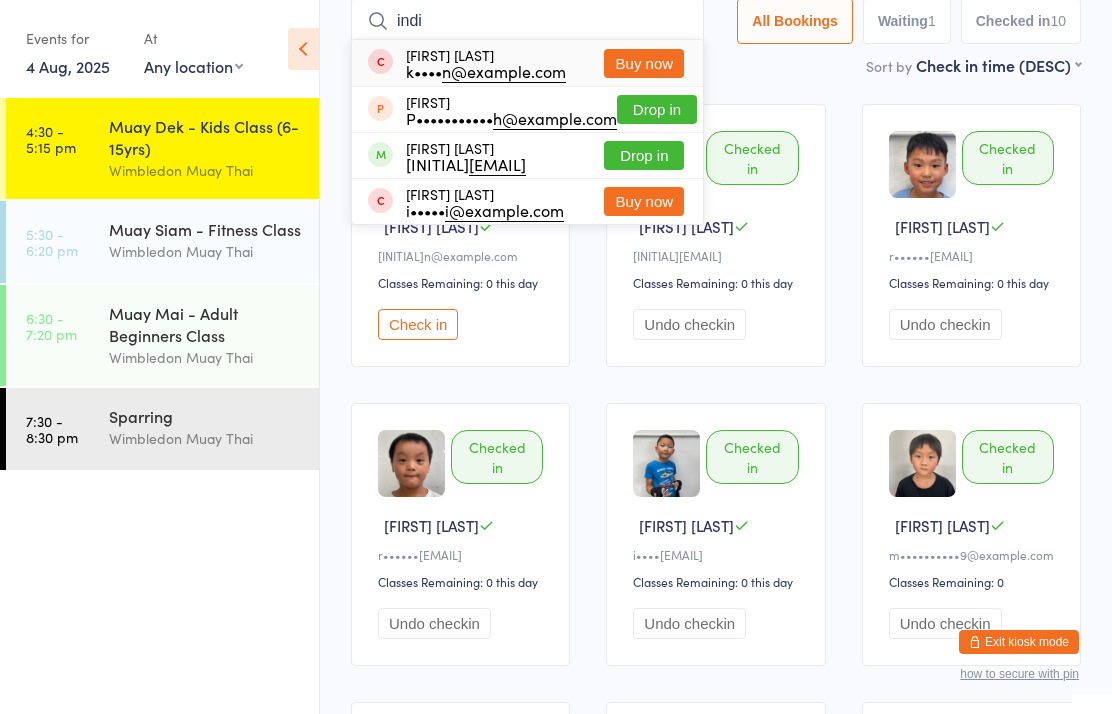 type on "indi" 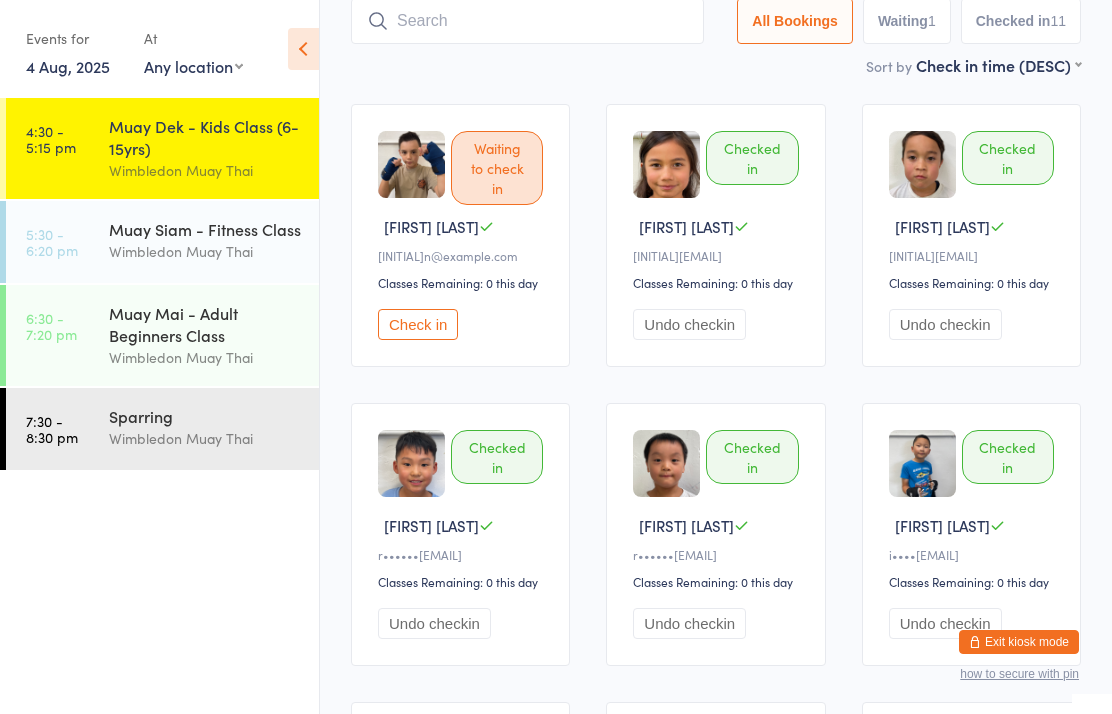 type on "j" 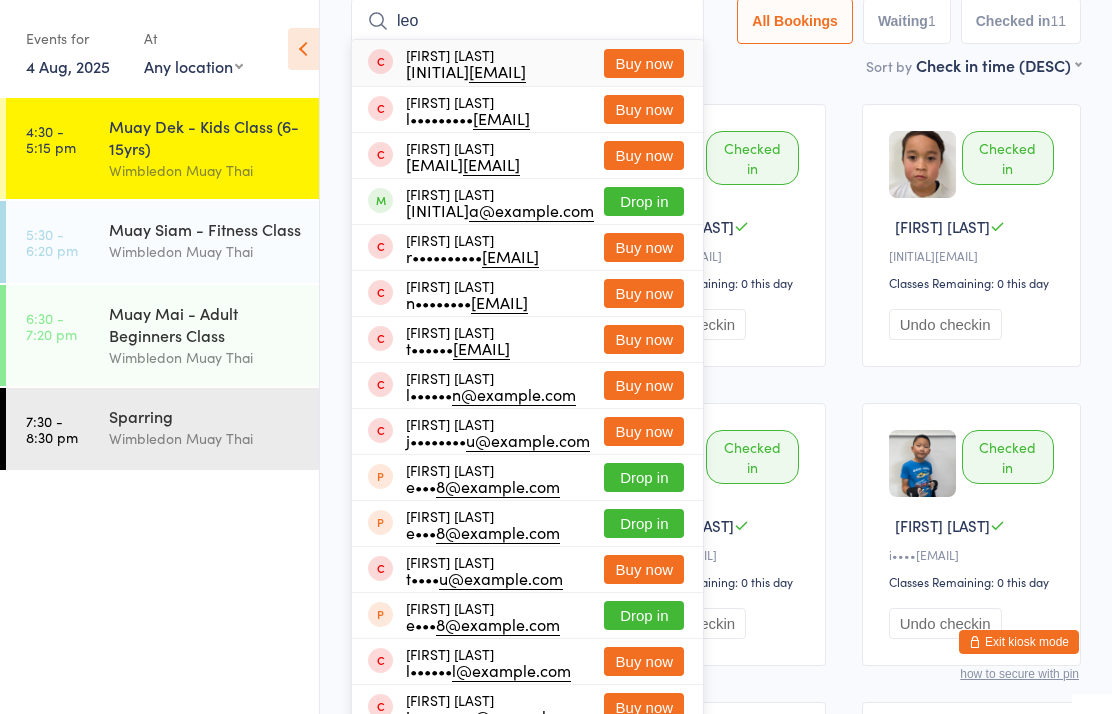 type on "leo" 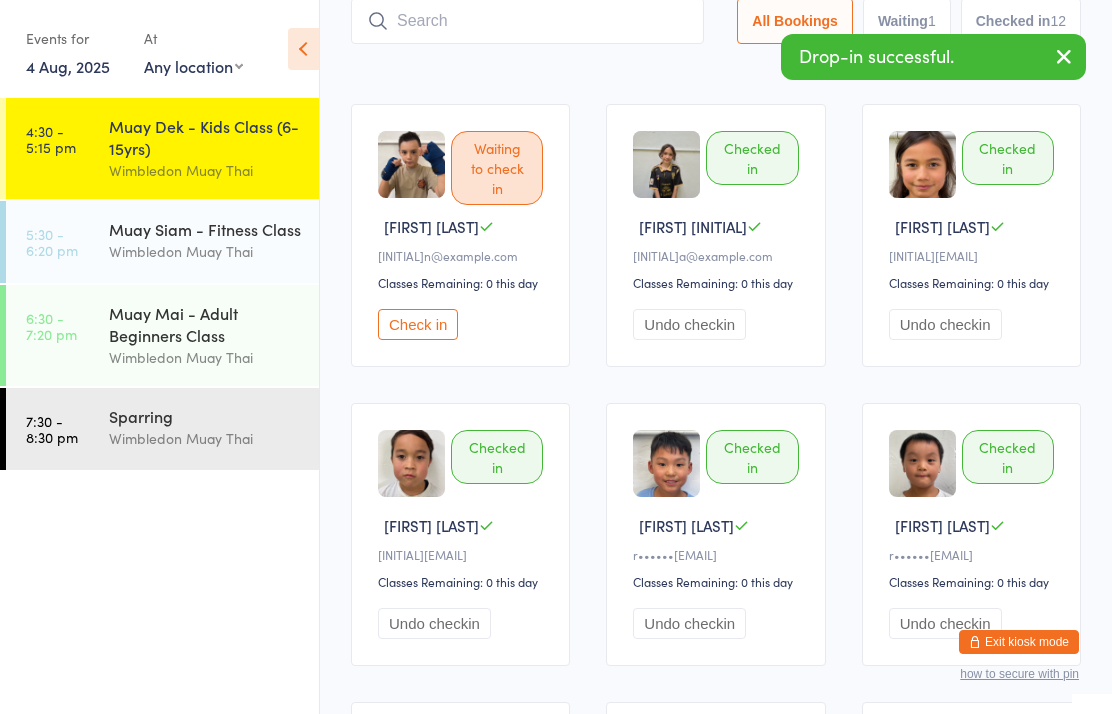 click at bounding box center (527, 21) 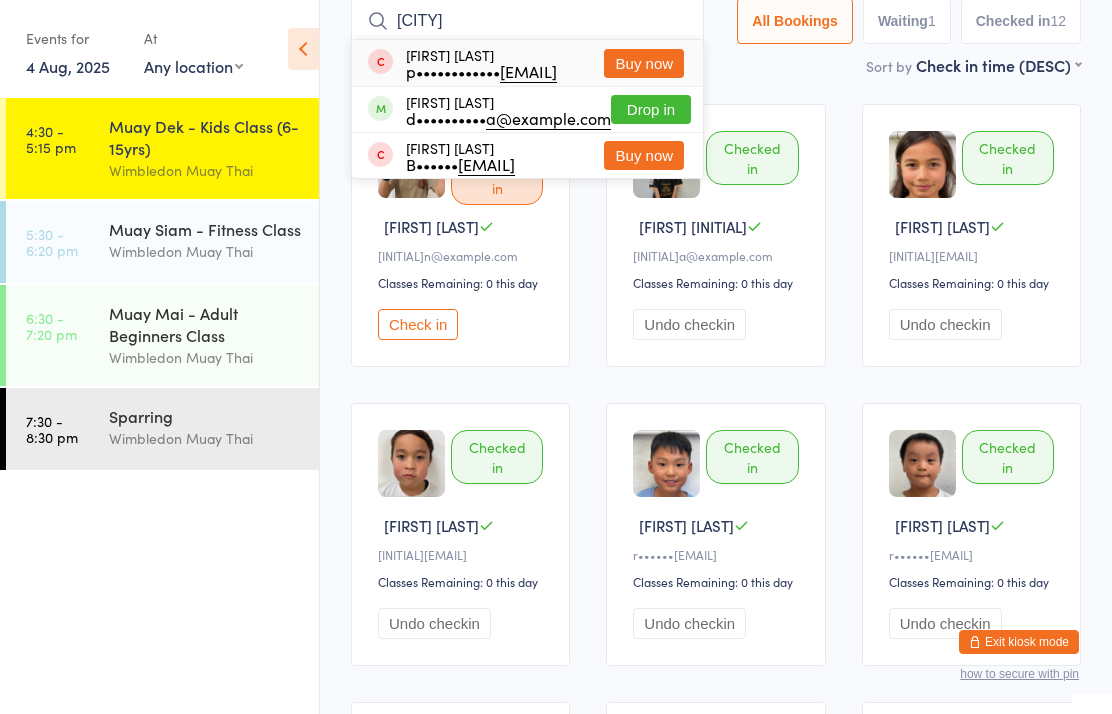 type on "Phoenix" 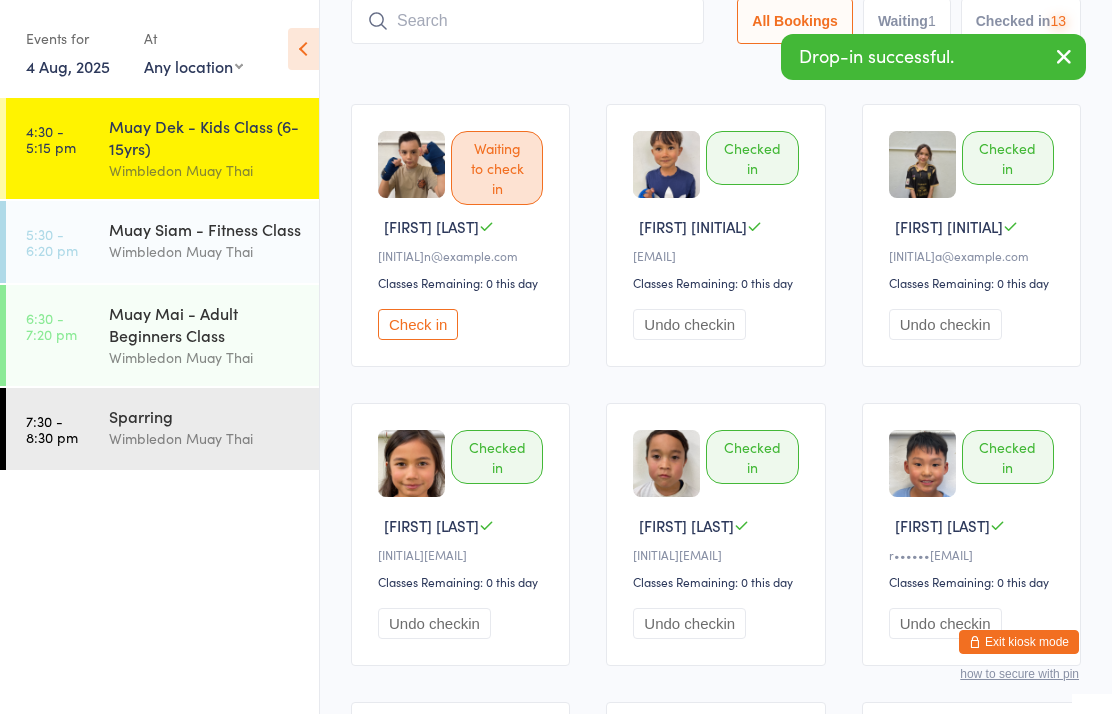 click at bounding box center [527, 21] 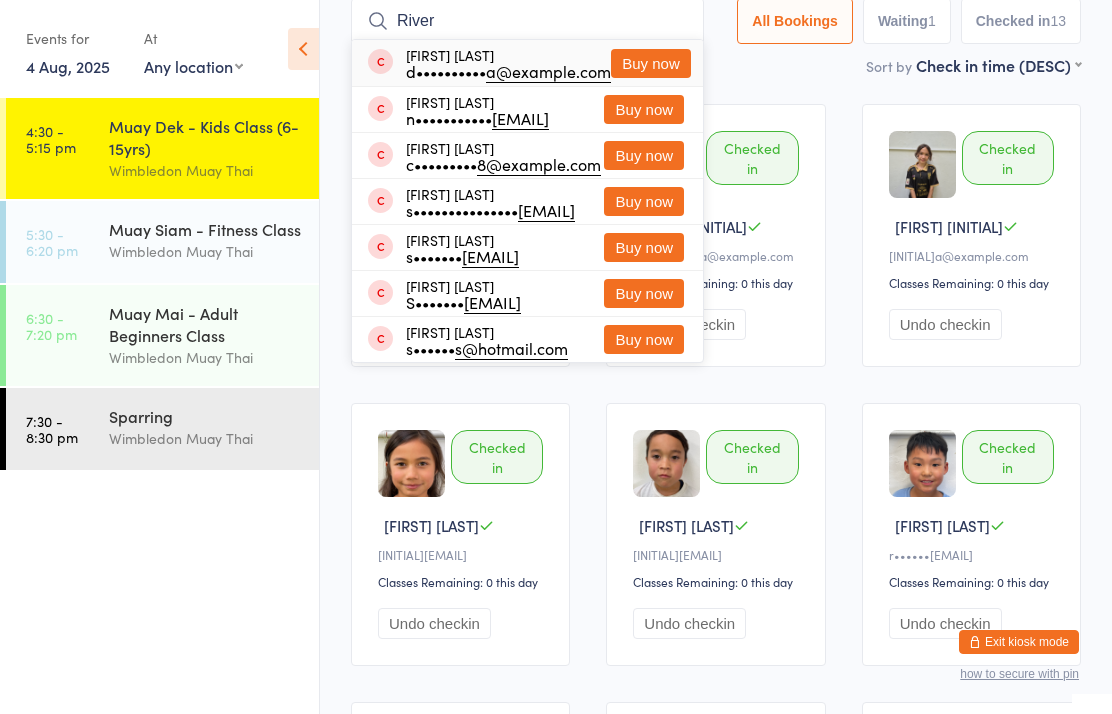 scroll, scrollTop: 133, scrollLeft: 0, axis: vertical 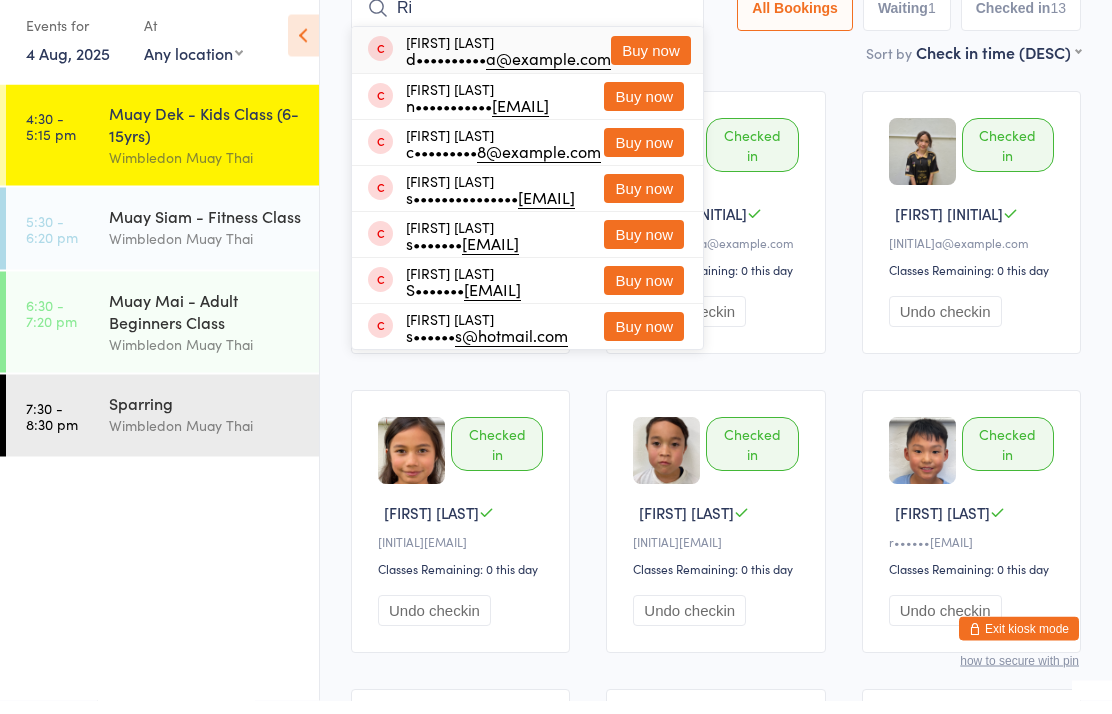 type on "R" 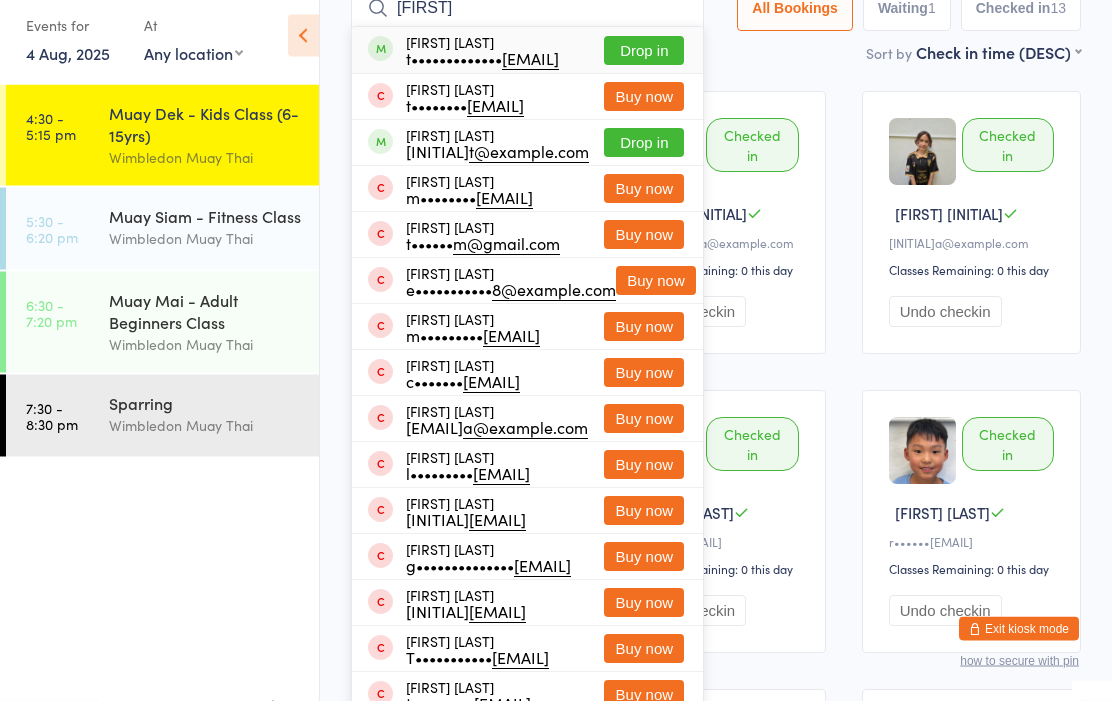 type on "Tanaka" 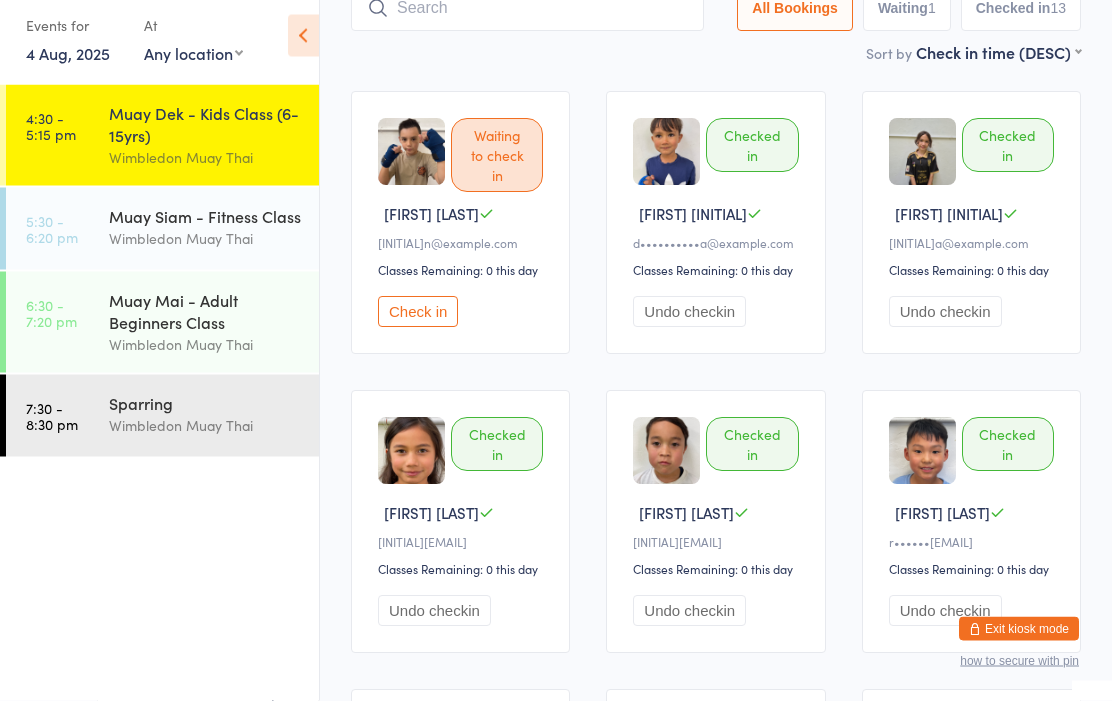 scroll, scrollTop: 147, scrollLeft: 0, axis: vertical 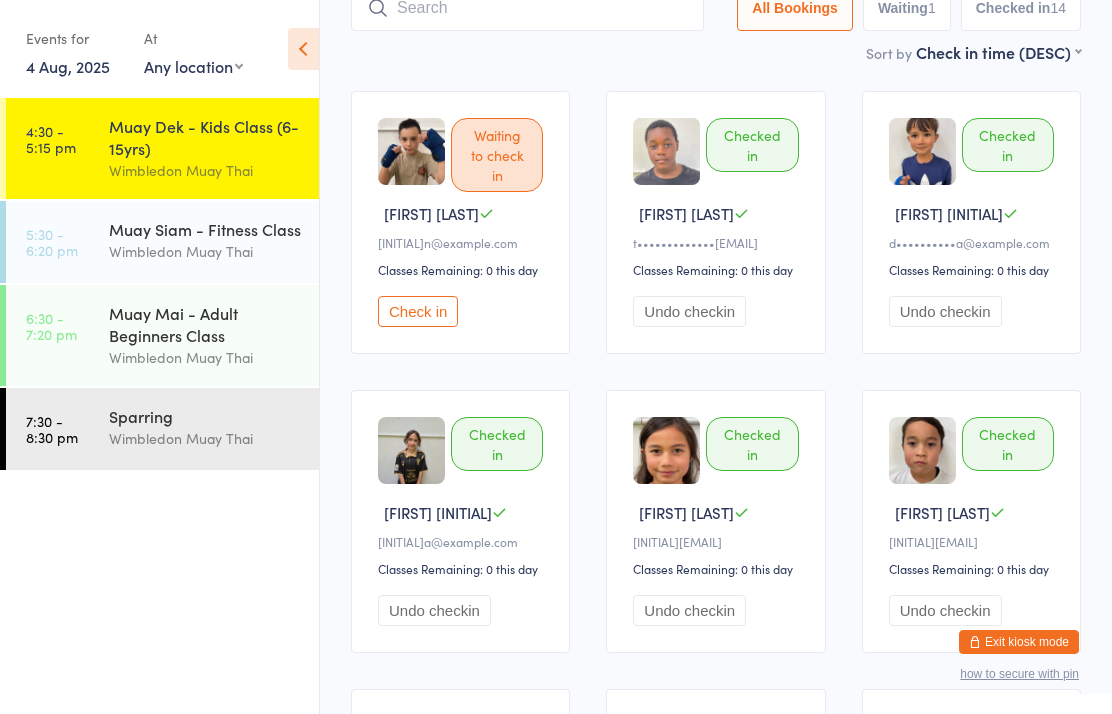 click at bounding box center [527, 8] 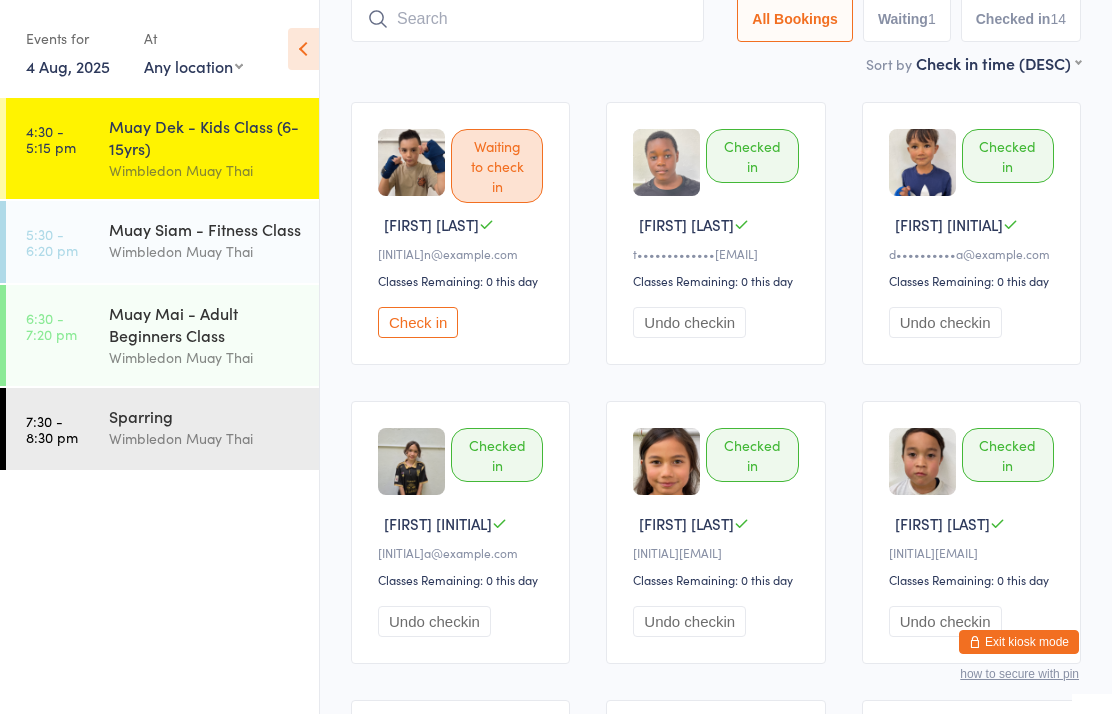 scroll, scrollTop: 134, scrollLeft: 0, axis: vertical 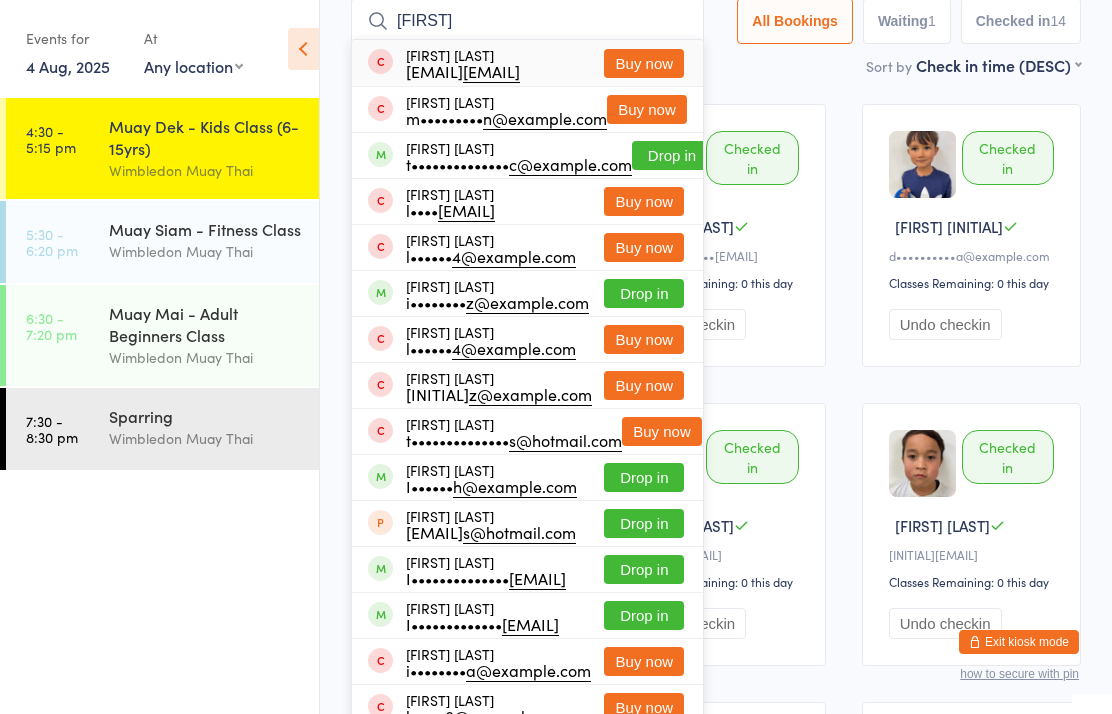type on "Isabella" 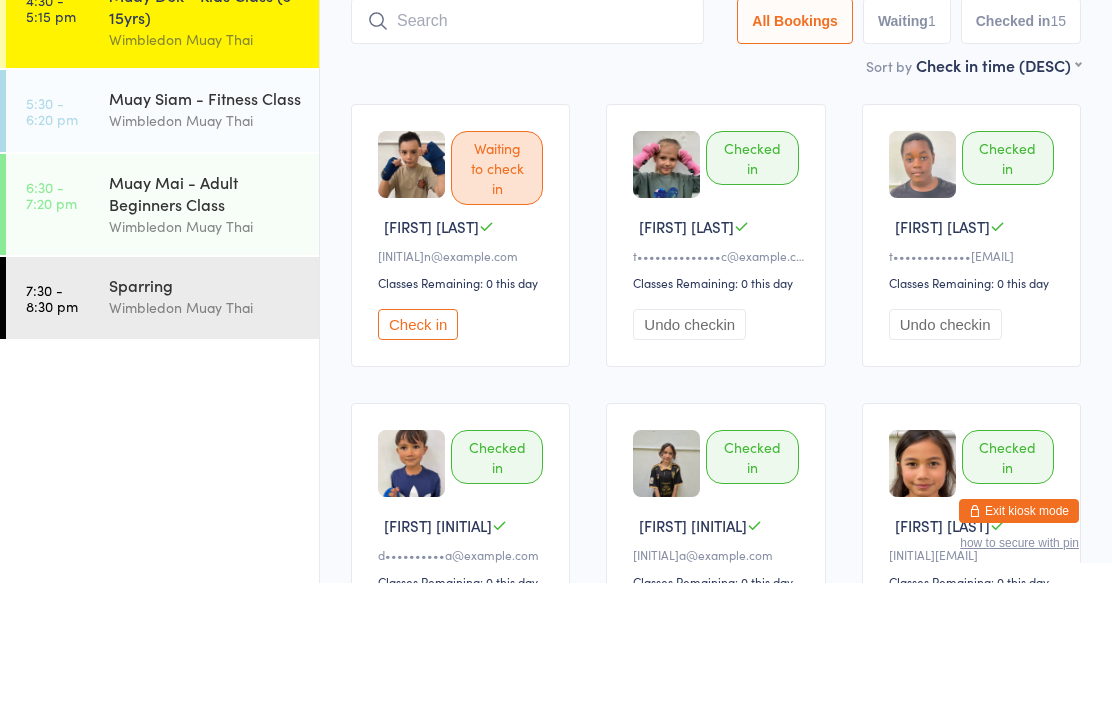 scroll, scrollTop: 0, scrollLeft: 0, axis: both 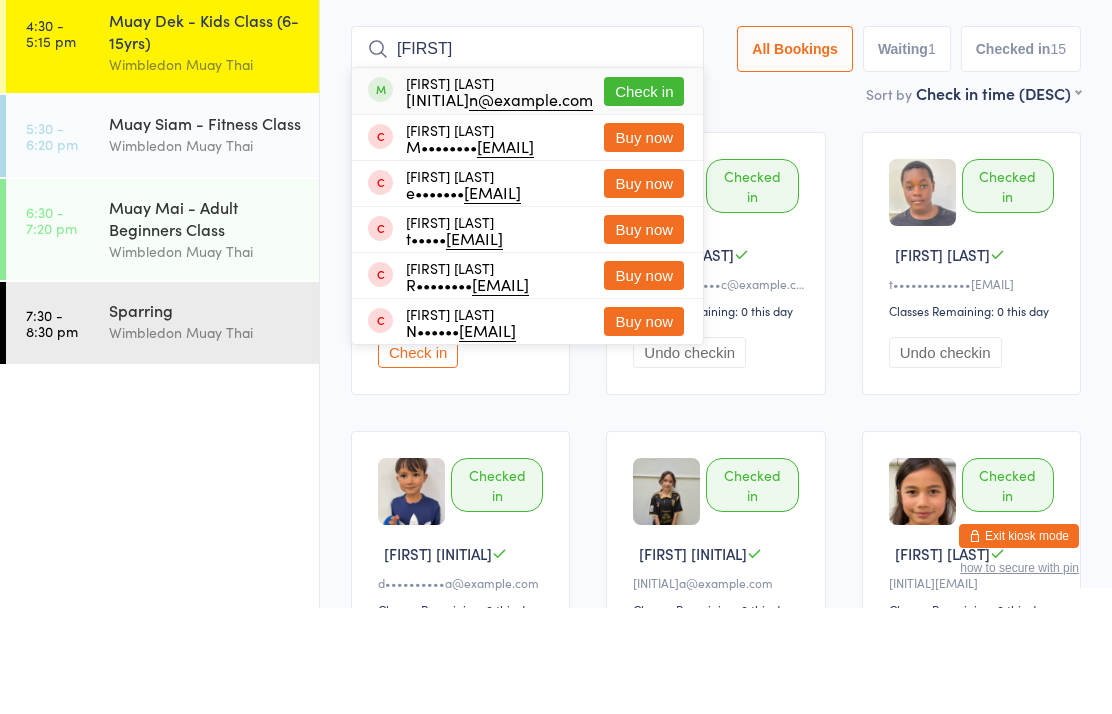 type on "enzo" 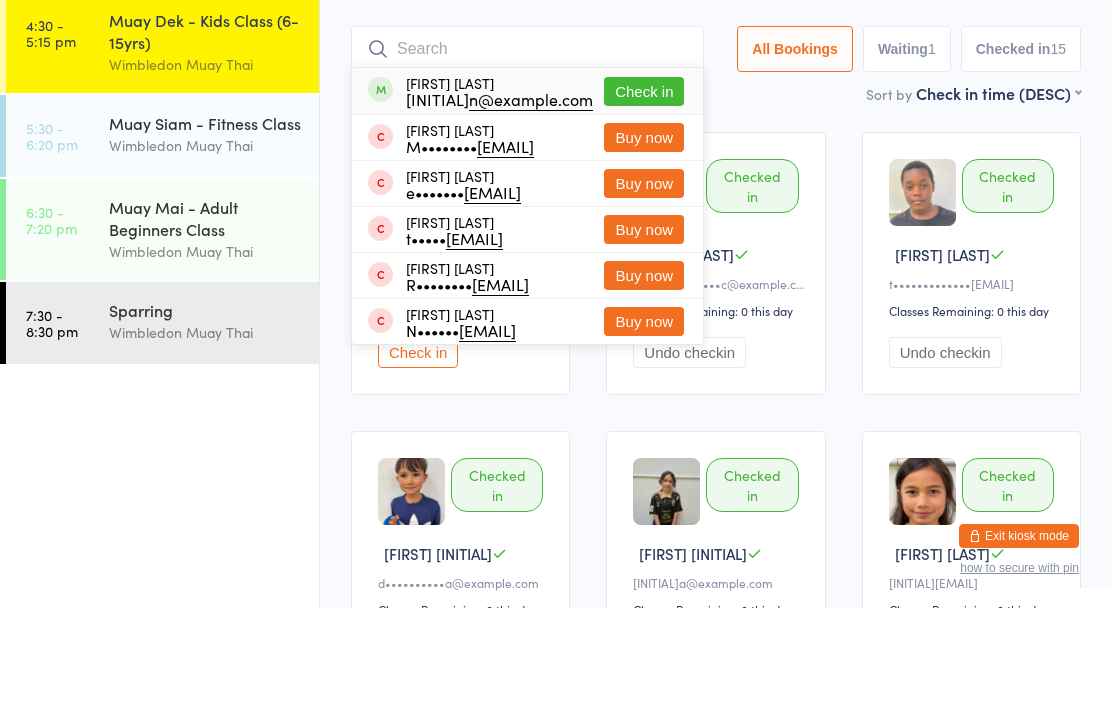 scroll, scrollTop: 106, scrollLeft: 0, axis: vertical 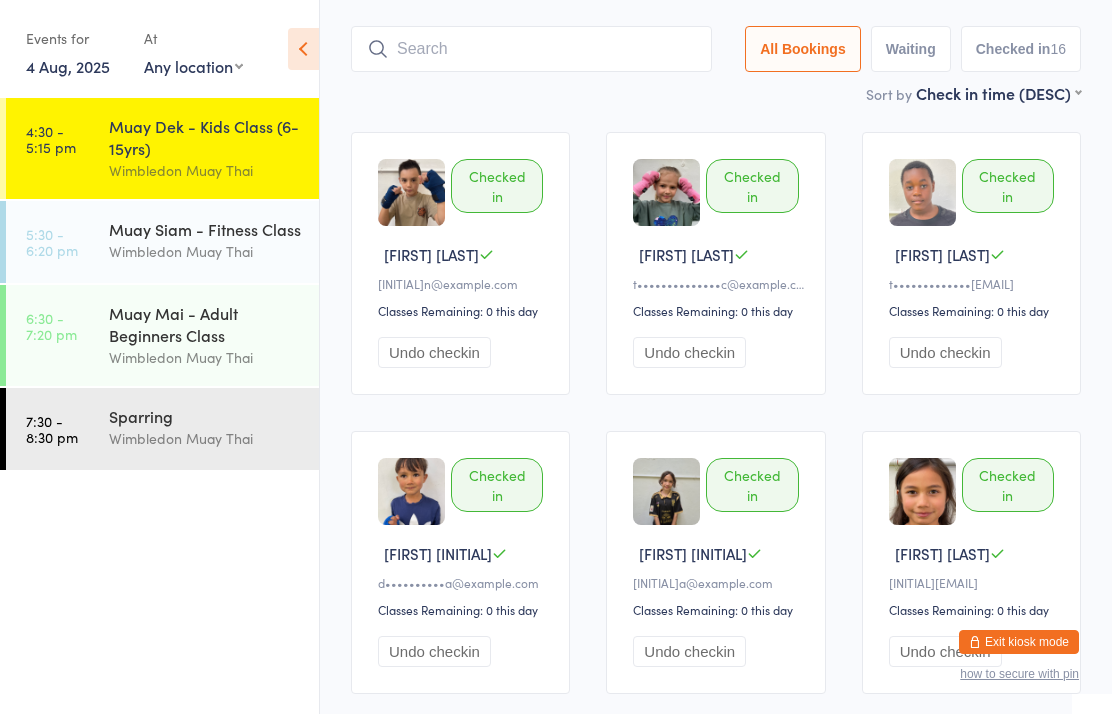 click at bounding box center [531, 49] 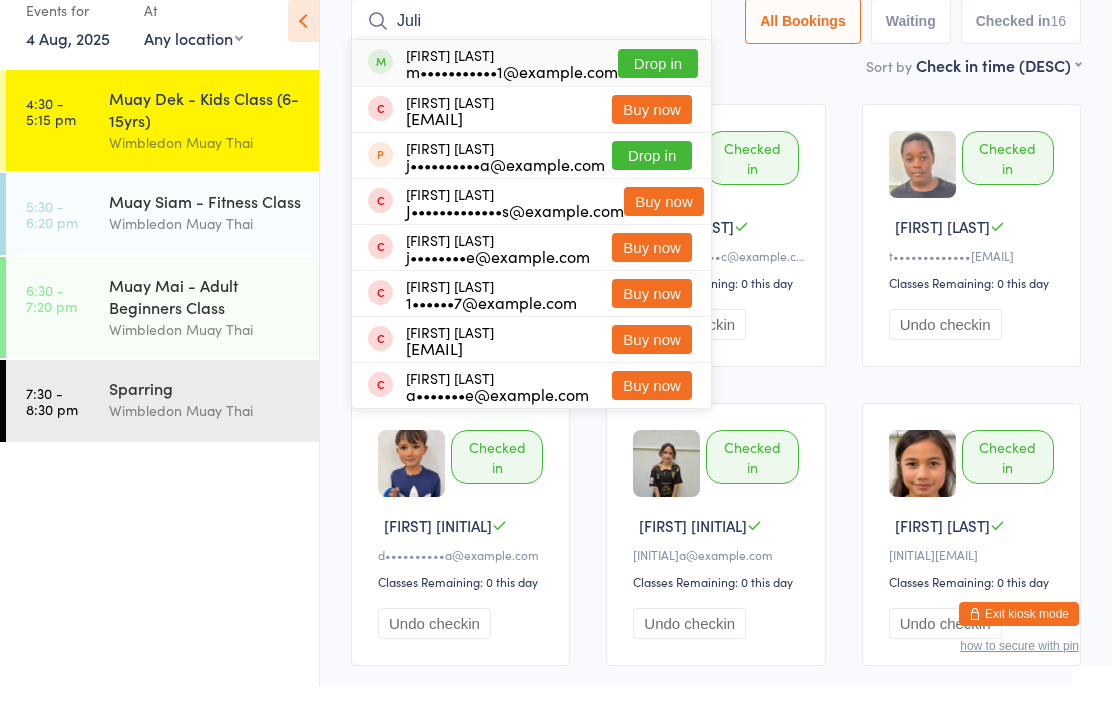 type on "Juli" 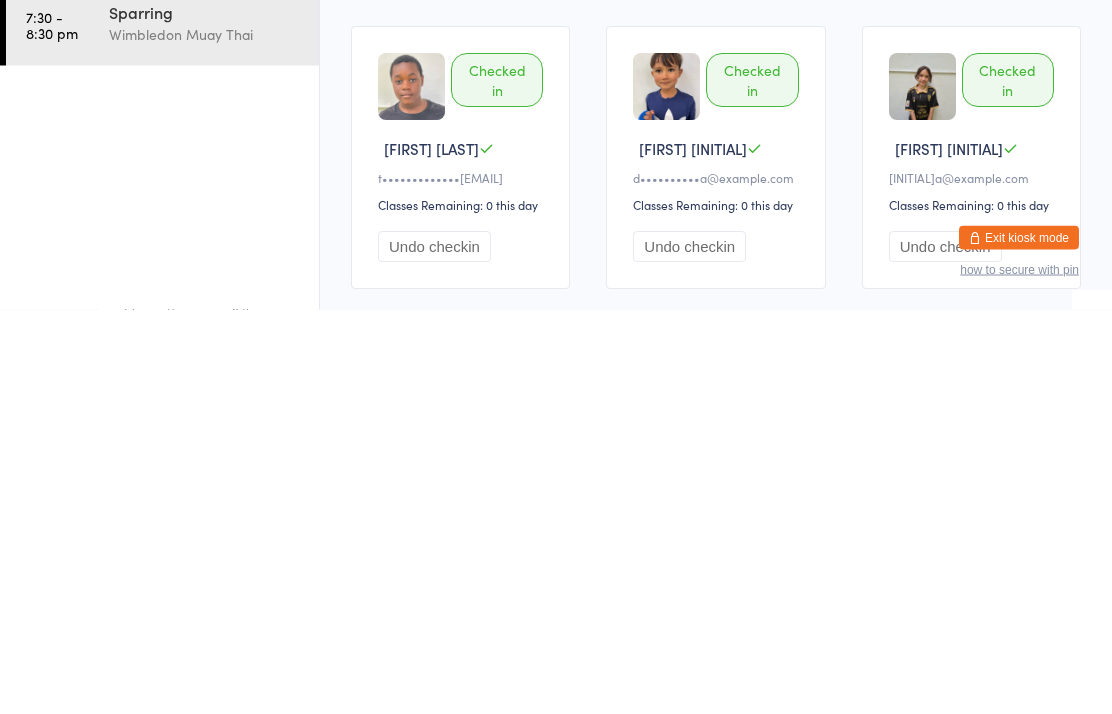 scroll, scrollTop: 0, scrollLeft: 0, axis: both 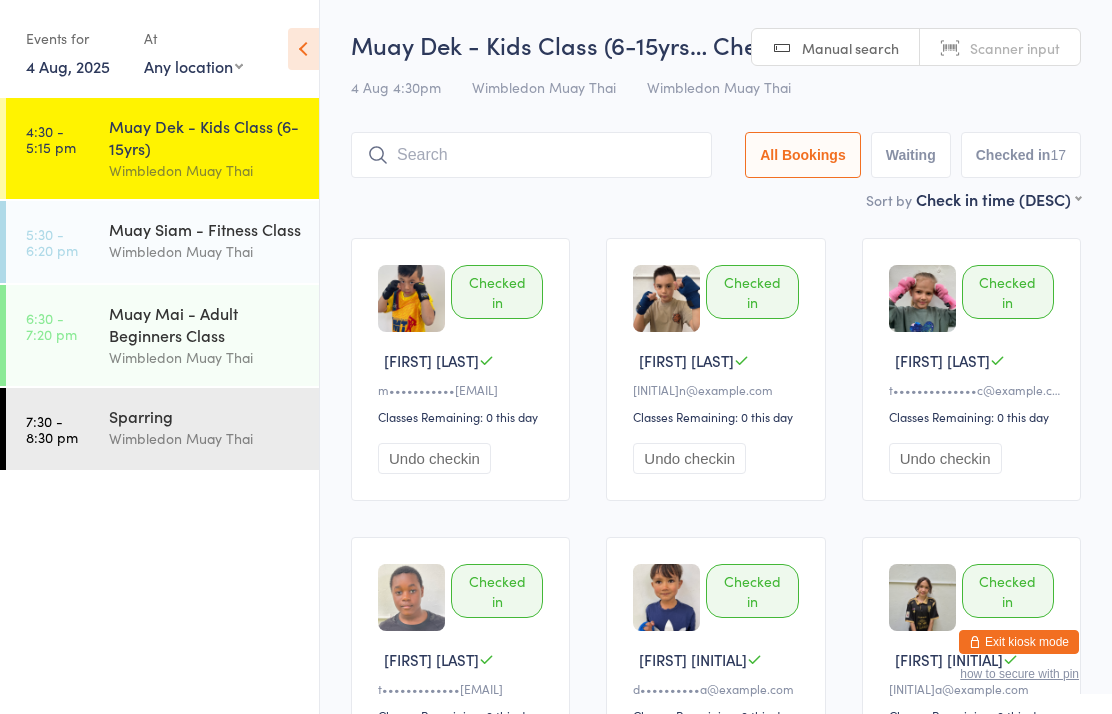 click at bounding box center [531, 155] 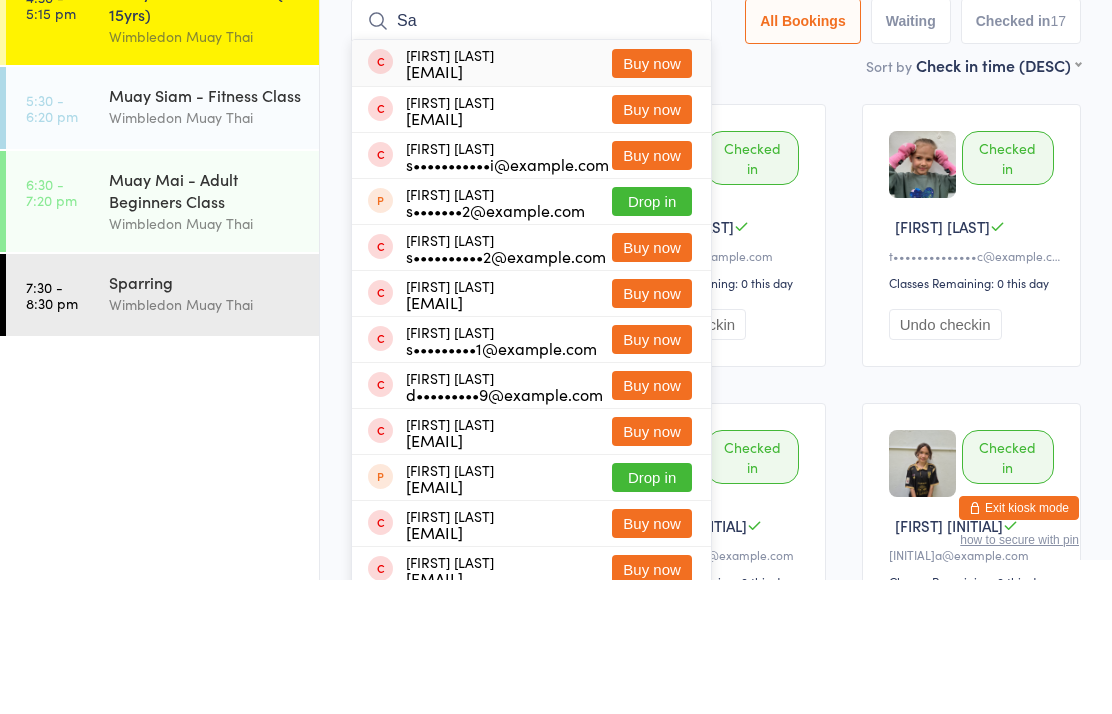 type on "S" 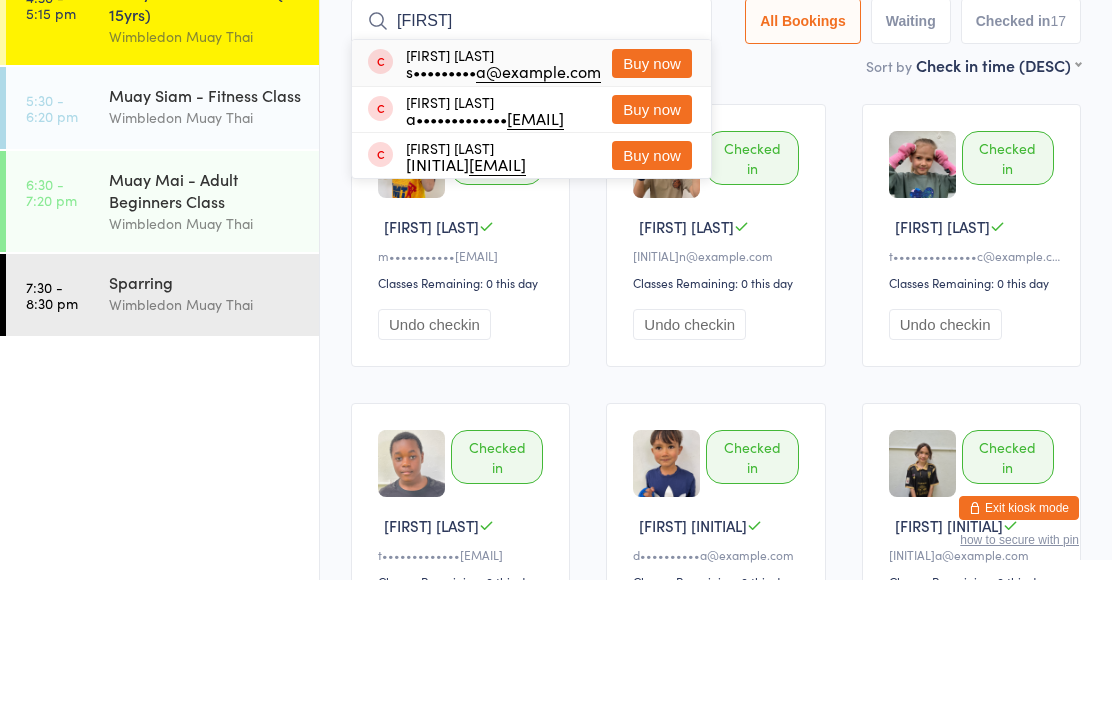 type on "Aadhityaa" 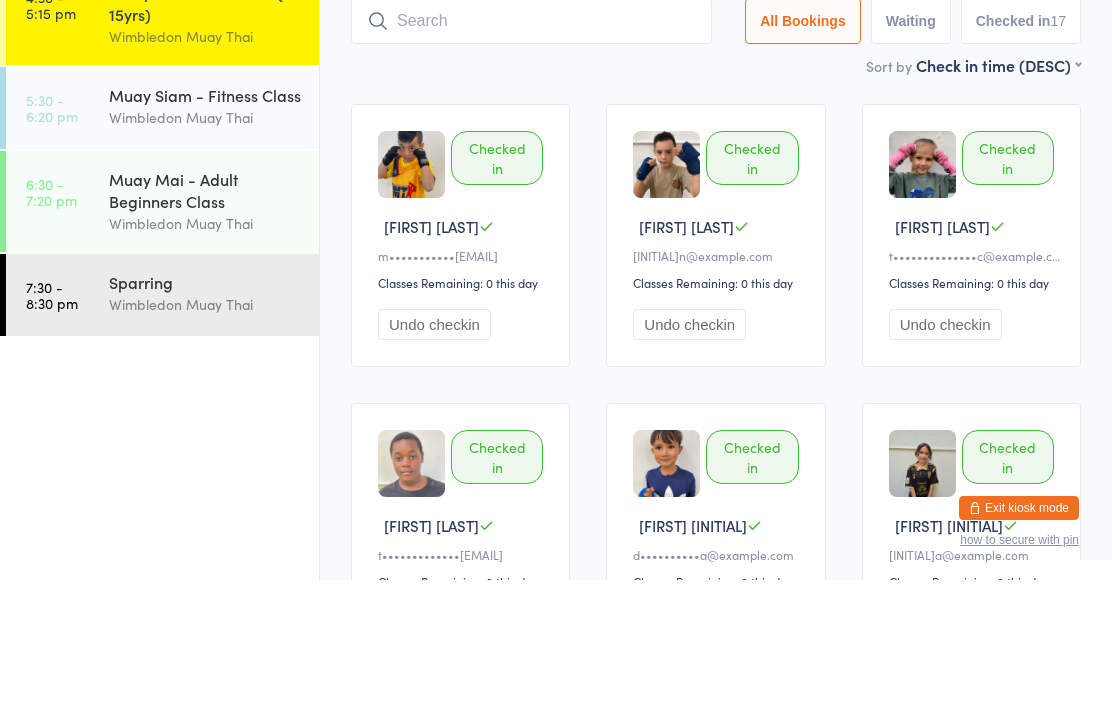 scroll, scrollTop: 134, scrollLeft: 0, axis: vertical 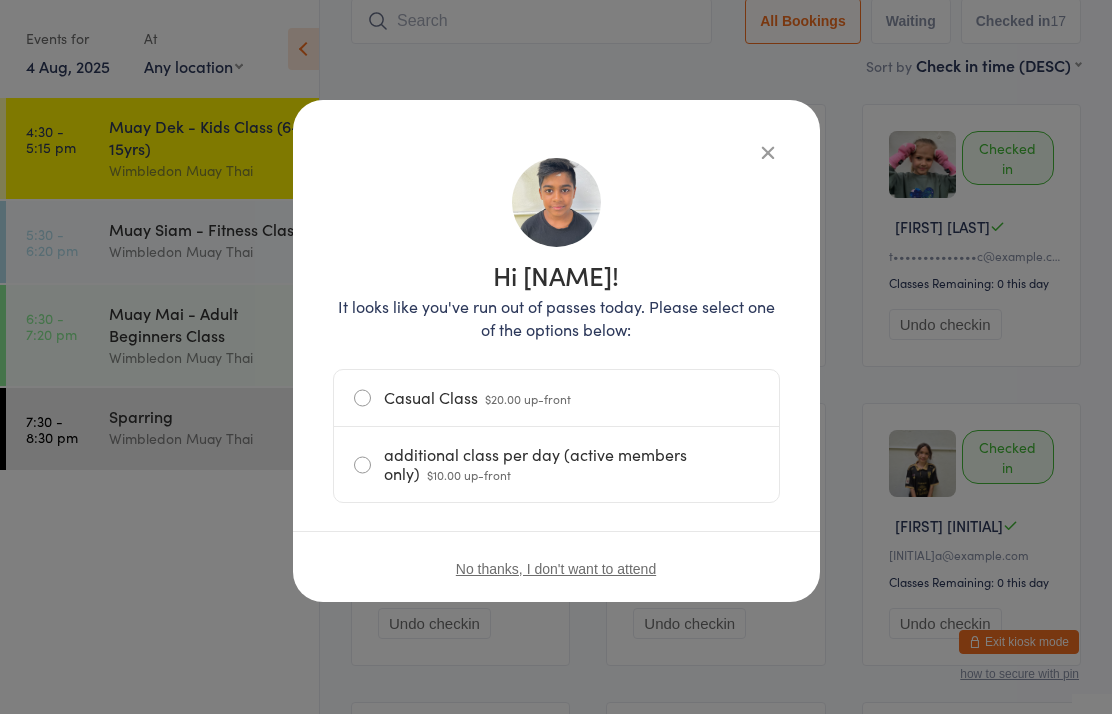 click on "Casual Class  $20.00 up-front" at bounding box center (556, 398) 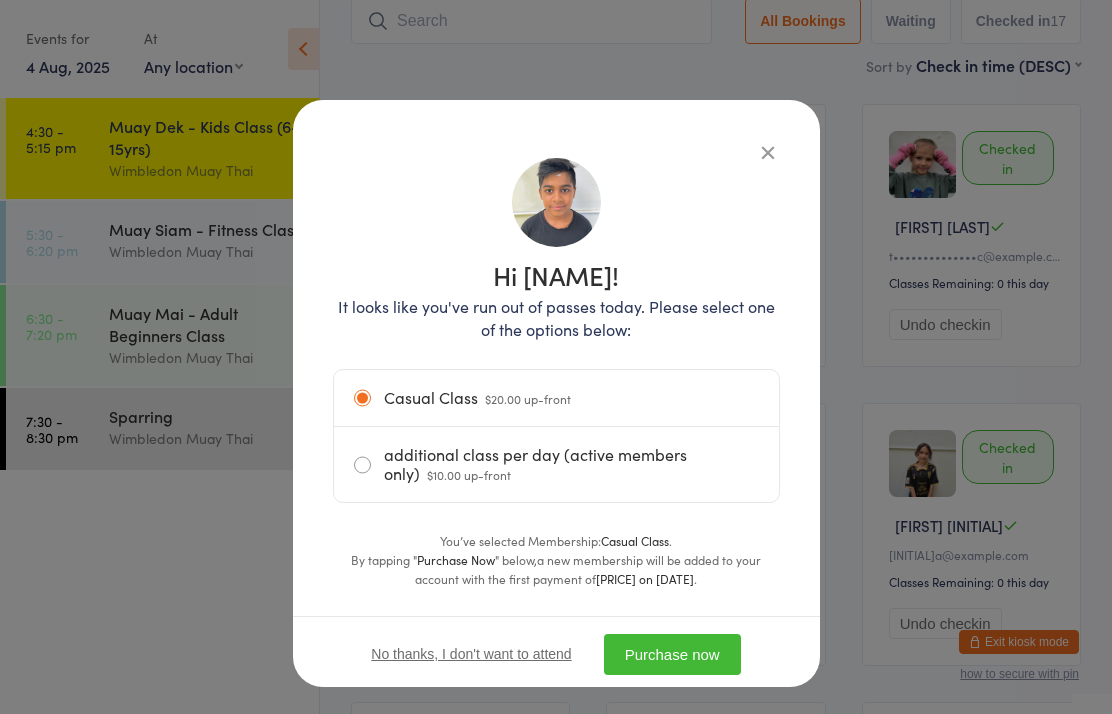 click on "Purchase now" at bounding box center (672, 654) 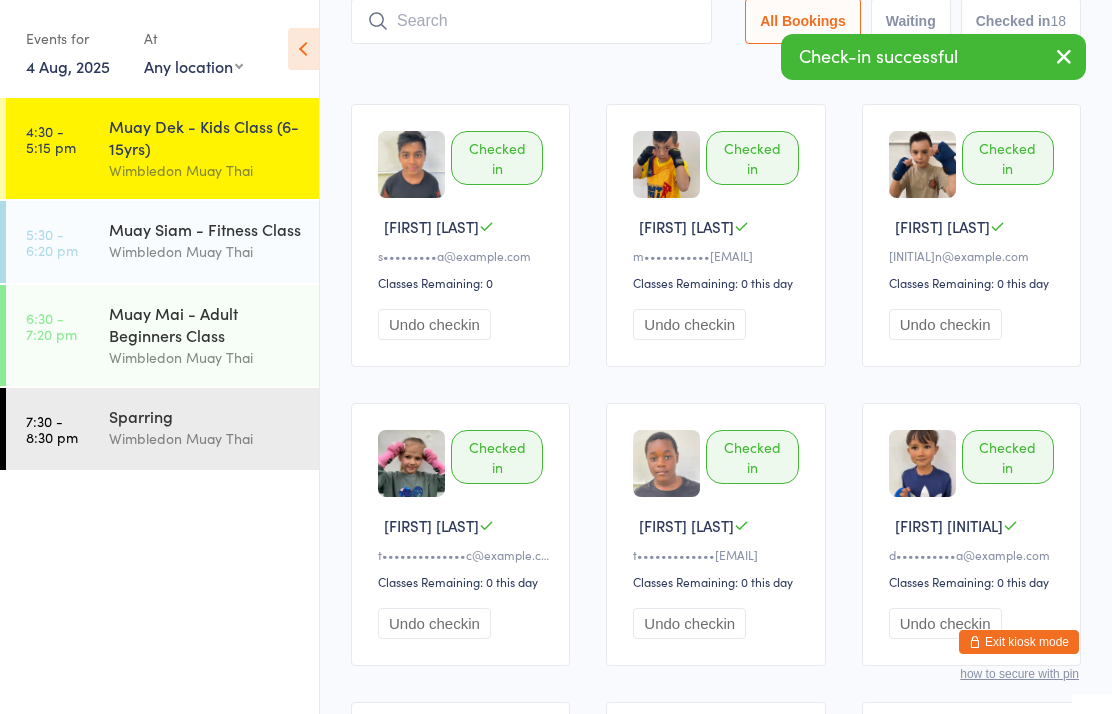 click at bounding box center [531, 21] 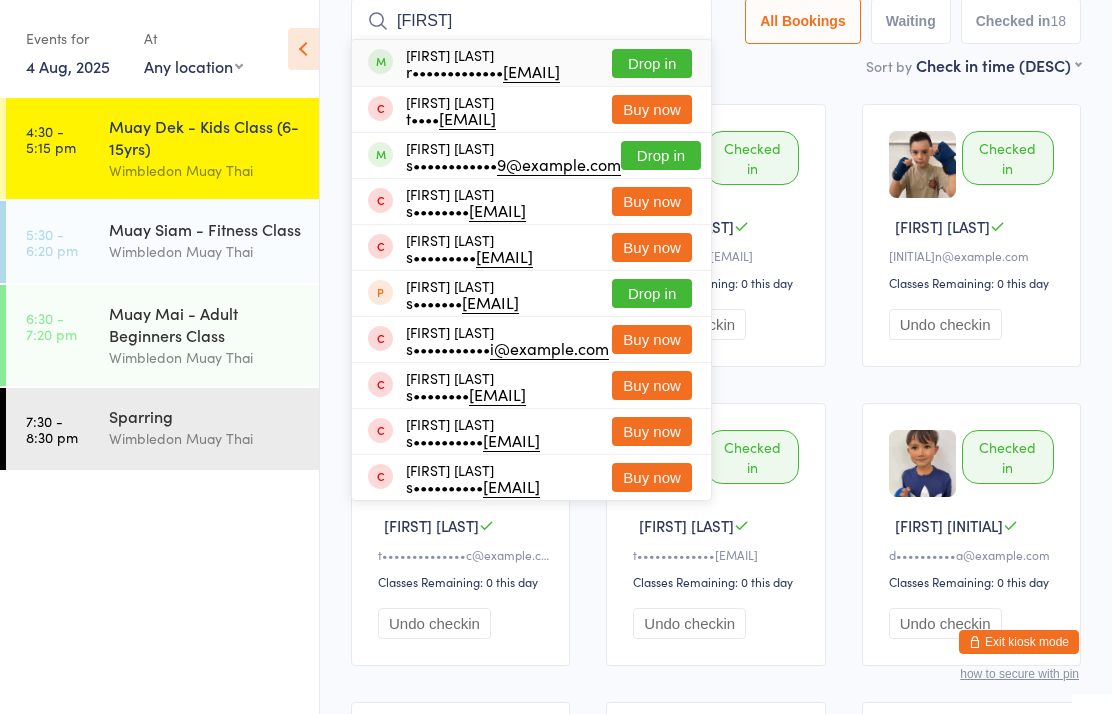 type on "Saeed" 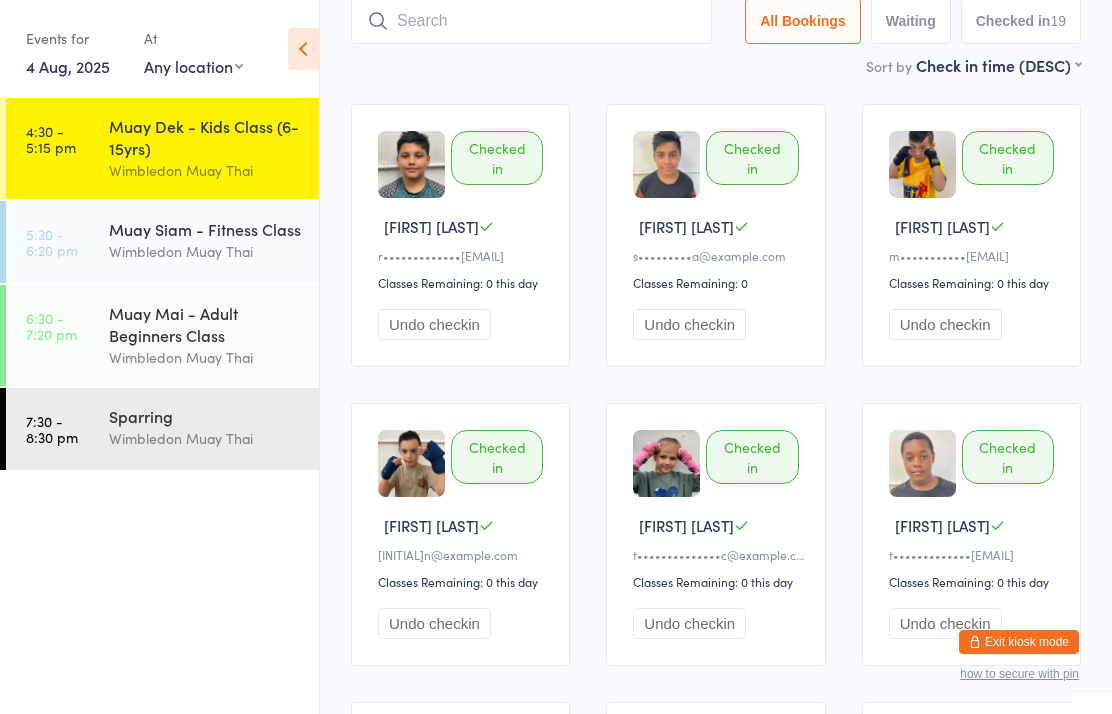 click on "[TIME] - [TIME] [AMPM] [BRAND] - [CATEGORY] ([AGE]) [BRAND]" at bounding box center (162, 148) 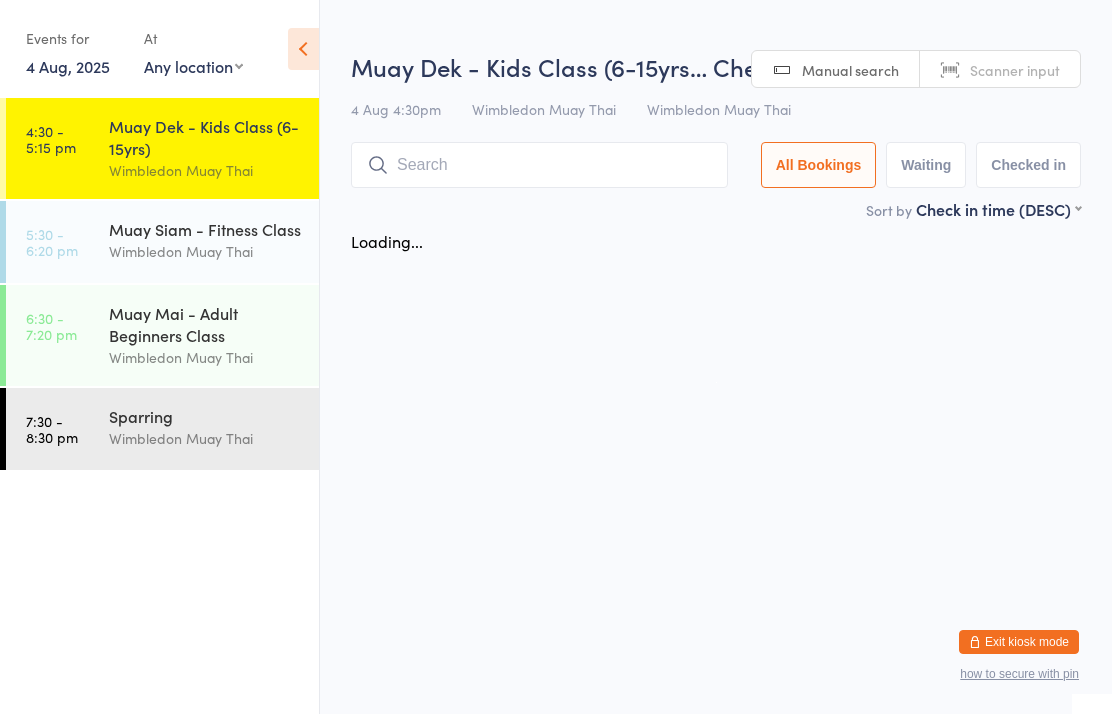 scroll, scrollTop: 0, scrollLeft: 0, axis: both 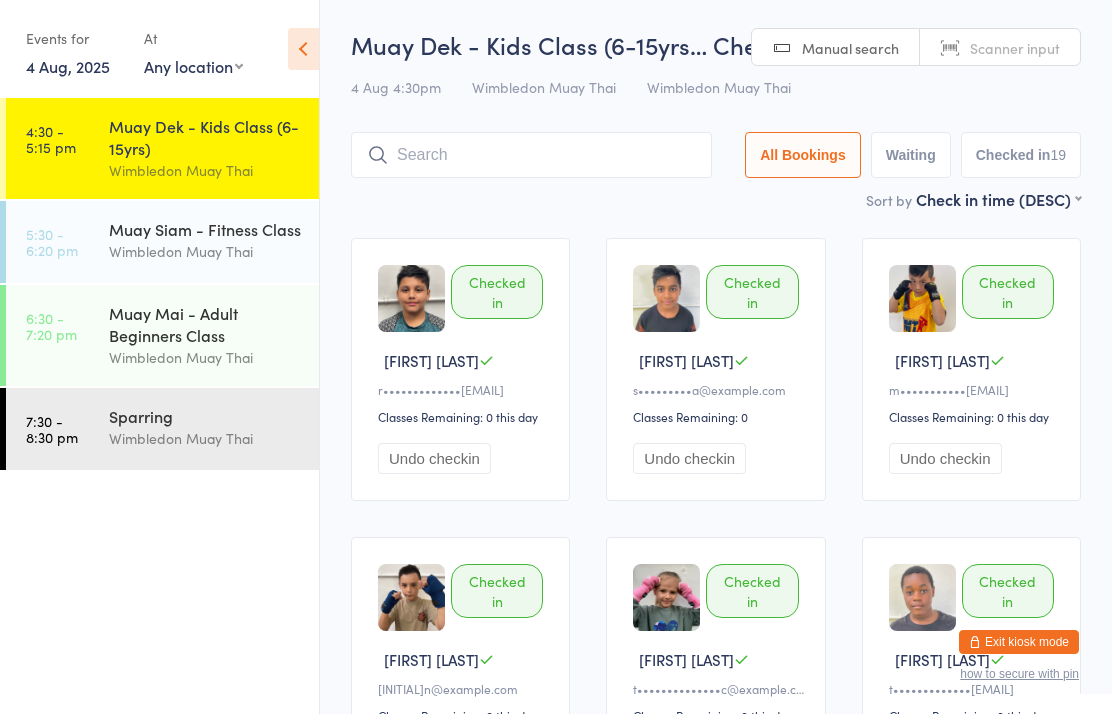 click on "Wimbledon Muay Thai" at bounding box center [205, 170] 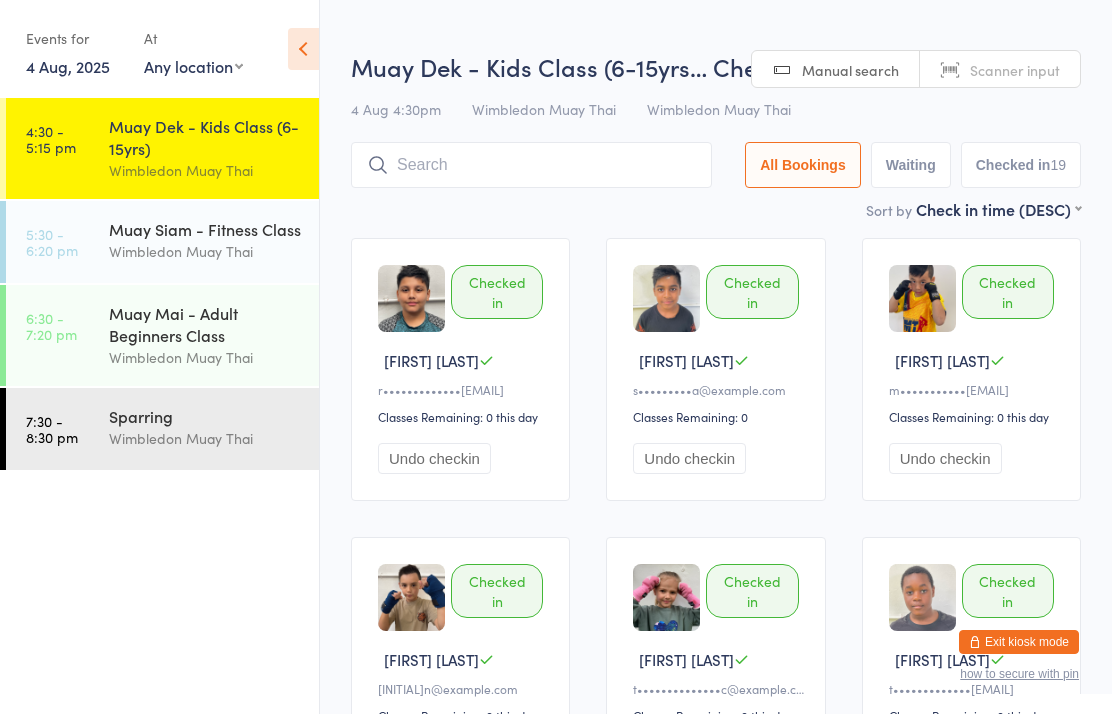 click at bounding box center [531, 165] 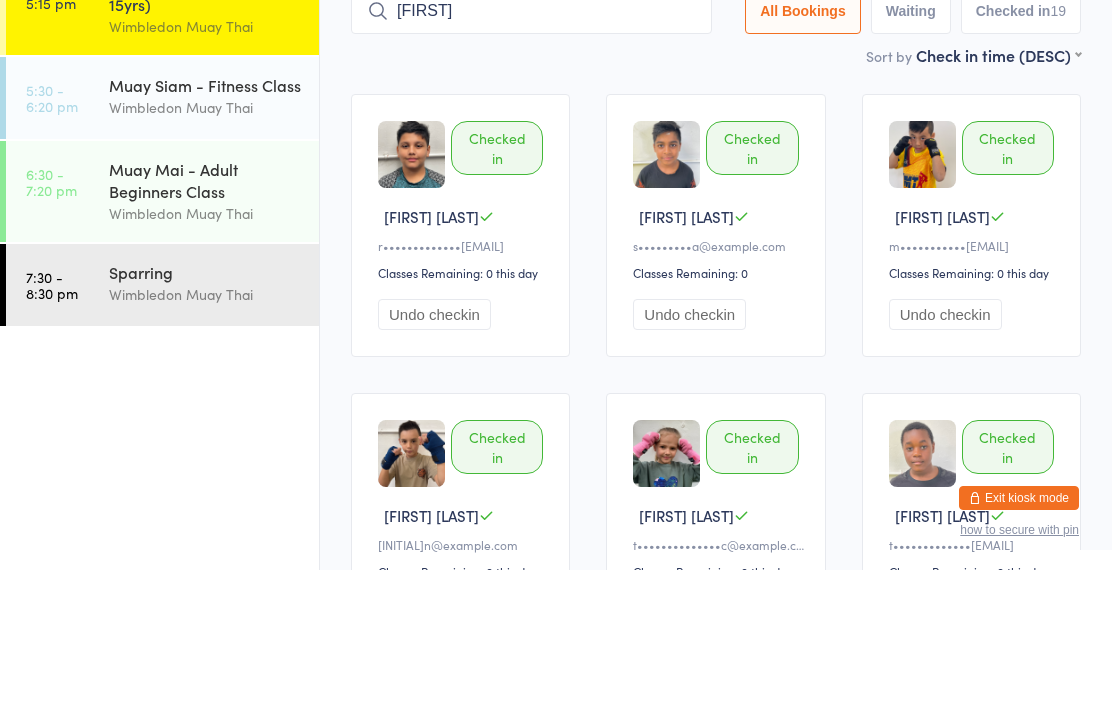 type on "Quinn" 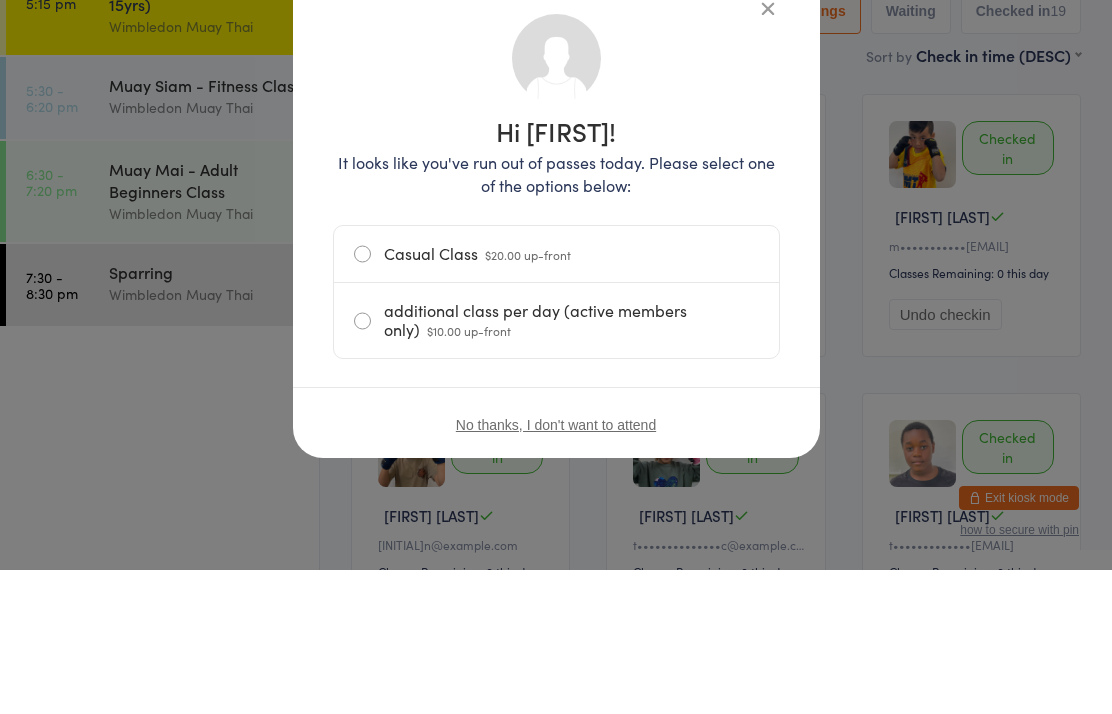 scroll, scrollTop: 144, scrollLeft: 0, axis: vertical 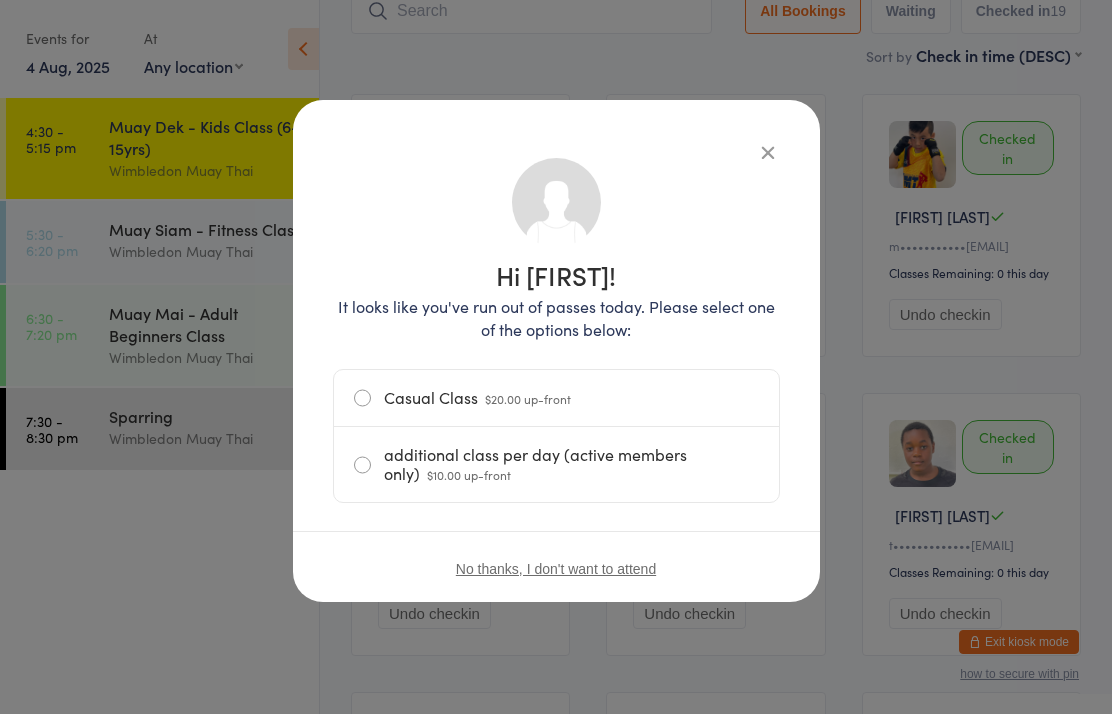 click at bounding box center [768, 152] 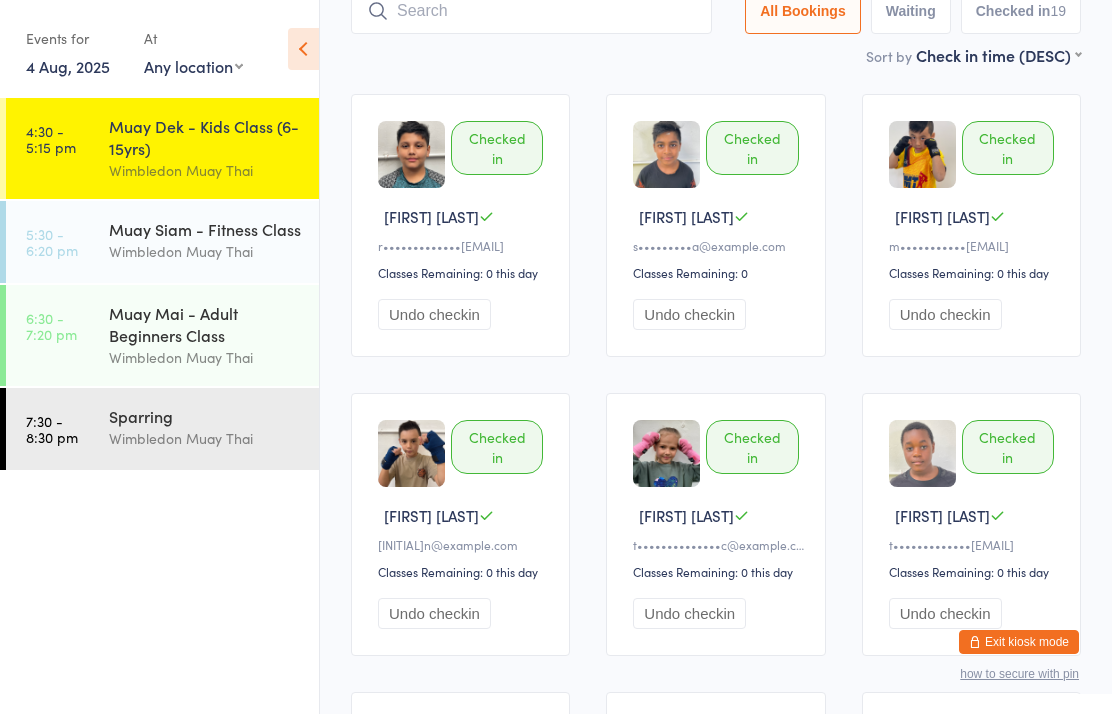 click at bounding box center (531, 11) 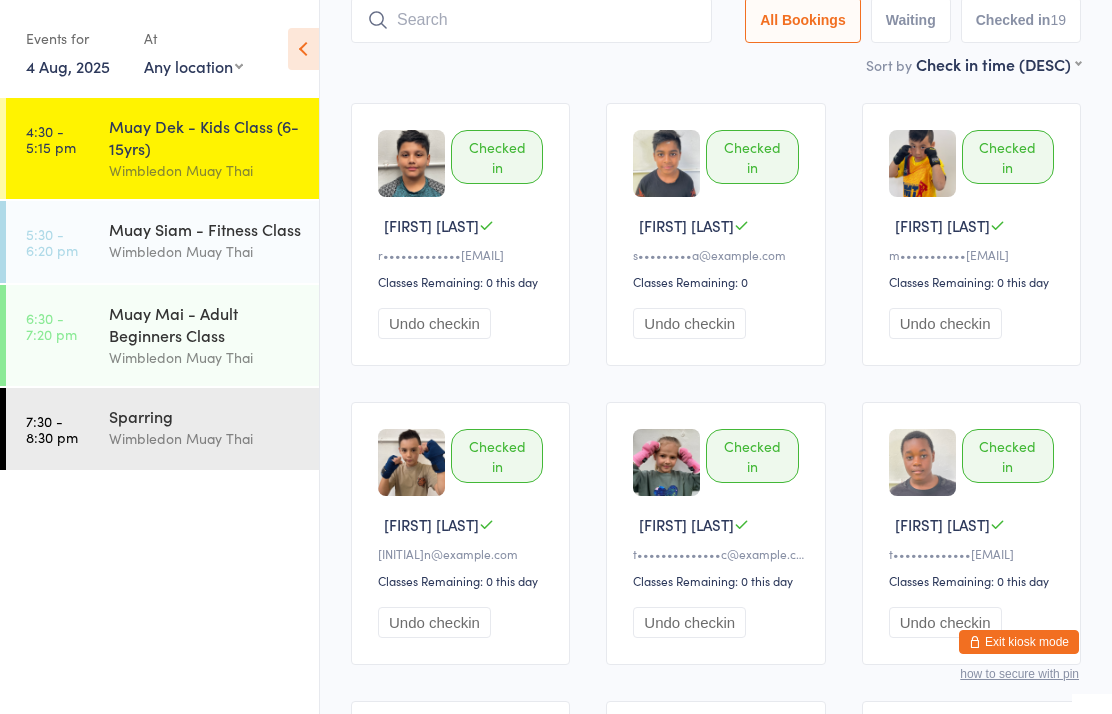 scroll, scrollTop: 134, scrollLeft: 0, axis: vertical 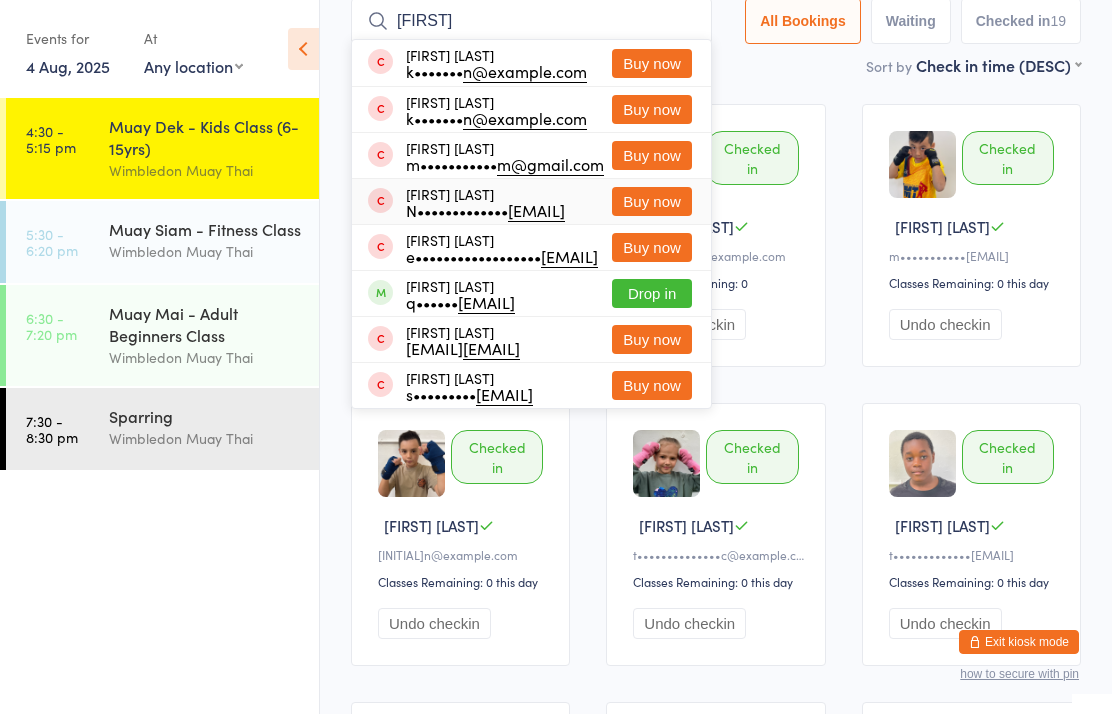type on "Quinn" 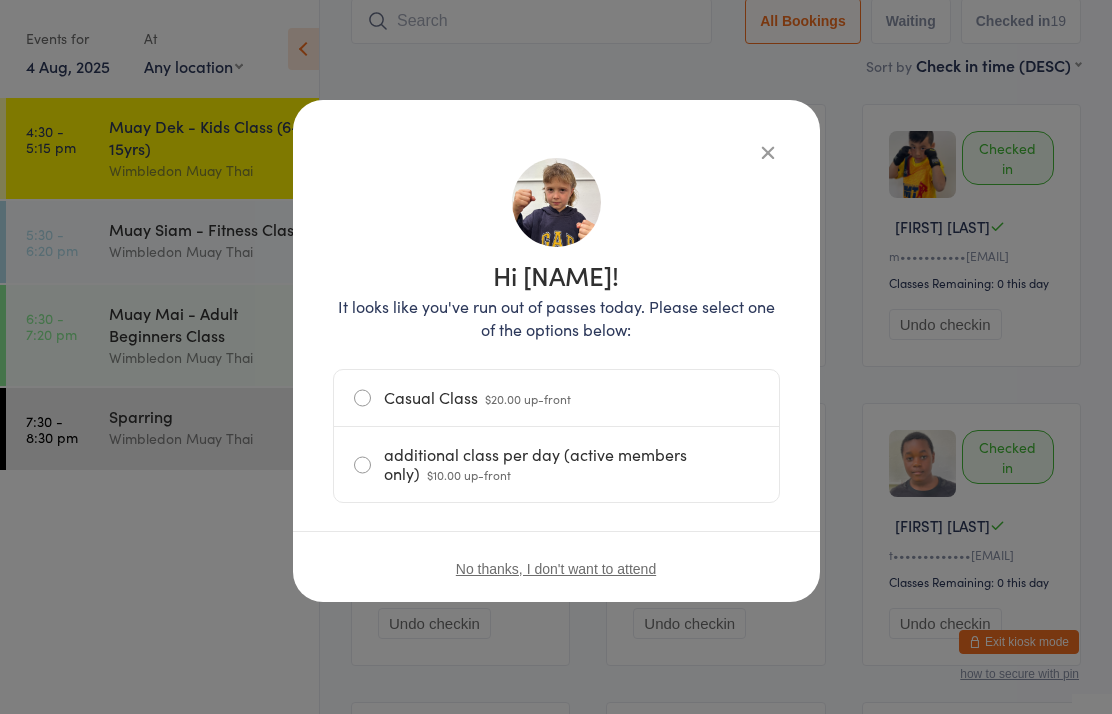 click on "Casual Class  $20.00 up-front" at bounding box center [556, 398] 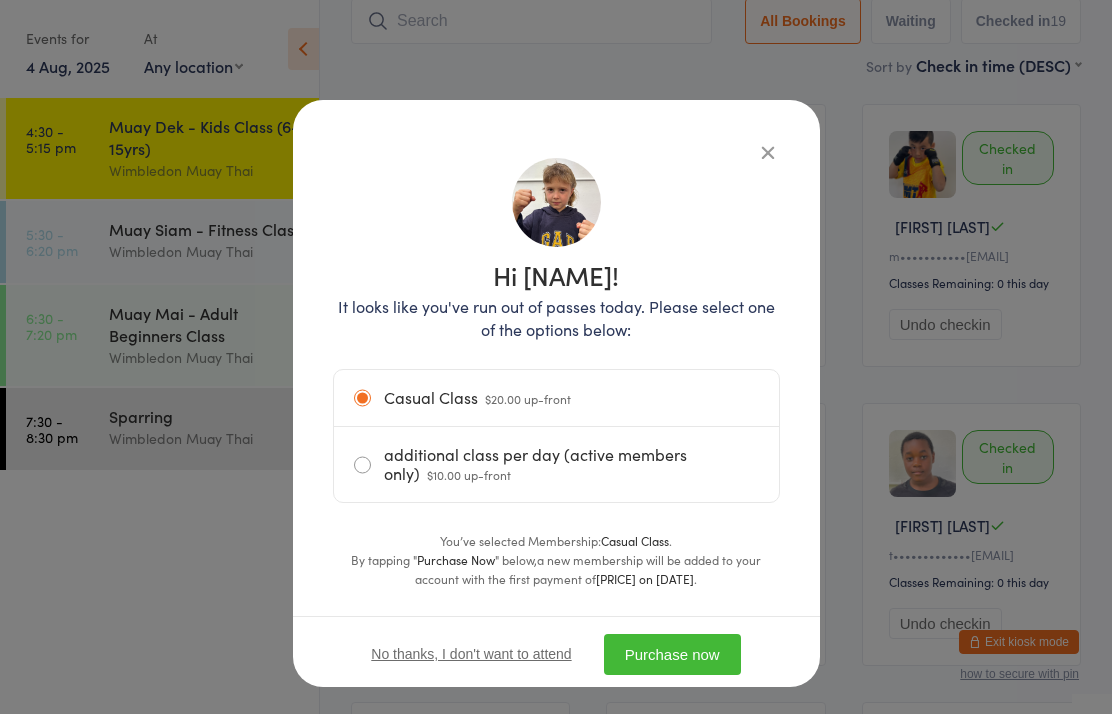 click on "Purchase now" at bounding box center [672, 654] 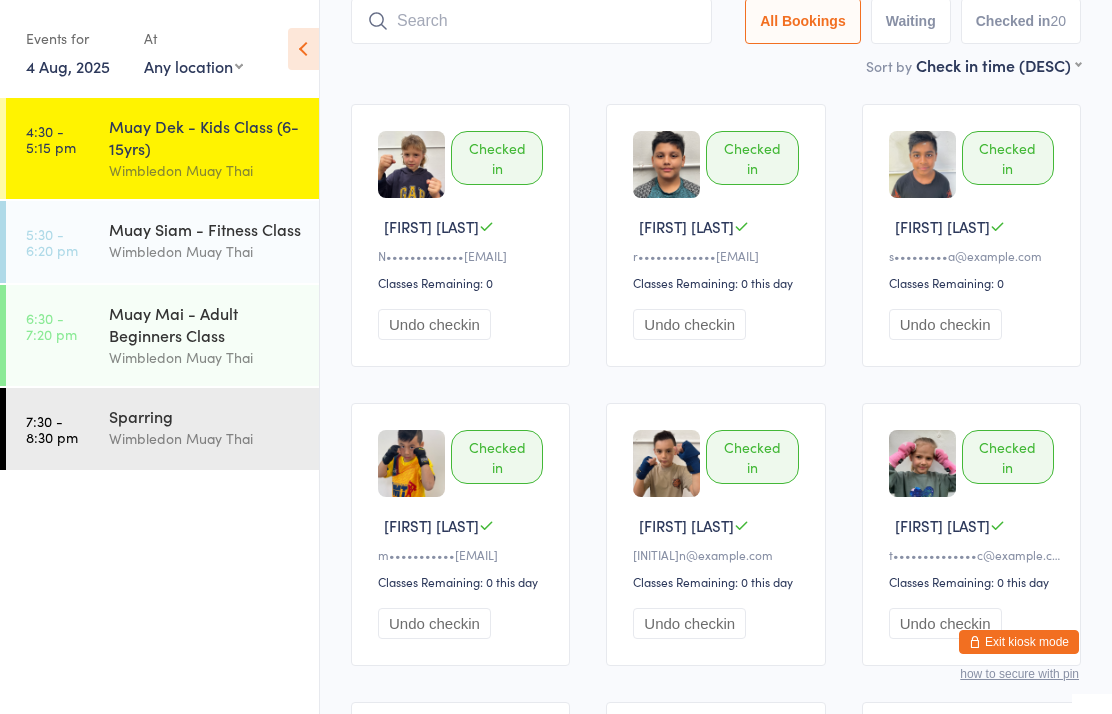 click on "Muay Dek - Kids Class (6-15yrs)" at bounding box center (205, 137) 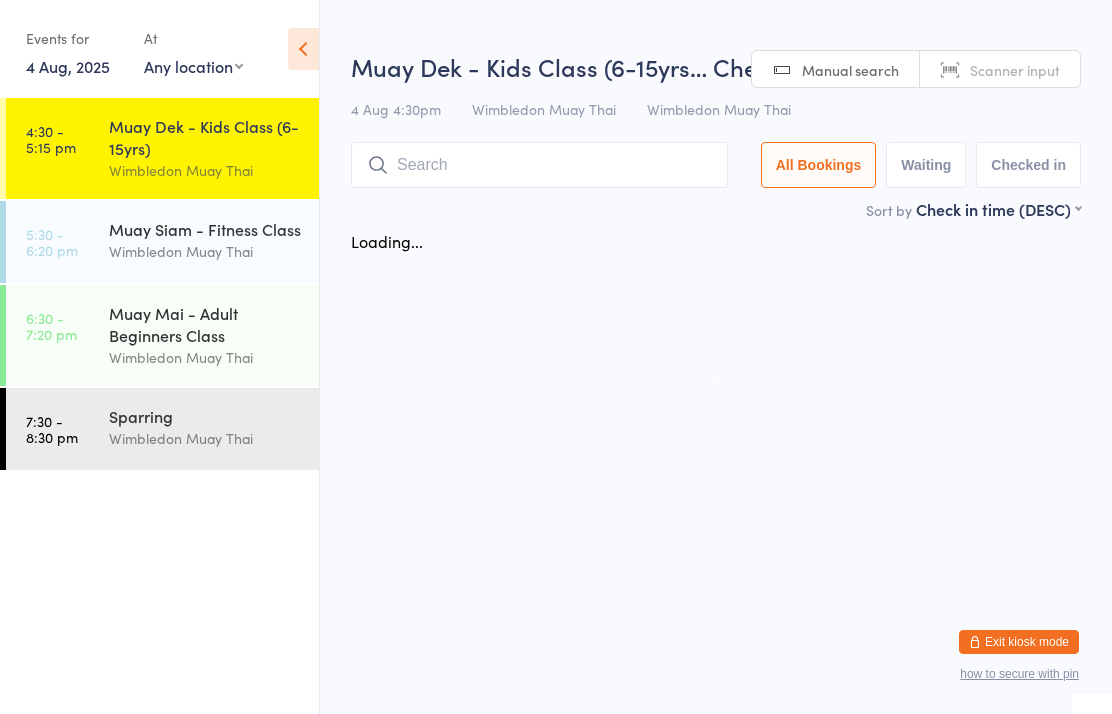 scroll, scrollTop: 0, scrollLeft: 0, axis: both 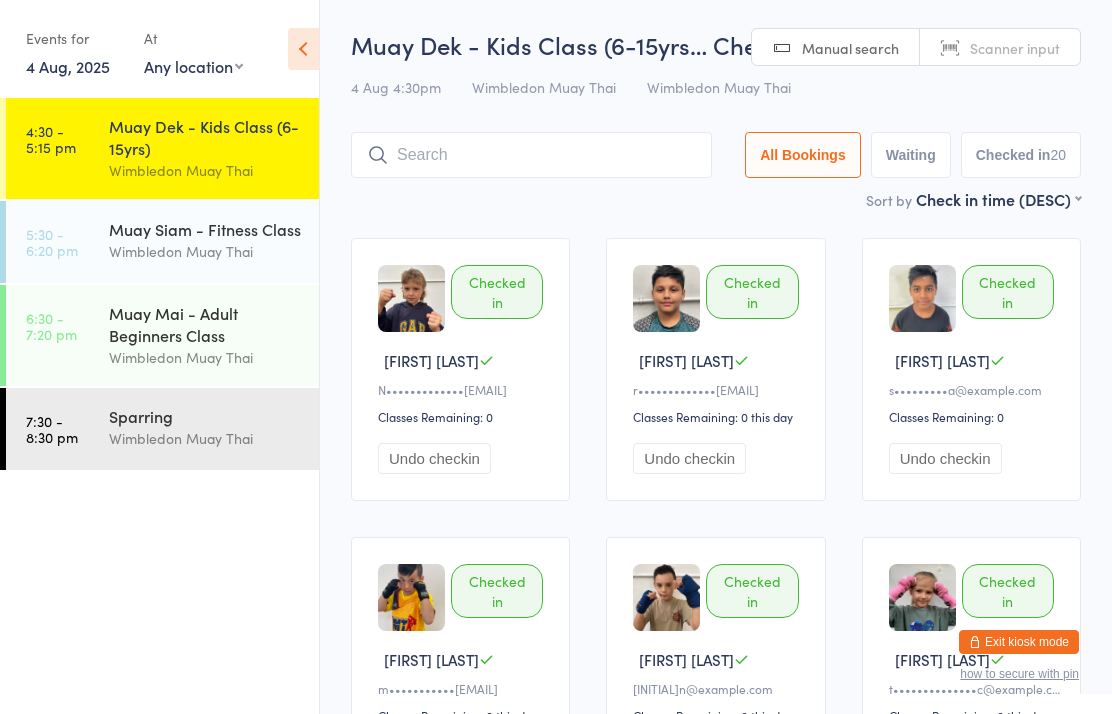 click on "Wimbledon Muay Thai" at bounding box center (205, 357) 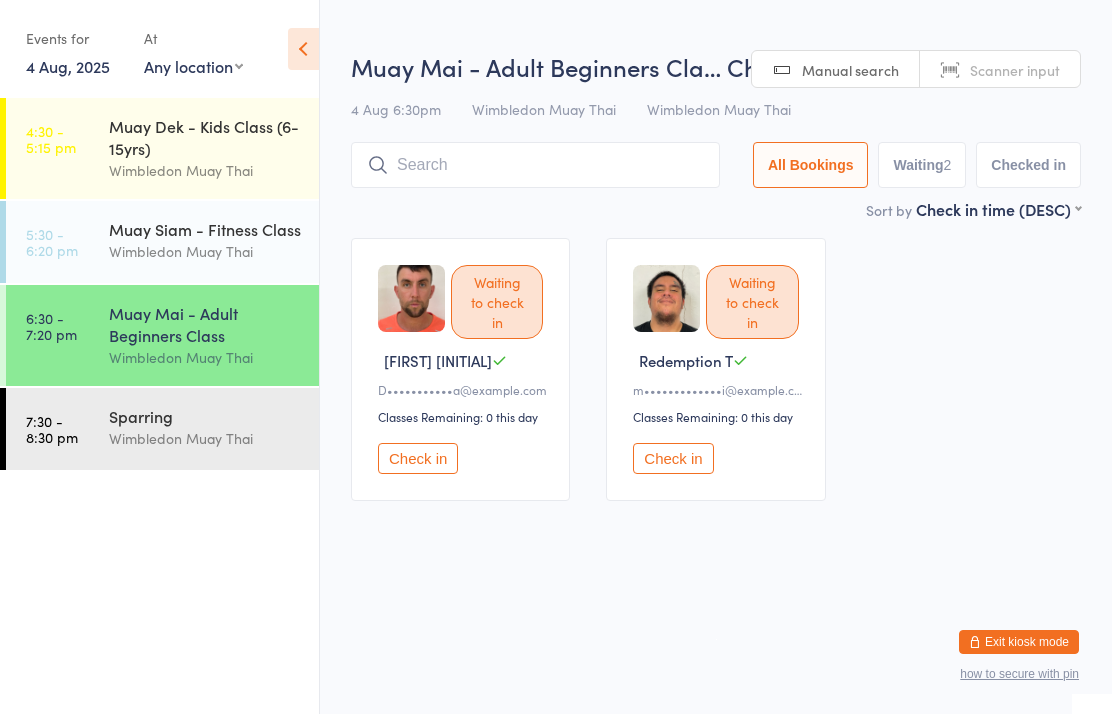 click on "Wimbledon Muay Thai" at bounding box center [205, 251] 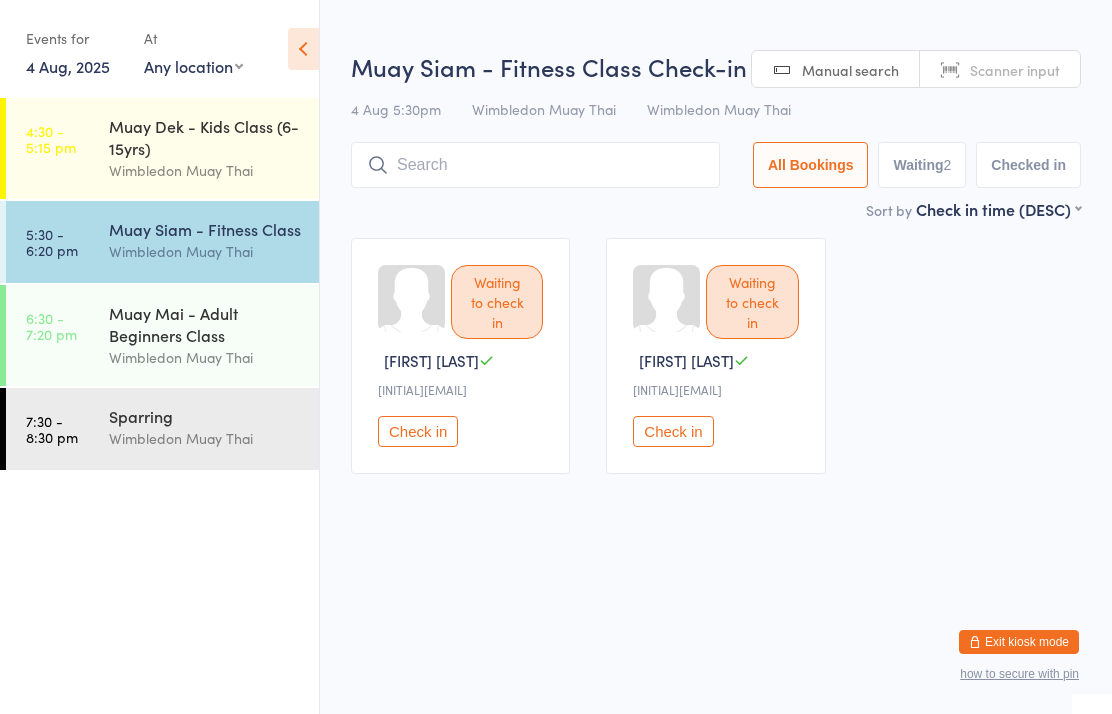 click on "Wimbledon Muay Thai" at bounding box center (205, 438) 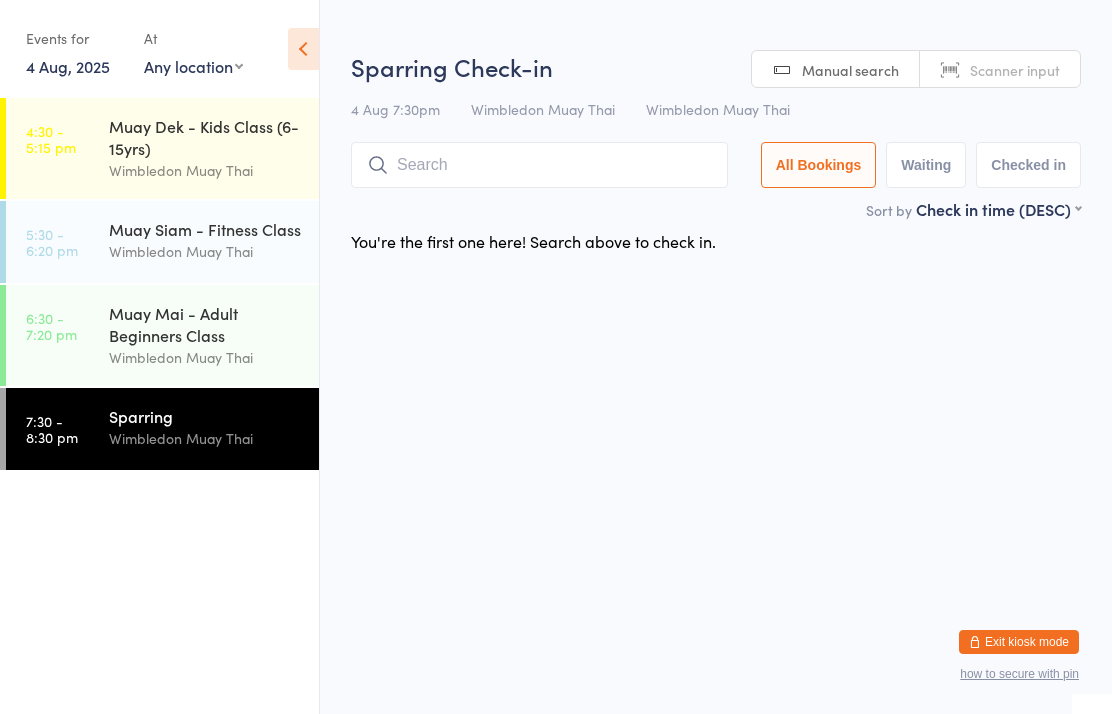 click on "Wimbledon Muay Thai" at bounding box center (205, 251) 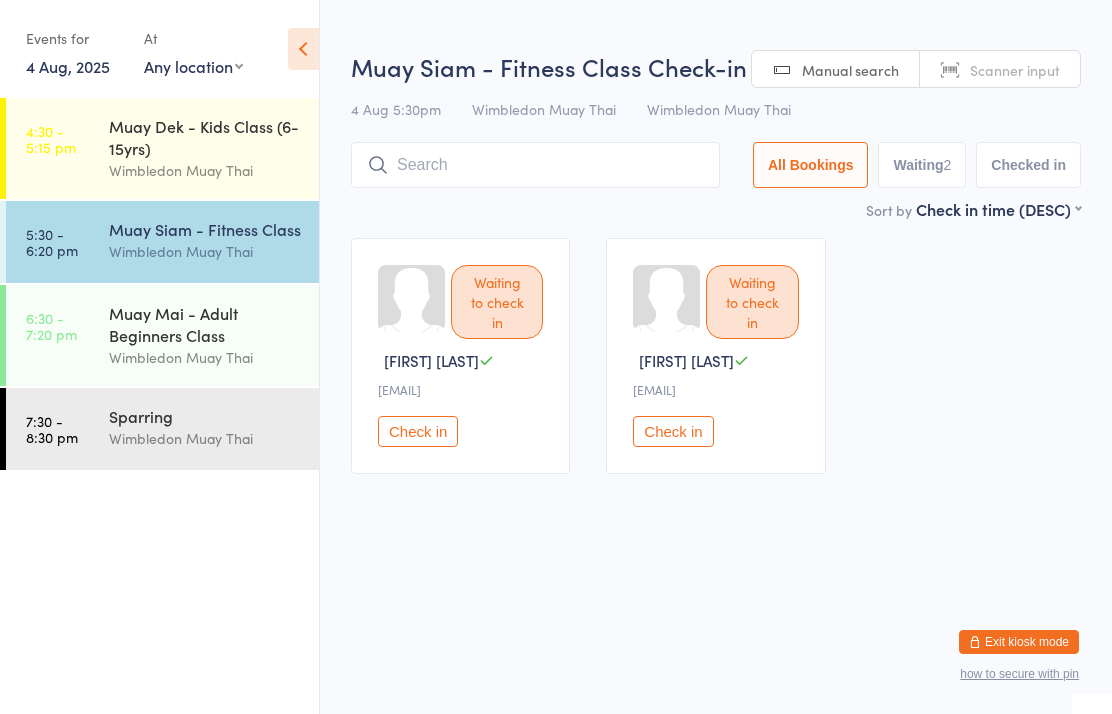 click at bounding box center (535, 165) 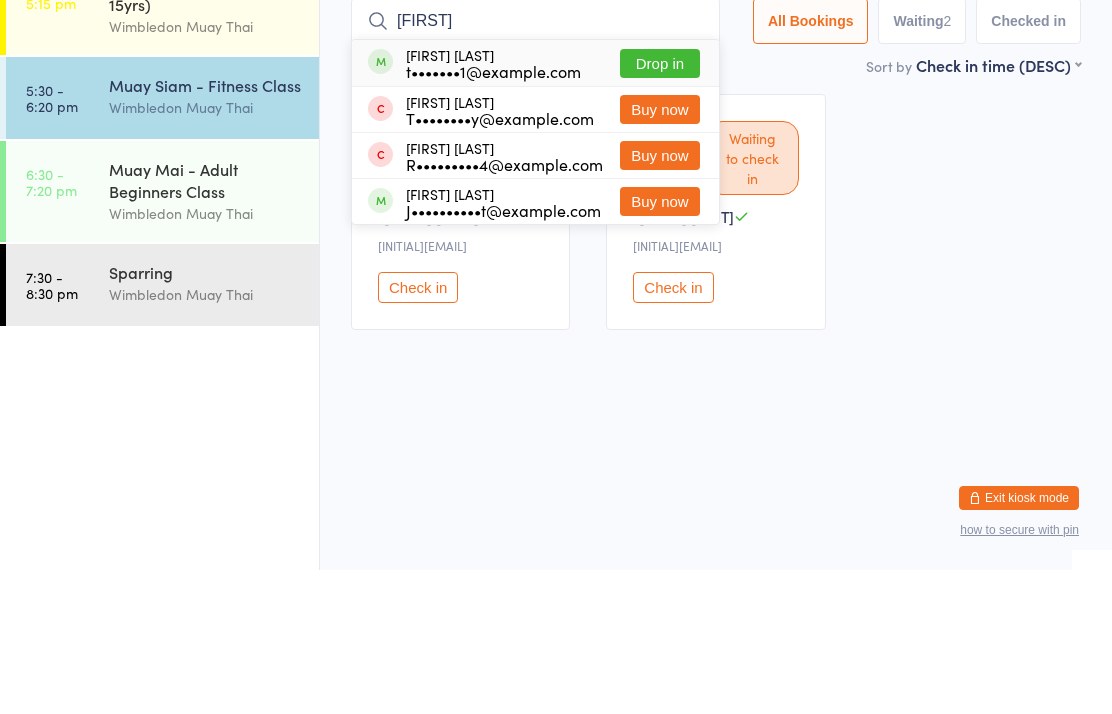 type on "Ted" 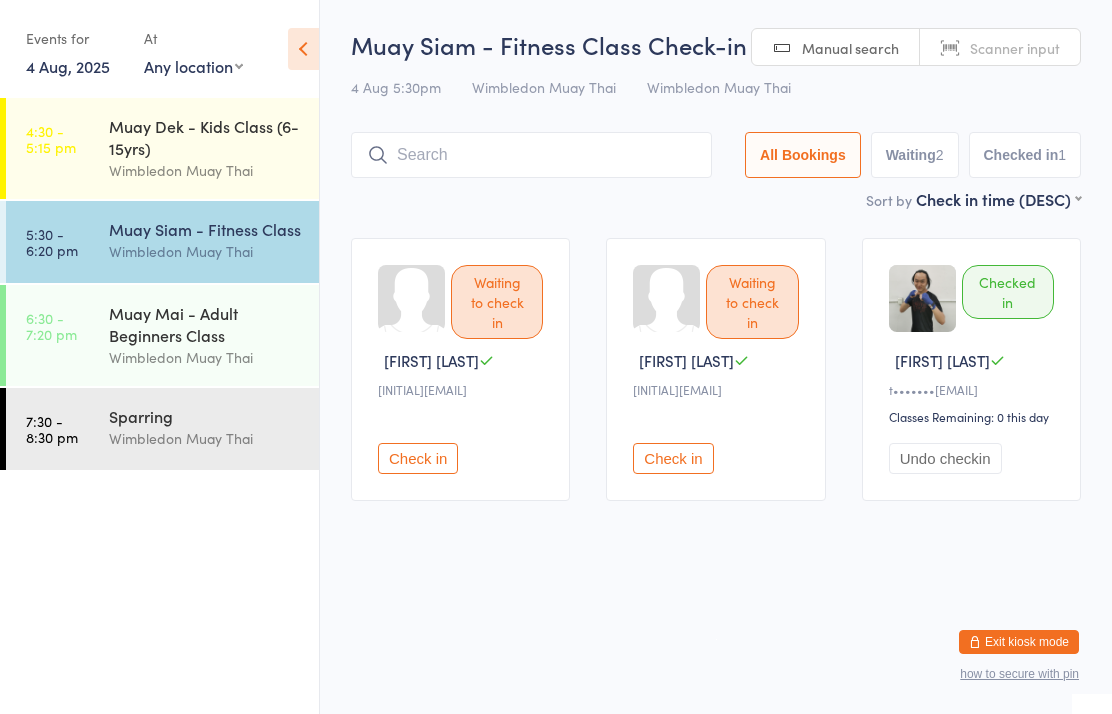 click at bounding box center (531, 155) 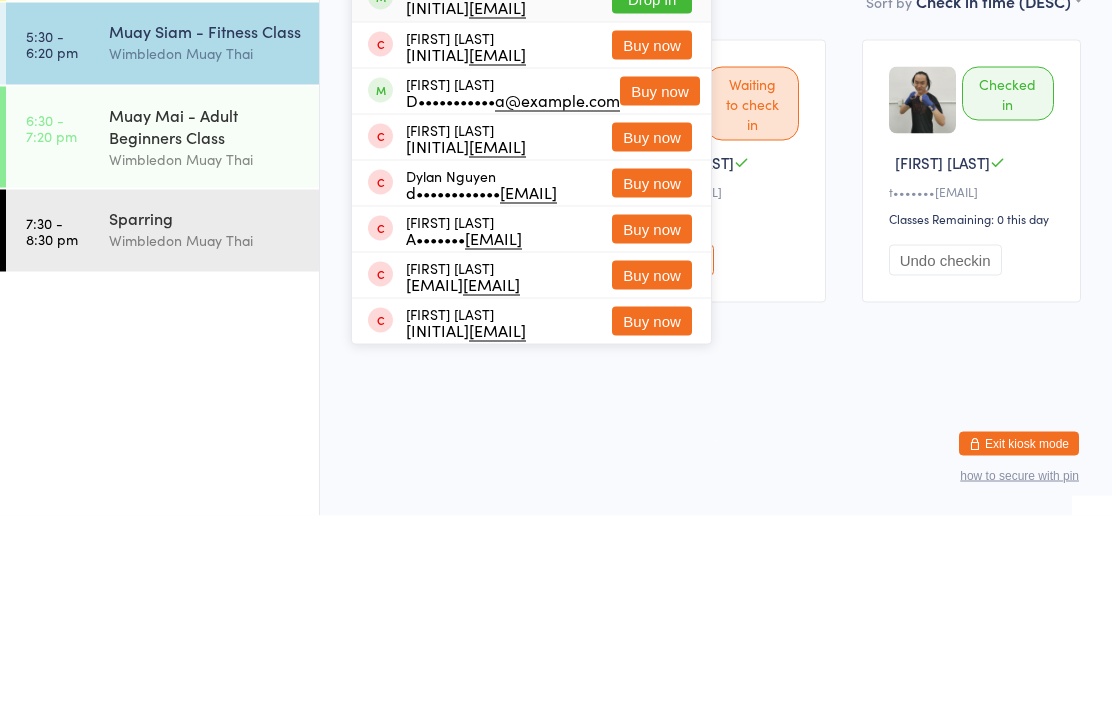 type on "[FIRST]" 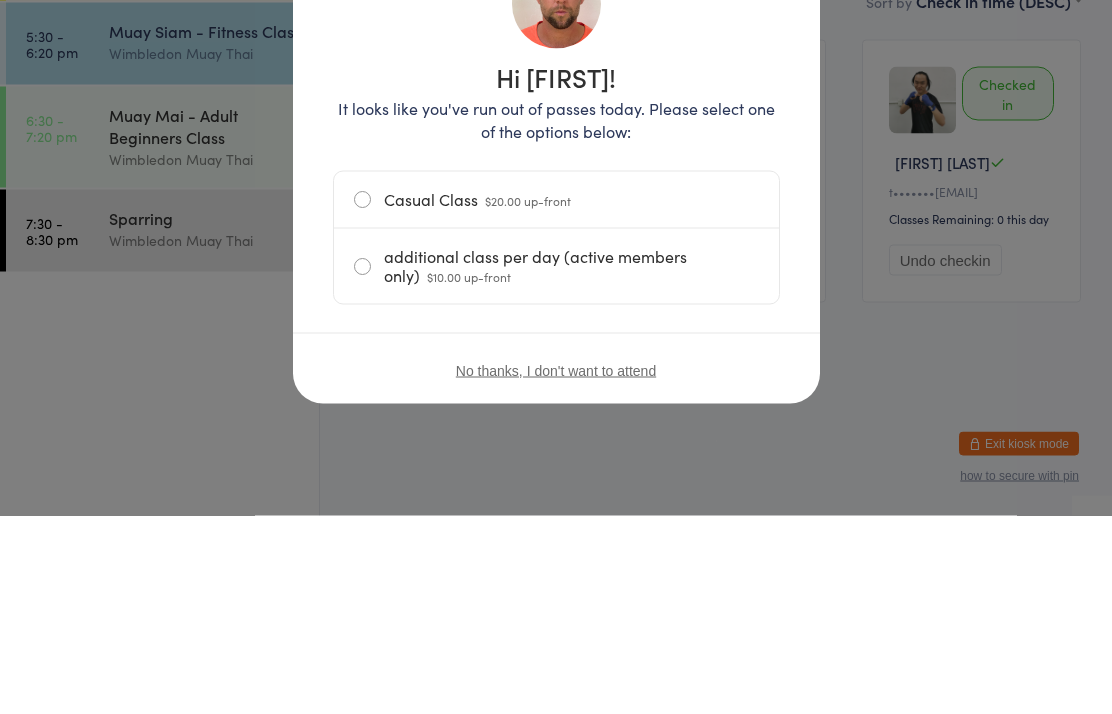 scroll, scrollTop: 28, scrollLeft: 0, axis: vertical 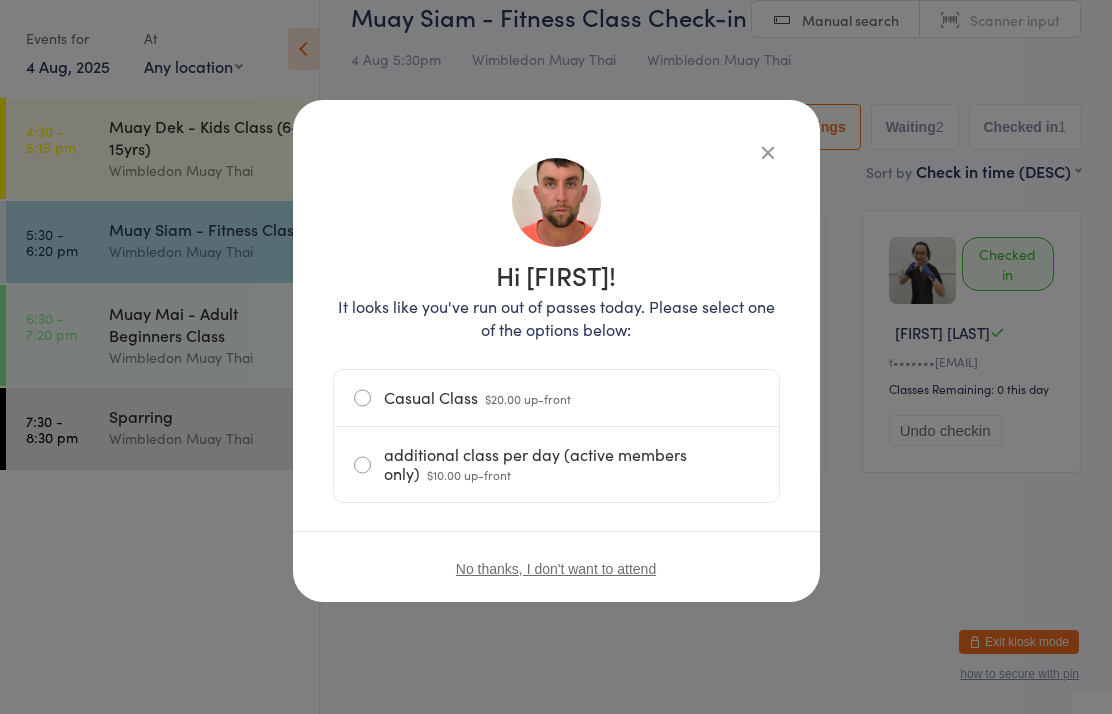 click at bounding box center [768, 152] 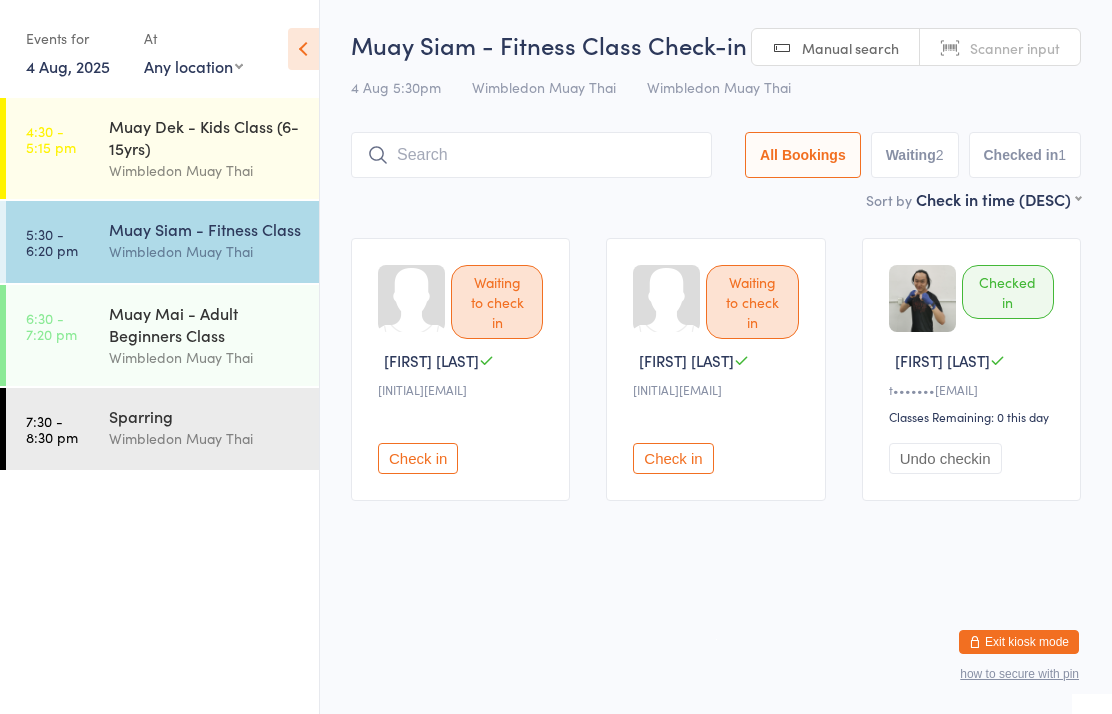 click on "Wimbledon Muay Thai" at bounding box center [205, 251] 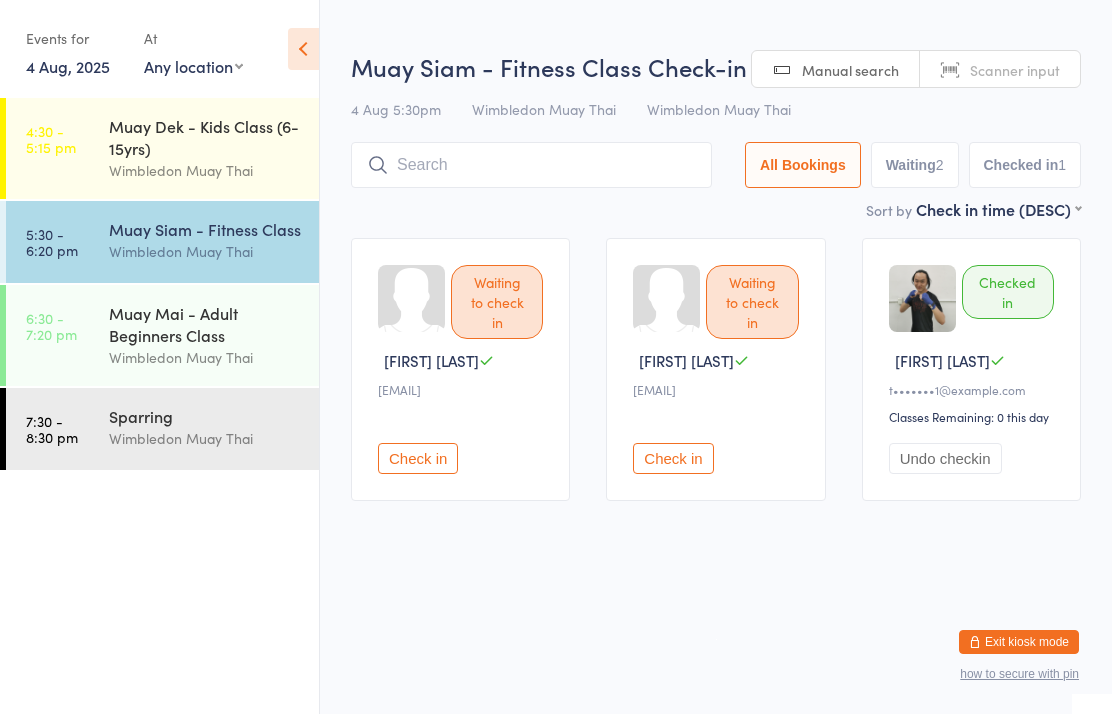 click at bounding box center (531, 165) 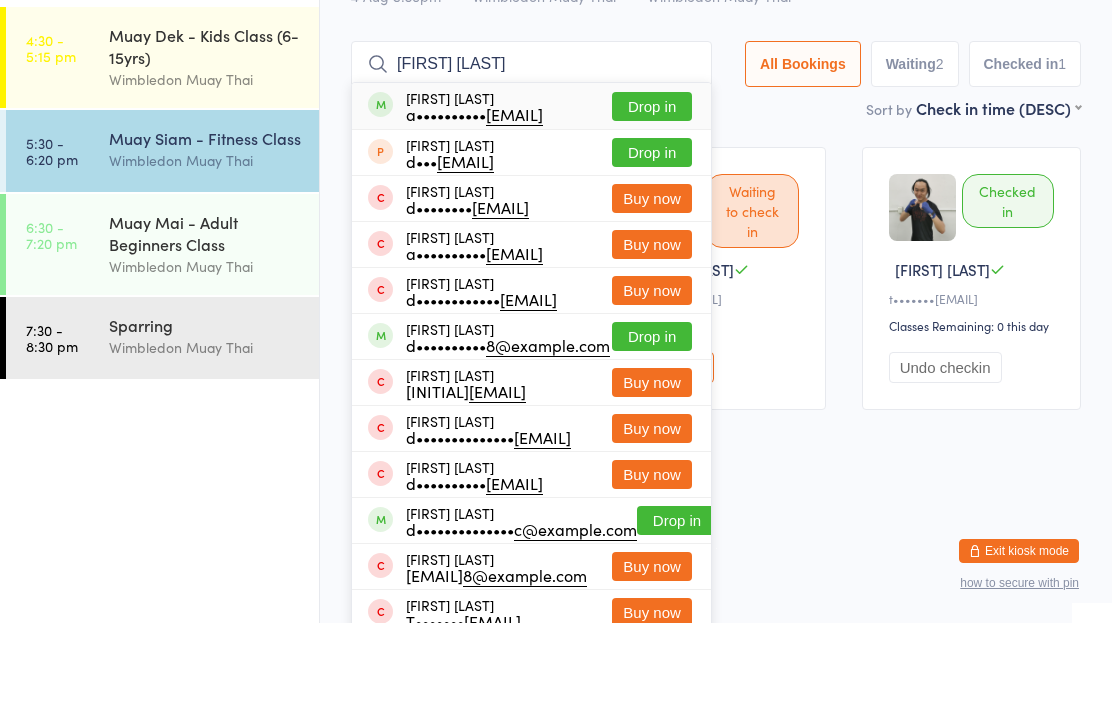 type on "David Gibson" 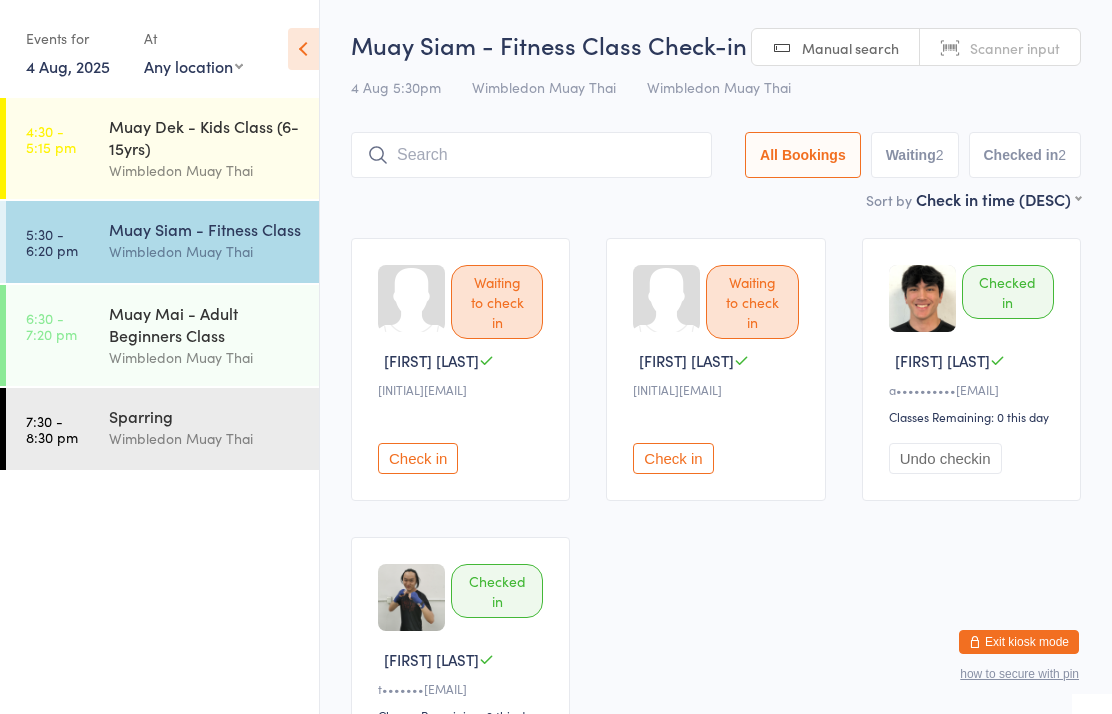 click at bounding box center (531, 155) 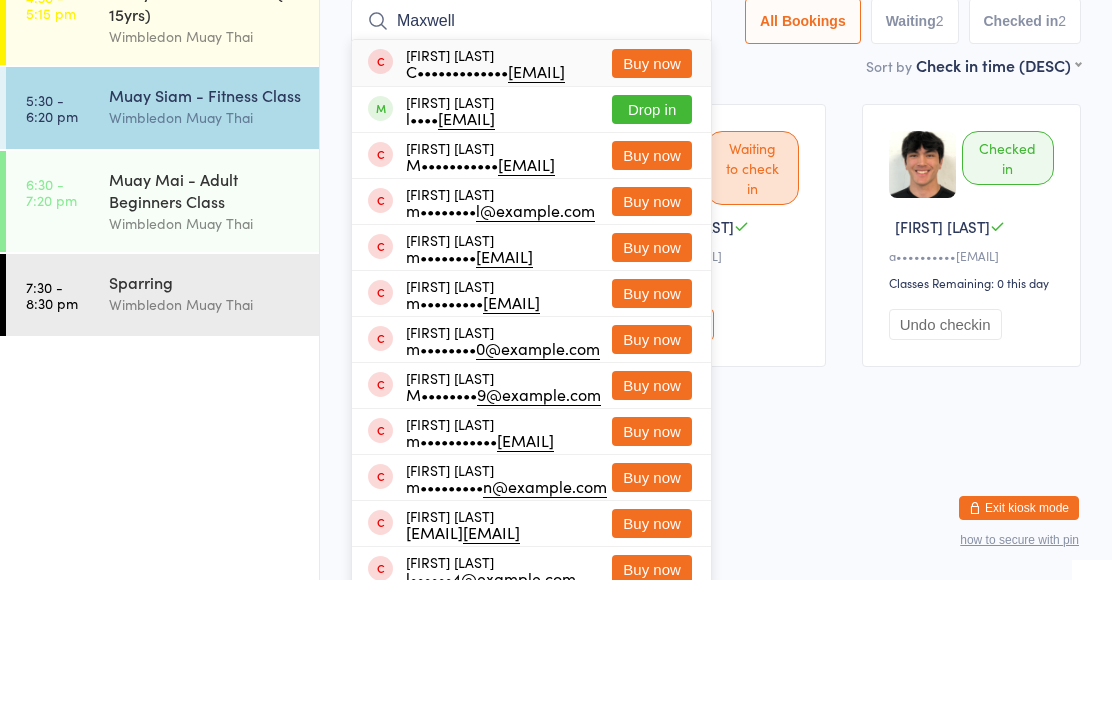 type on "Maxwell" 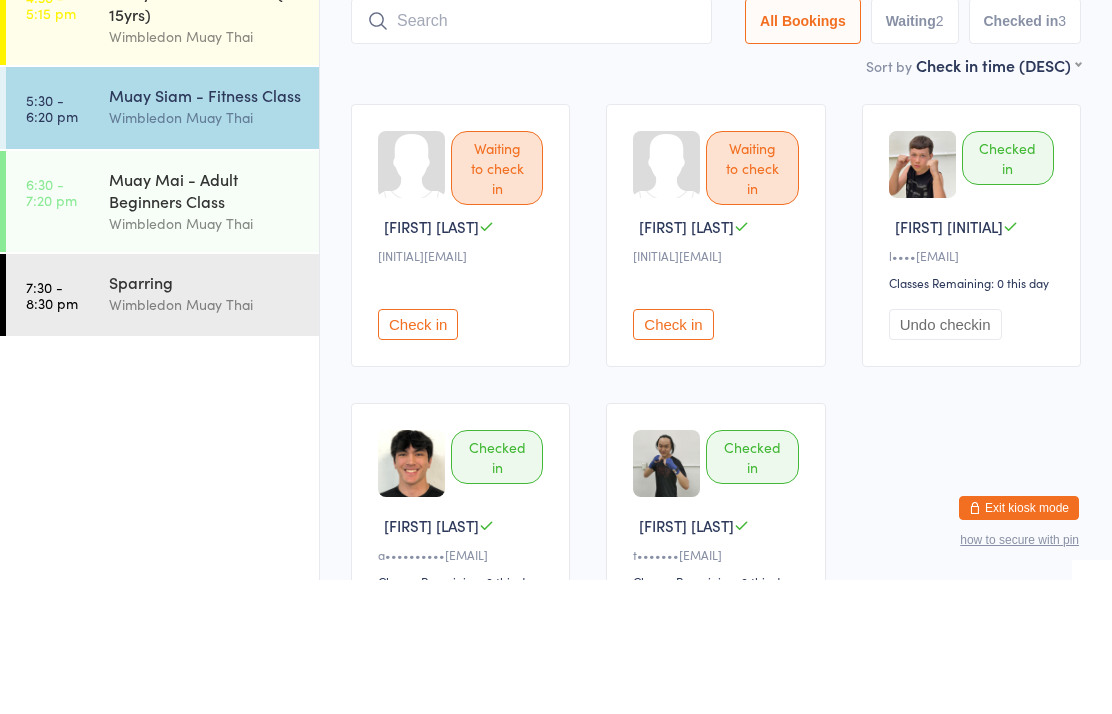 click on "Waiting to check in" at bounding box center [497, 302] 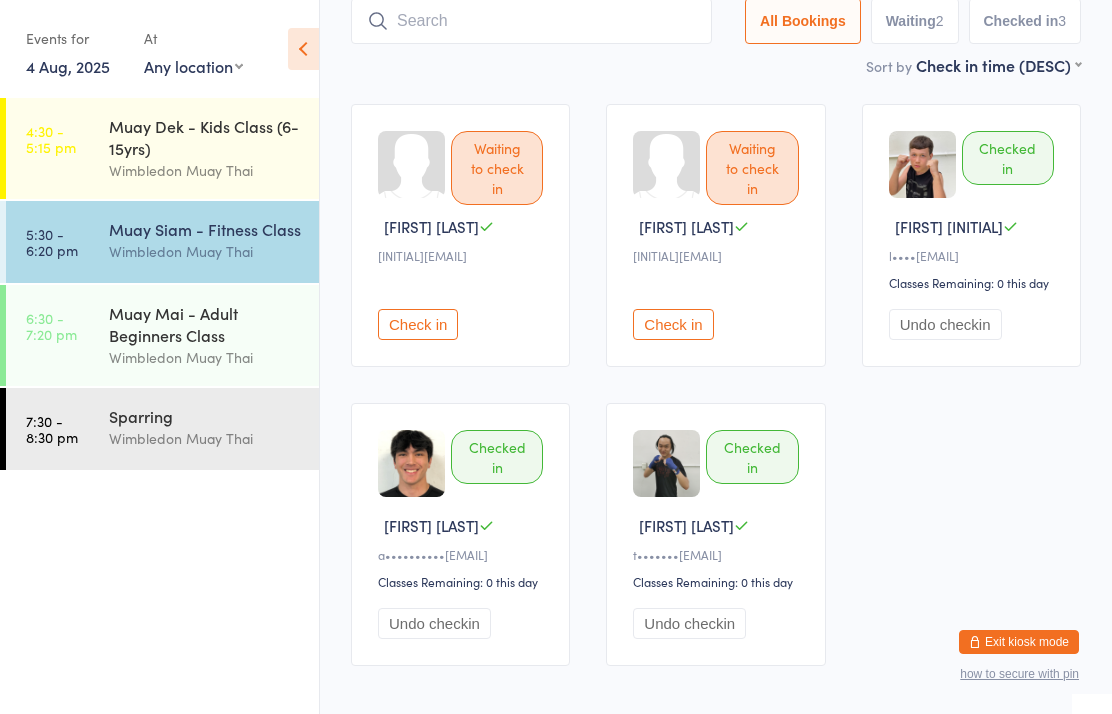 click on "Check in" at bounding box center (418, 324) 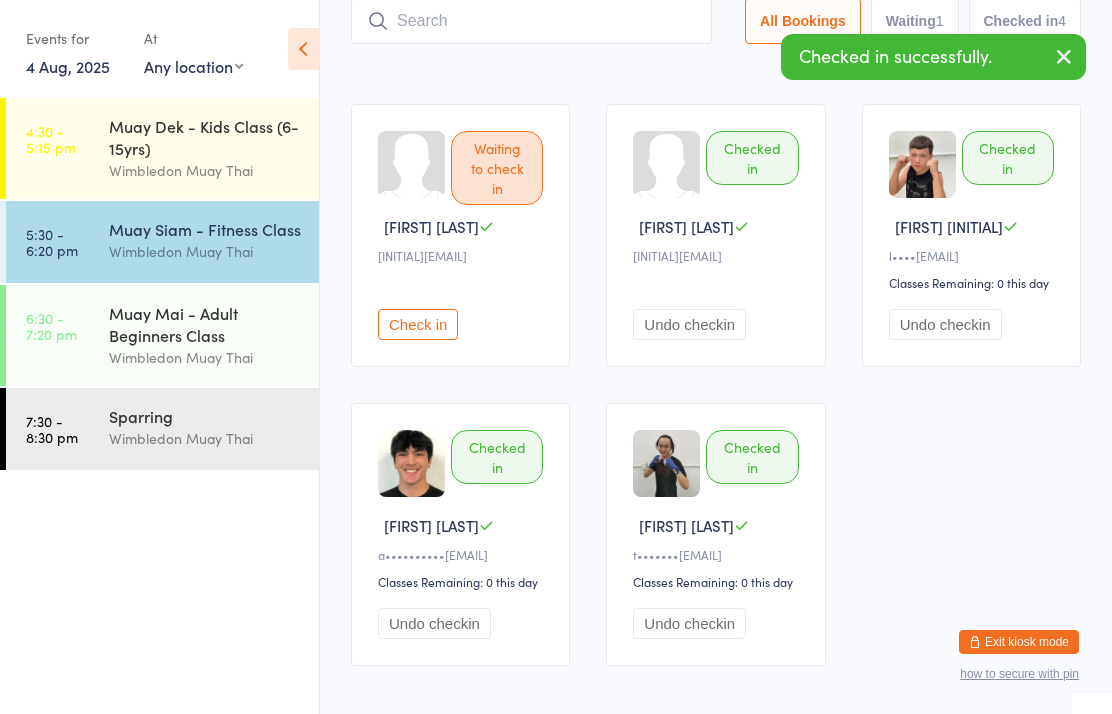 click on "Check in" at bounding box center (418, 324) 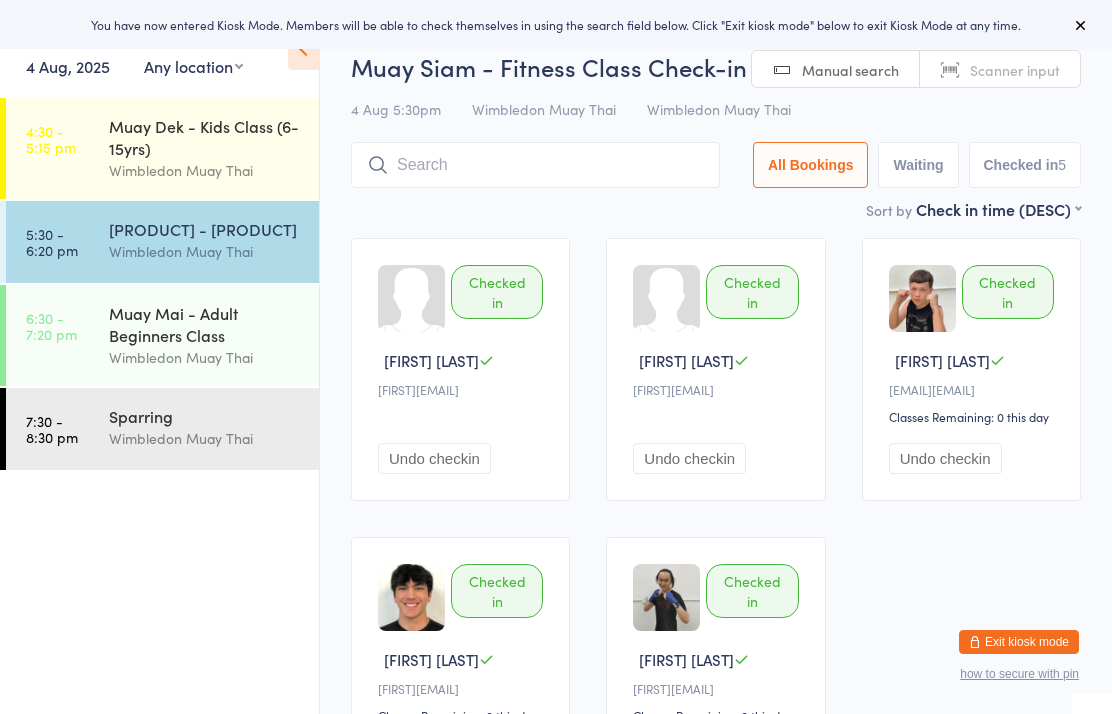 scroll, scrollTop: 0, scrollLeft: 0, axis: both 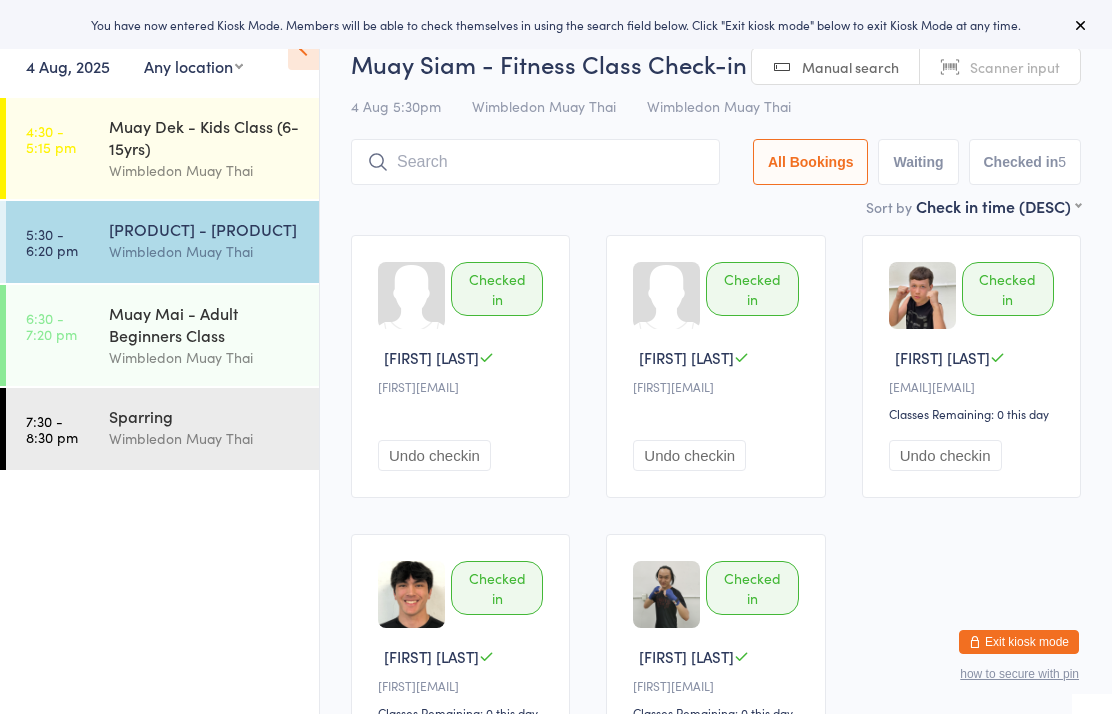 click at bounding box center [535, 162] 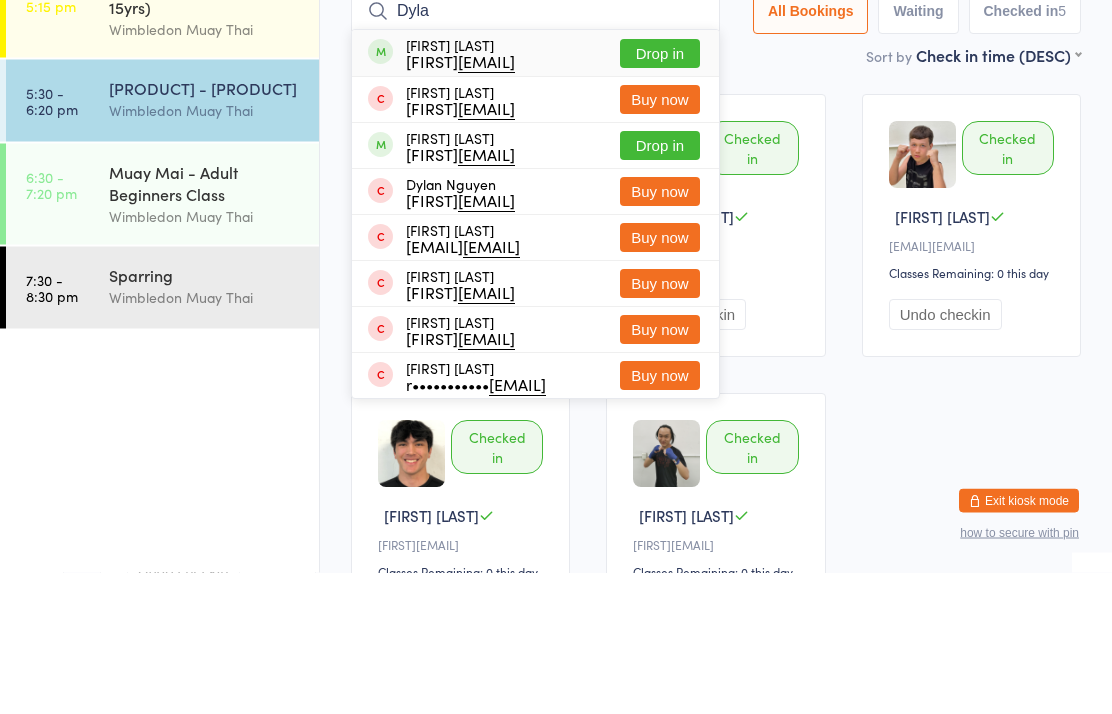 type on "Dyla" 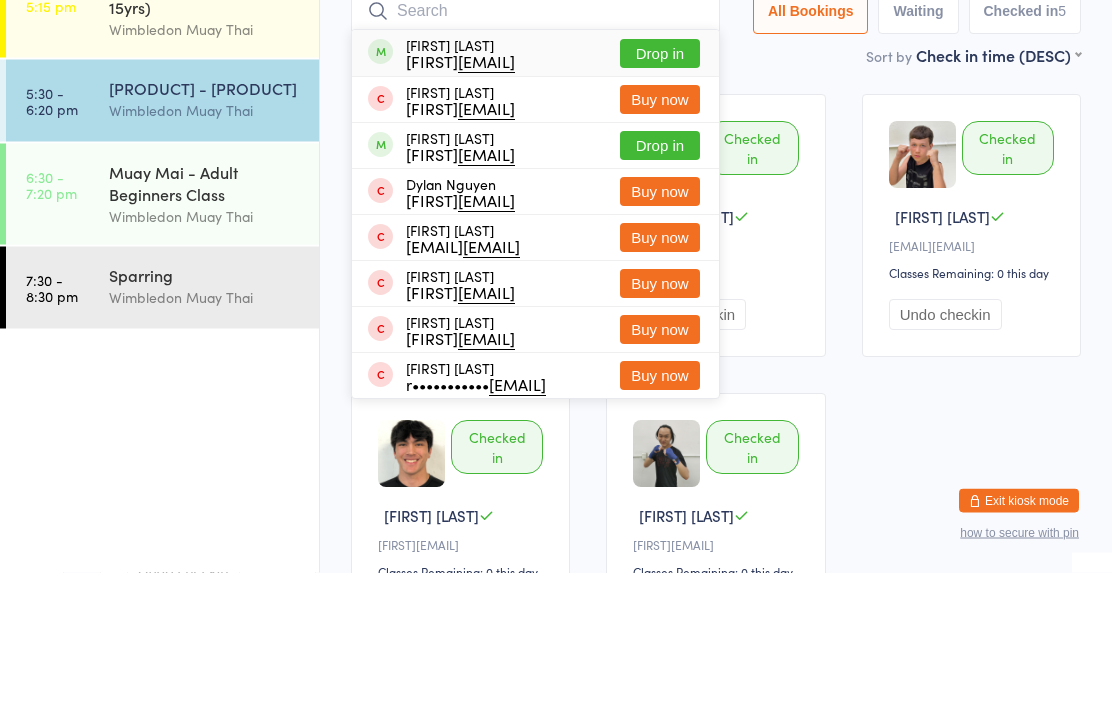 scroll, scrollTop: 144, scrollLeft: 0, axis: vertical 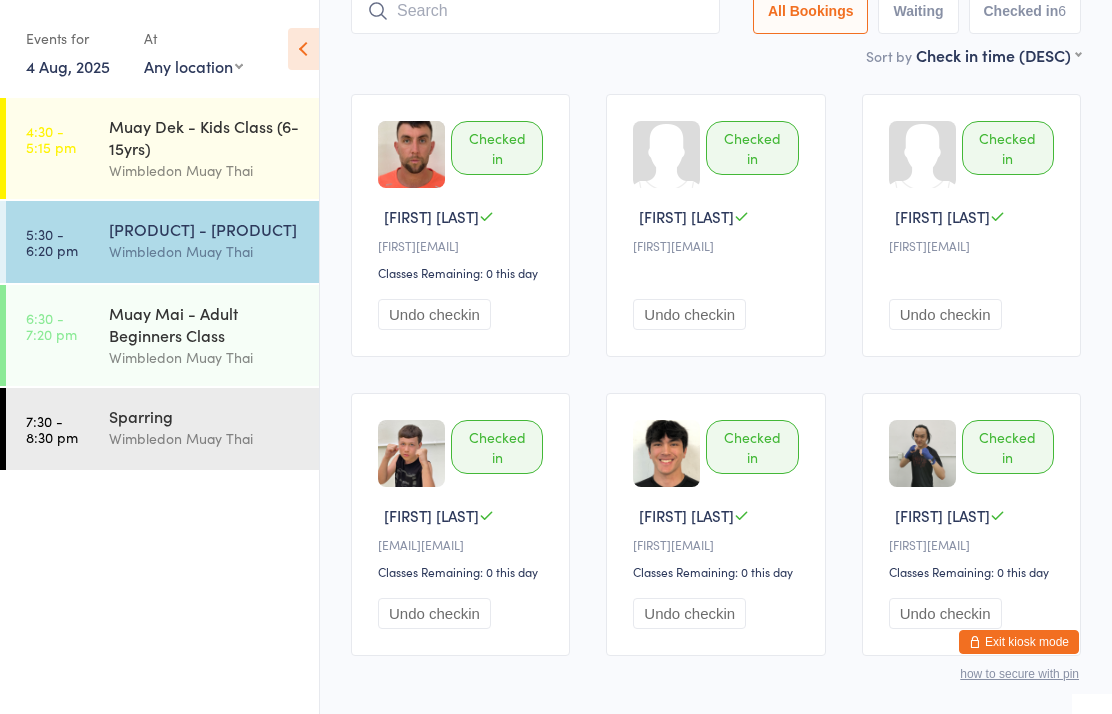 click on "[PRODUCT] - [PRODUCT]" at bounding box center [205, 229] 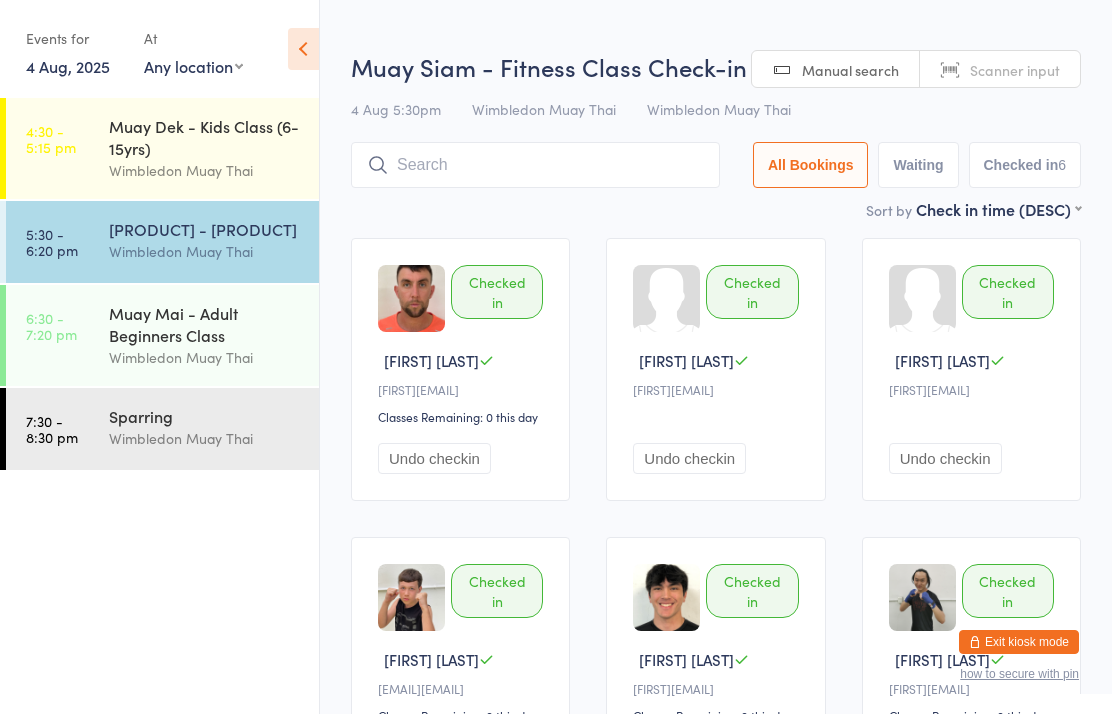 click on "[TIME] - [TIME] [AMPM] [BRAND] - [CATEGORY] ([AGE]) [BRAND]" at bounding box center [162, 148] 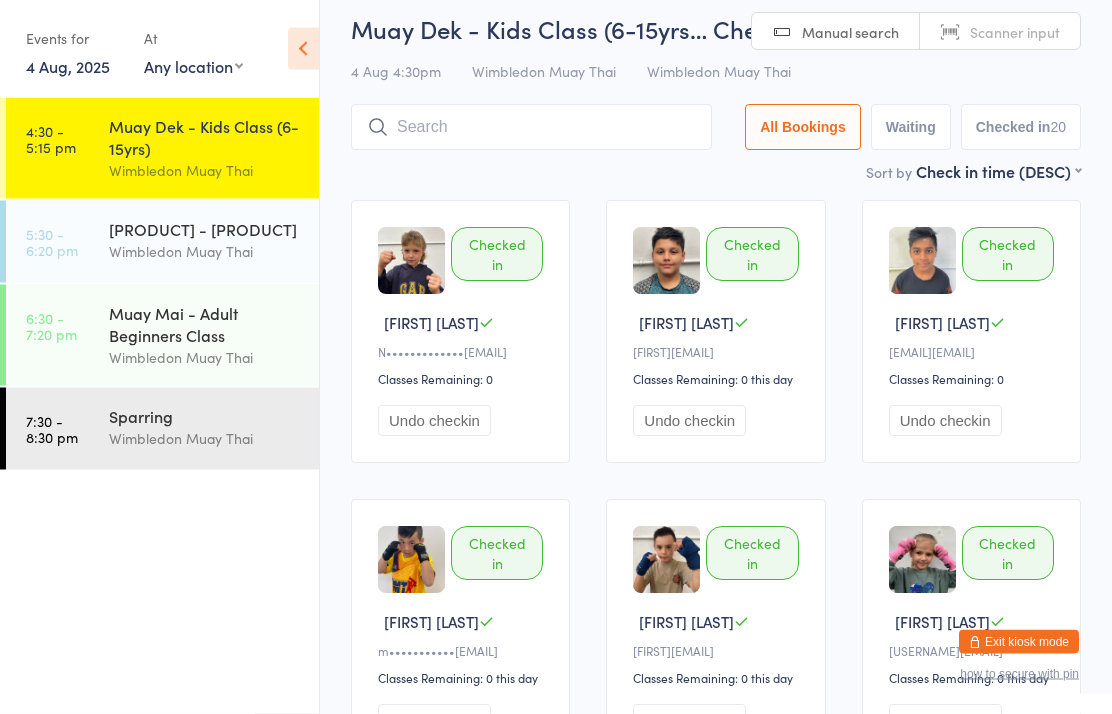 scroll, scrollTop: 0, scrollLeft: 0, axis: both 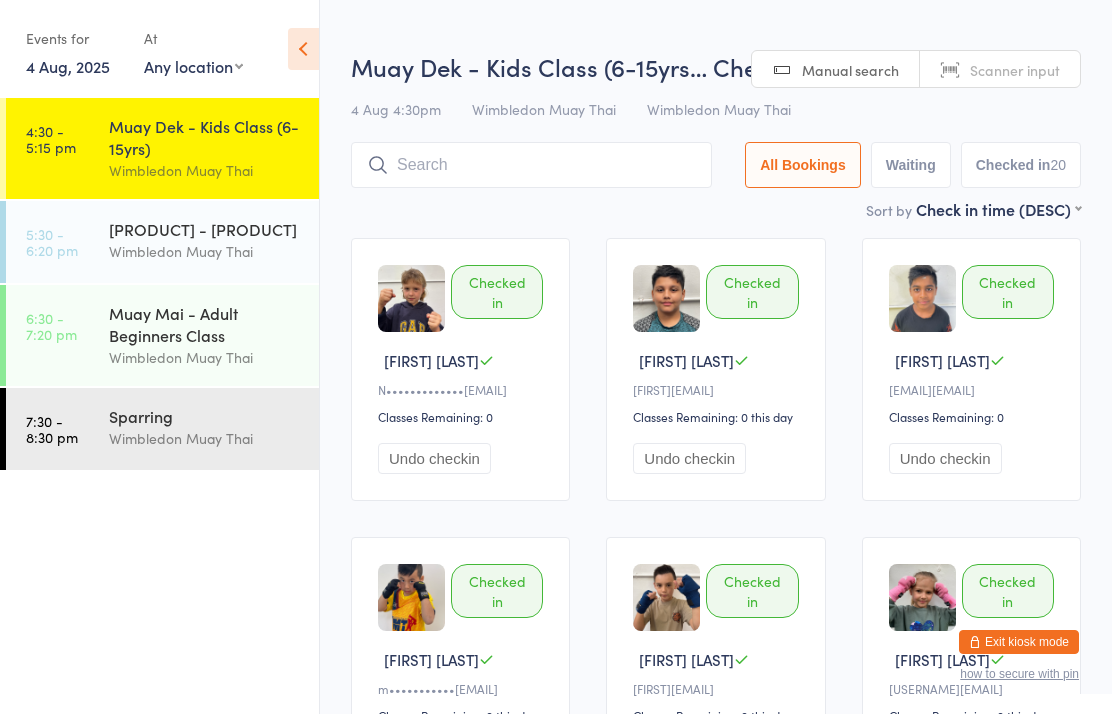click on "[TIME] - [TIME] [AMPM]" at bounding box center [52, 242] 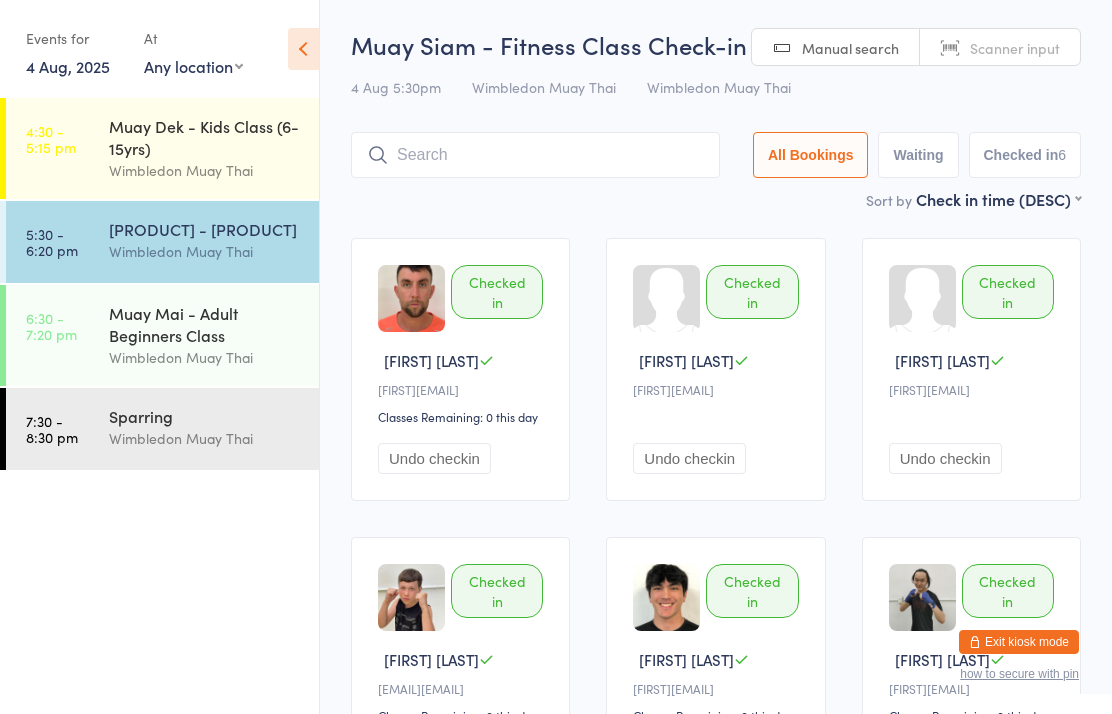 click on "[BRAND] - Fitness Class [BRAND] [BRAND]" at bounding box center (214, 240) 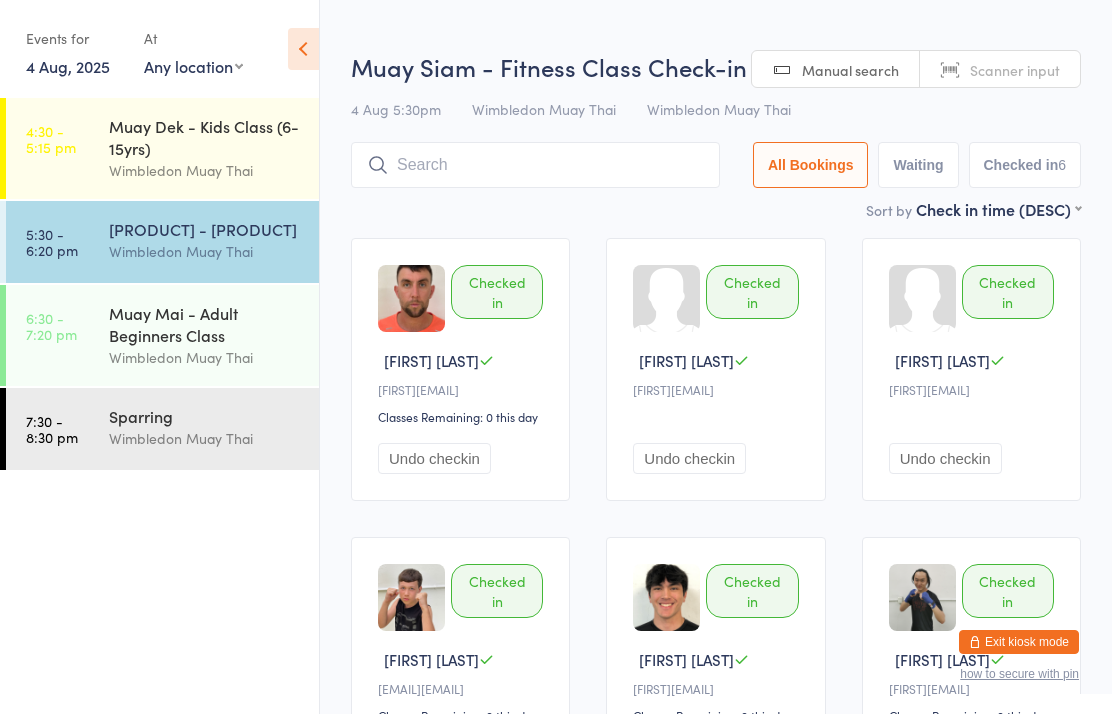 click at bounding box center [535, 165] 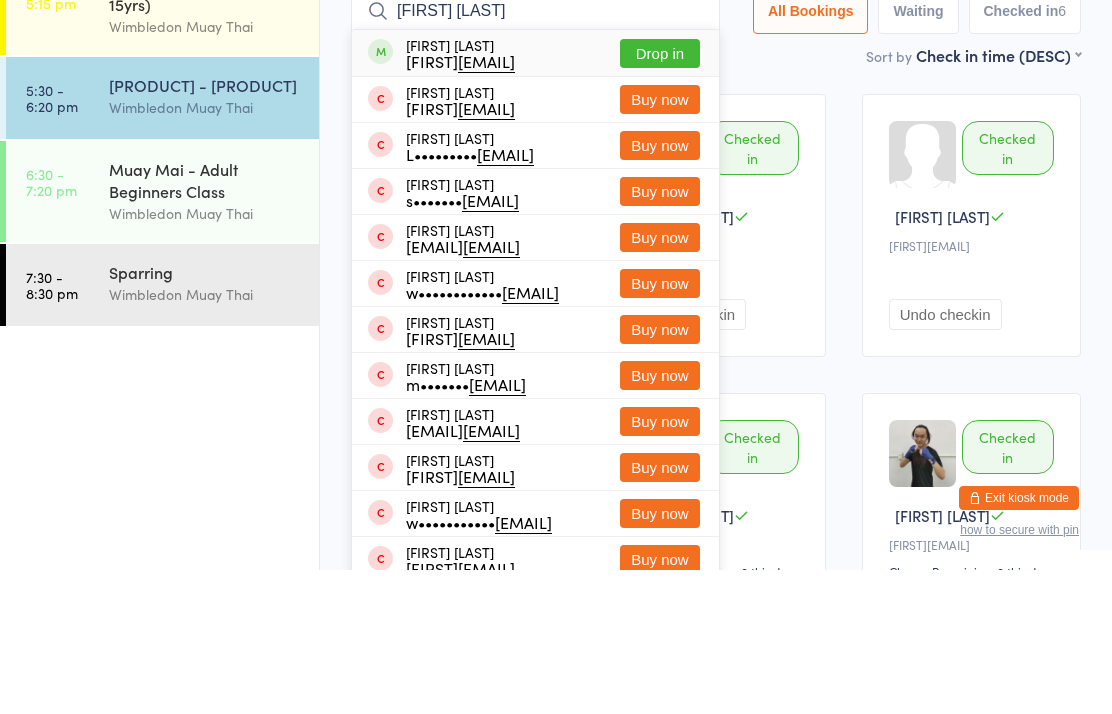 type on "[FIRST] [LAST]" 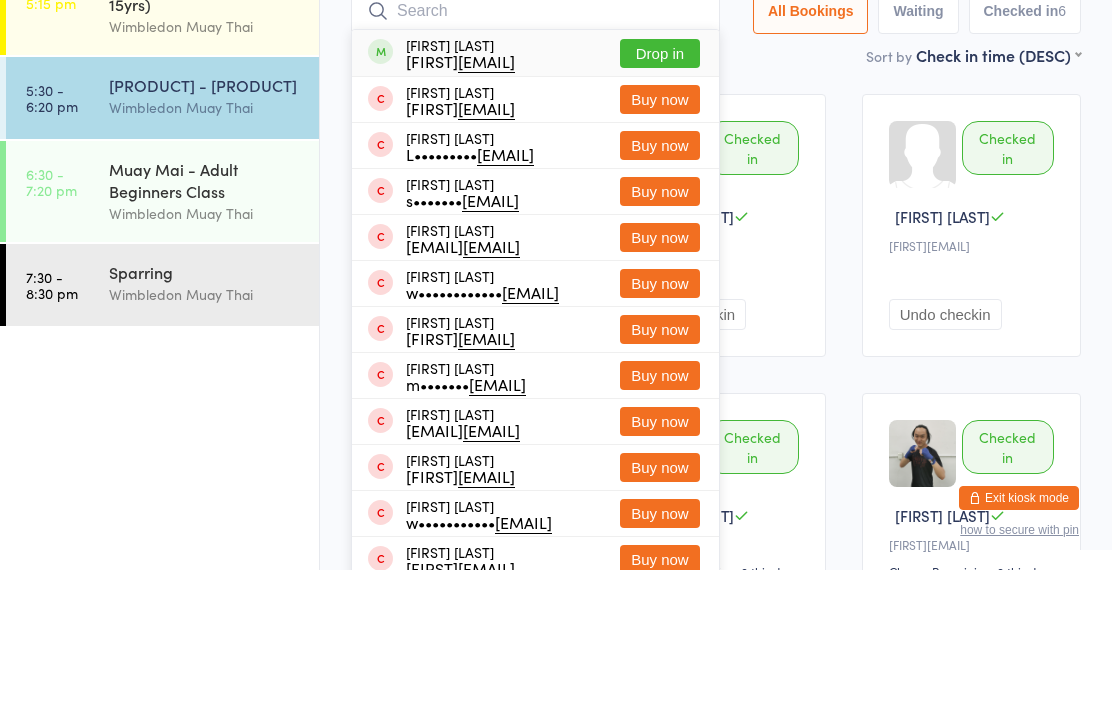 scroll, scrollTop: 144, scrollLeft: 0, axis: vertical 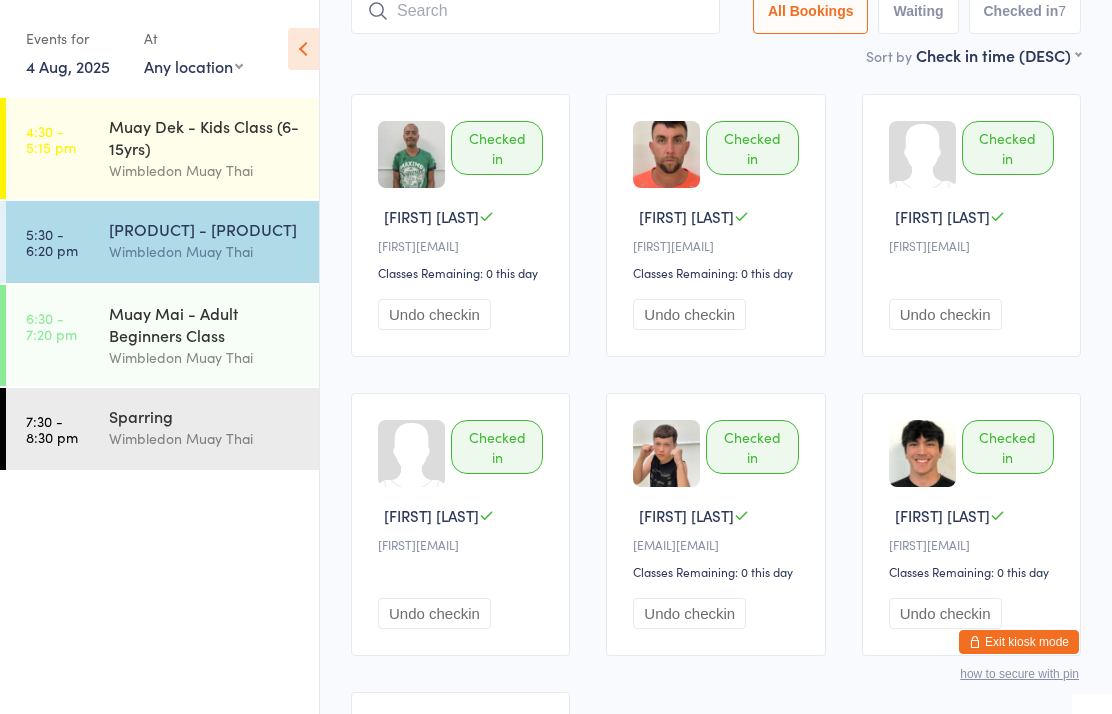 click on "[PRODUCT] - [PRODUCT]" at bounding box center (205, 229) 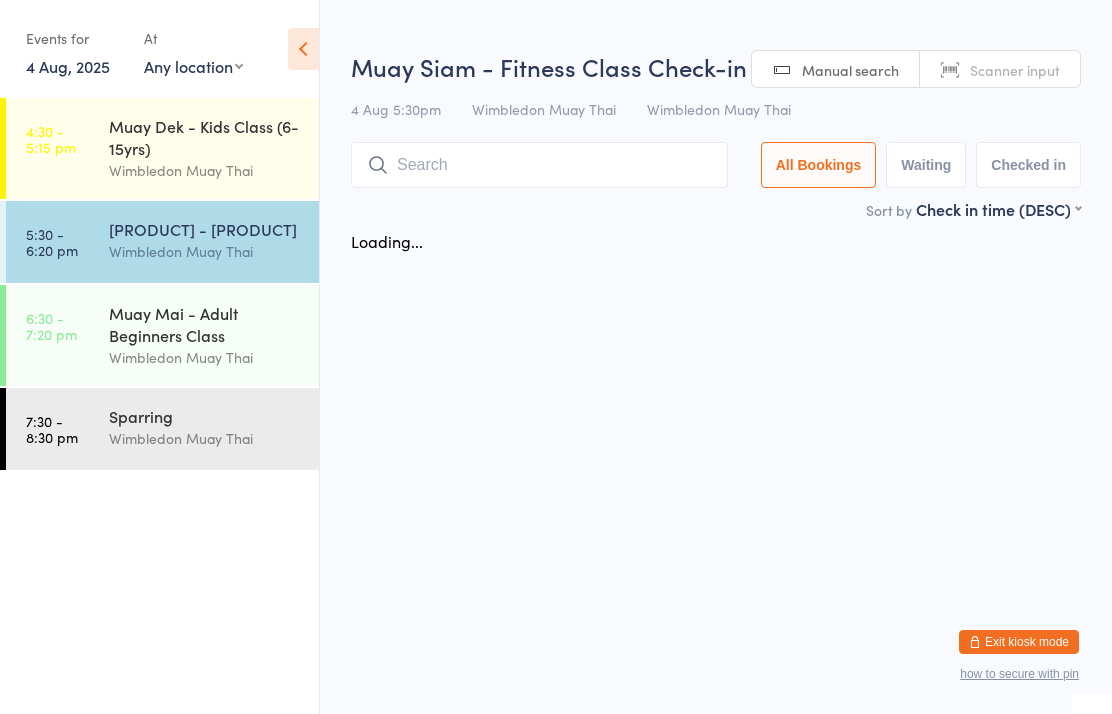 scroll, scrollTop: 0, scrollLeft: 0, axis: both 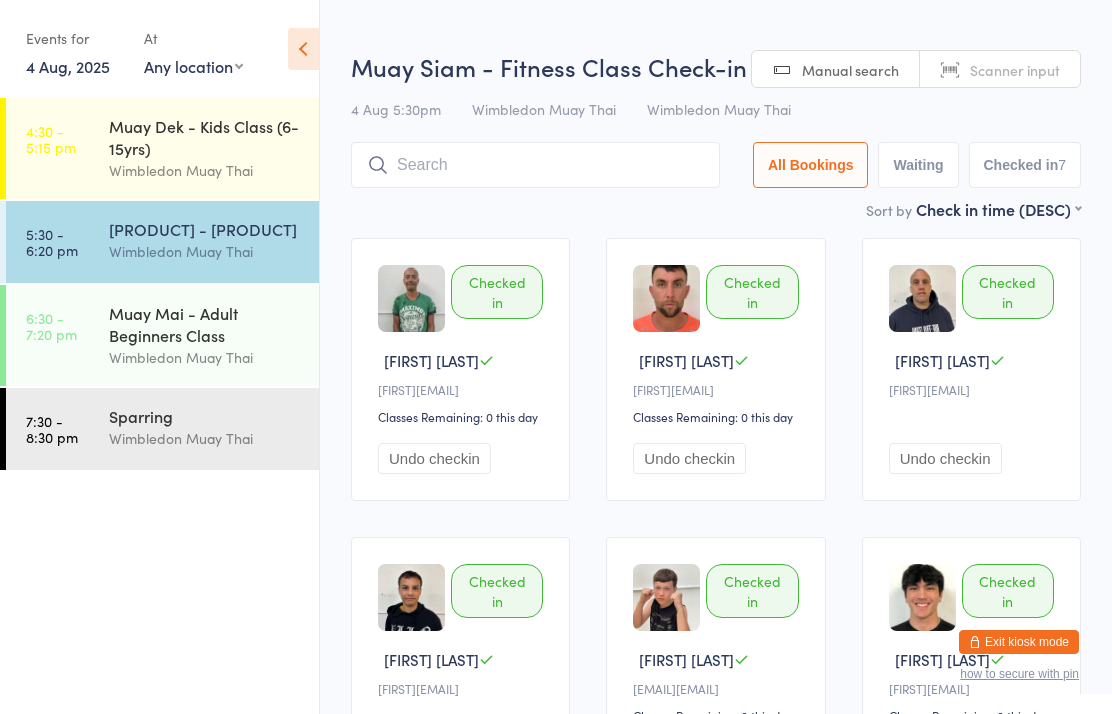 click on "[BRAND] - Fitness Class [BRAND] [BRAND]" at bounding box center [214, 240] 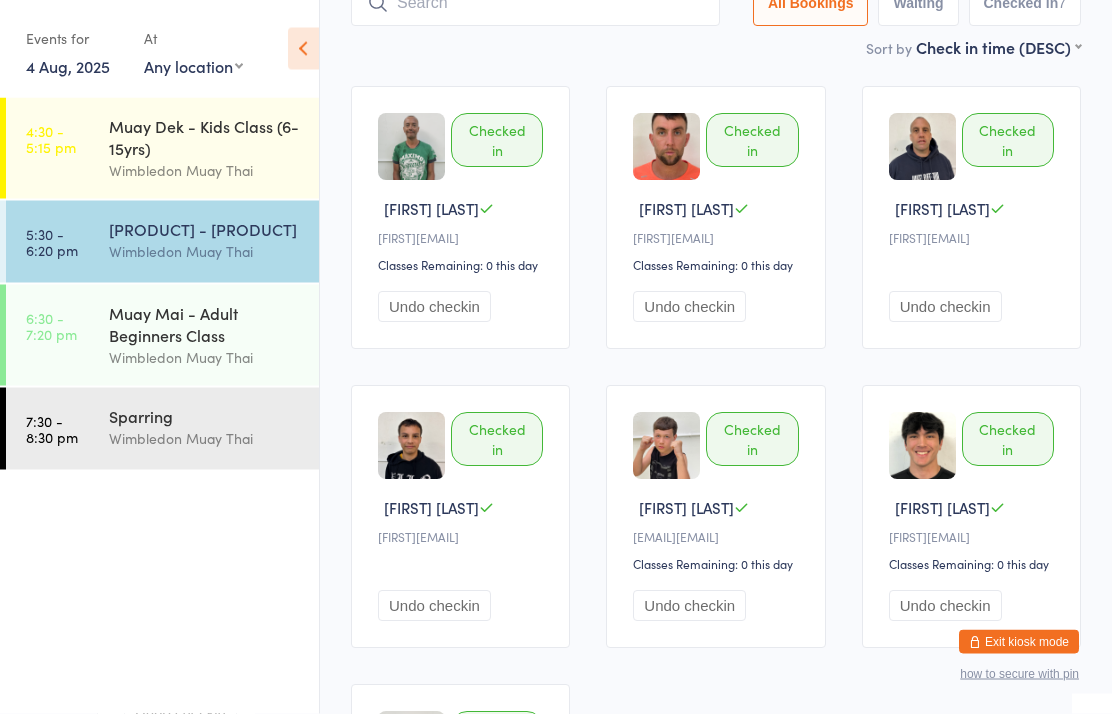 scroll, scrollTop: 0, scrollLeft: 0, axis: both 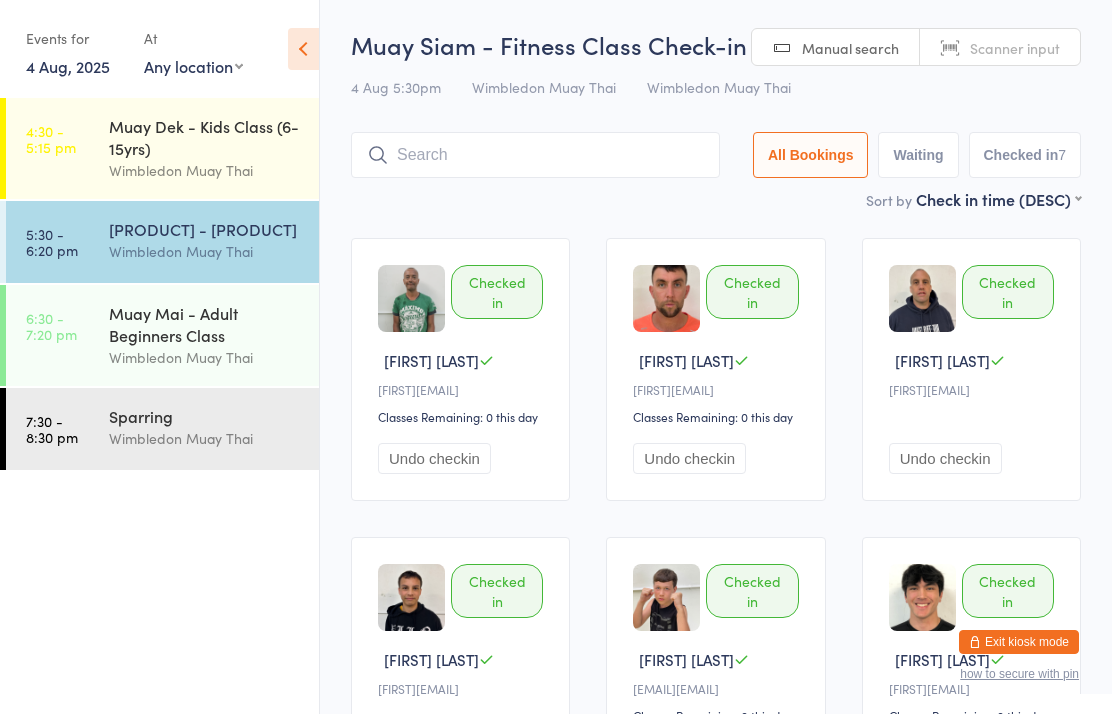 click on "Muay Mai - Adult Beginners Class" at bounding box center (205, 324) 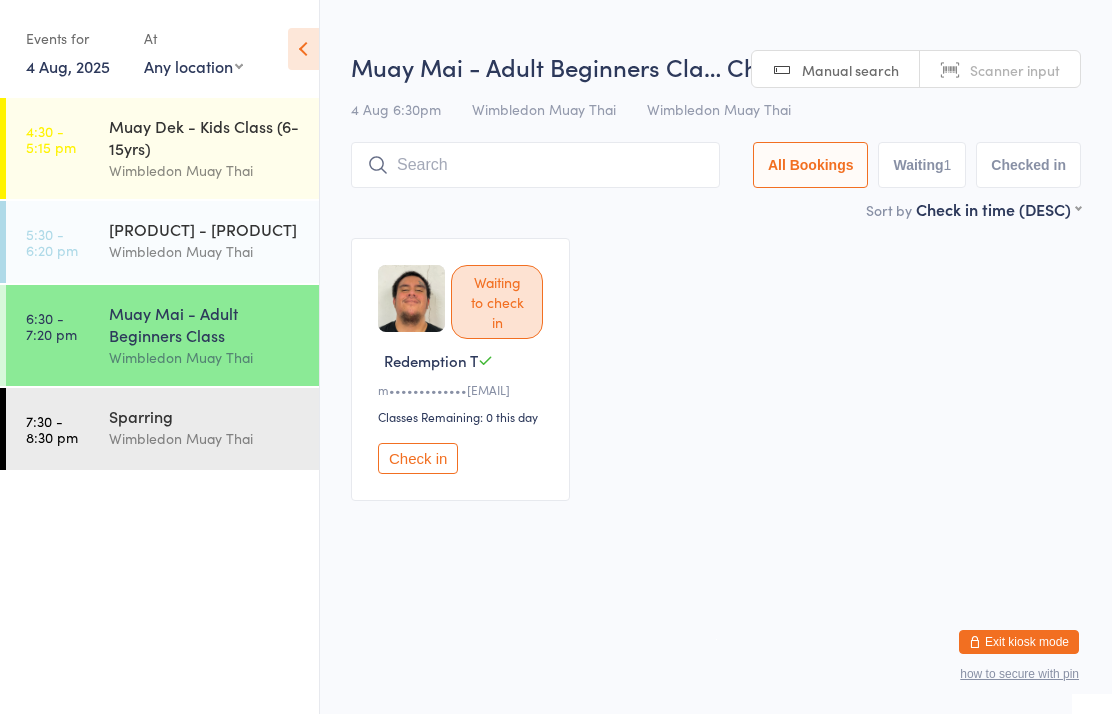 click on "Sparring" at bounding box center [205, 416] 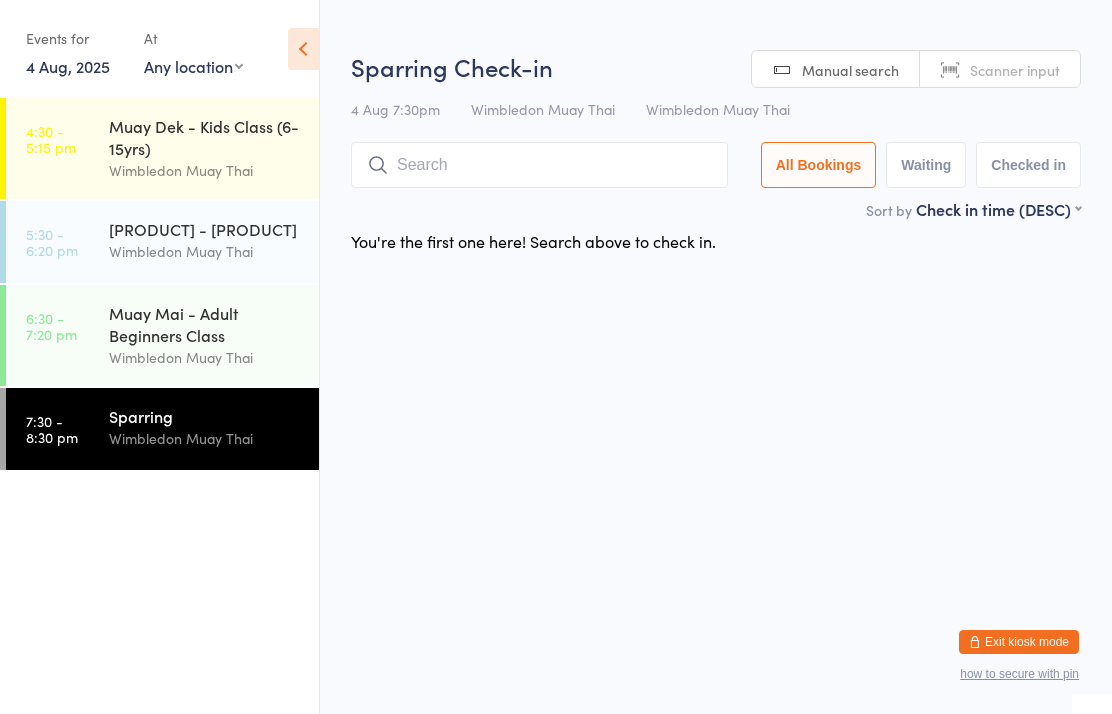 click on "Muay Mai - Adult Beginners Class" at bounding box center [205, 324] 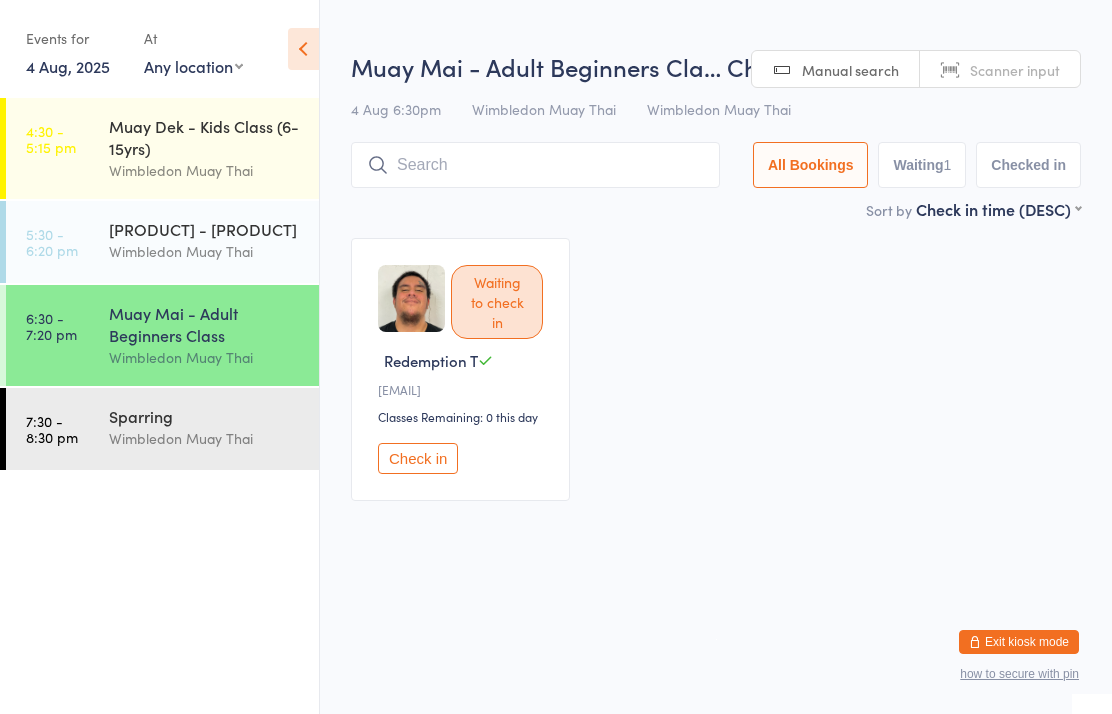 click on "[BRAND] - Fitness Class [BRAND] [BRAND]" at bounding box center [214, 240] 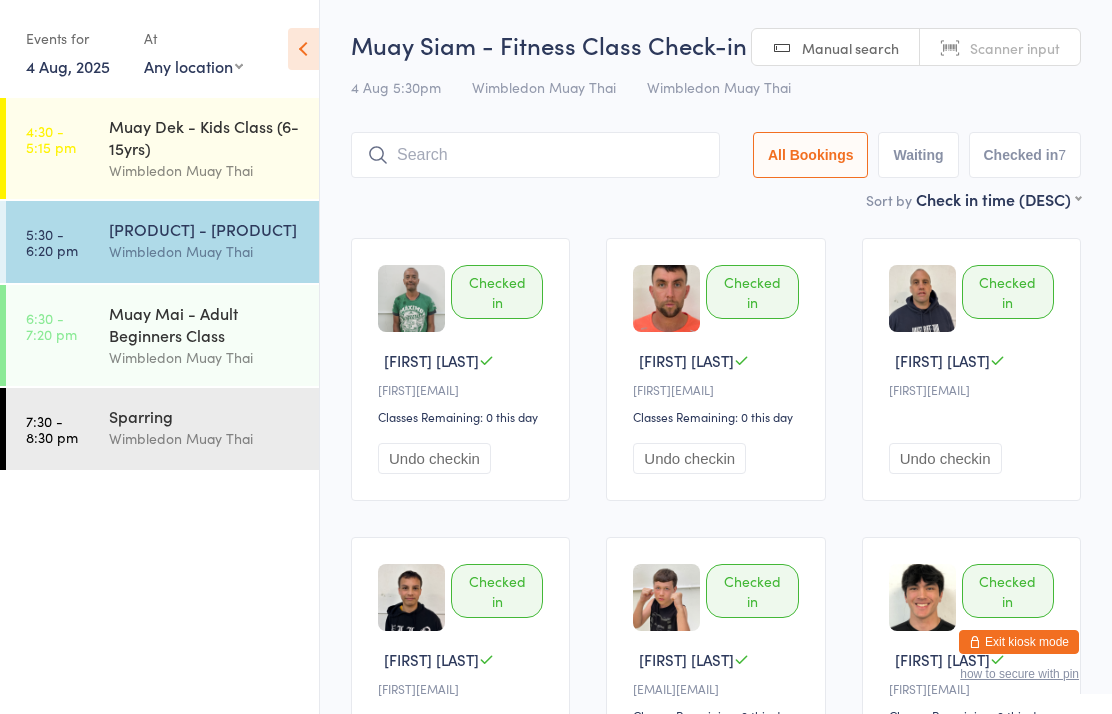 click on "[PRODUCT] - [PRODUCT]" at bounding box center (205, 229) 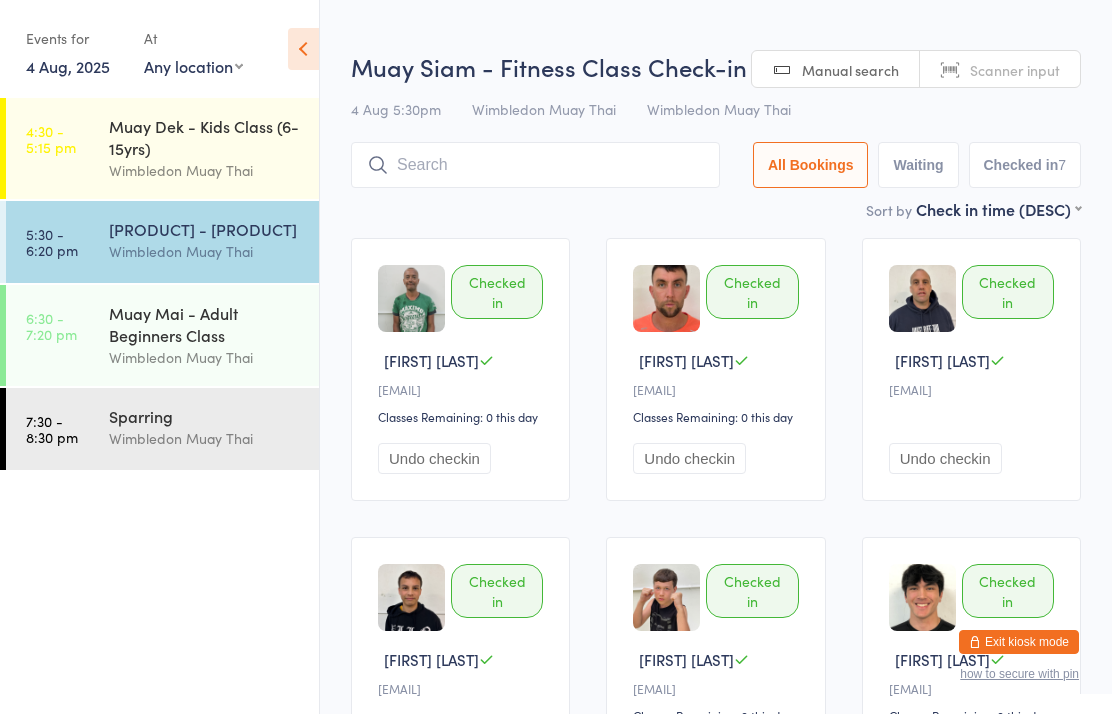 click at bounding box center [535, 165] 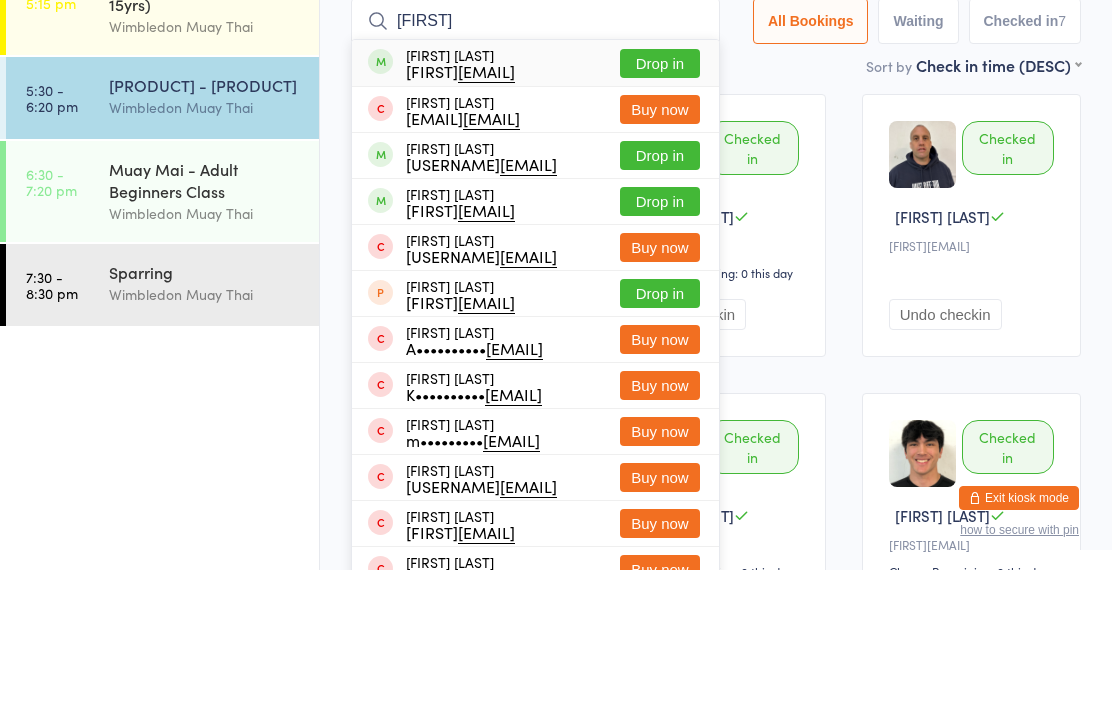type on "[FIRST]" 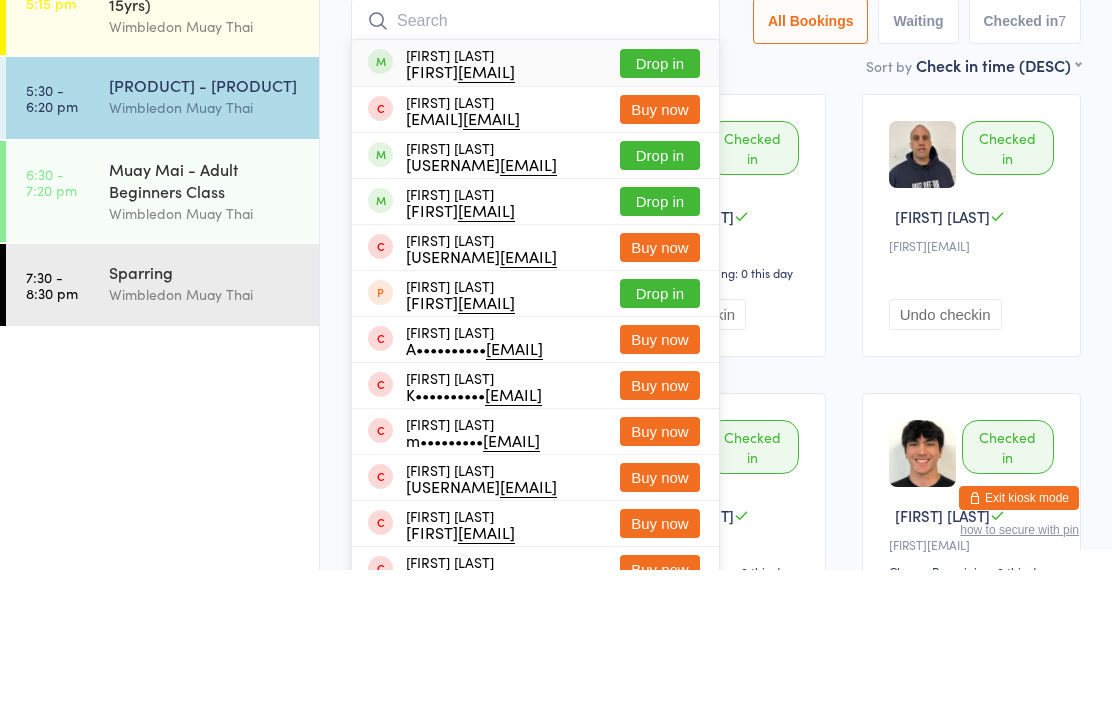 scroll, scrollTop: 144, scrollLeft: 0, axis: vertical 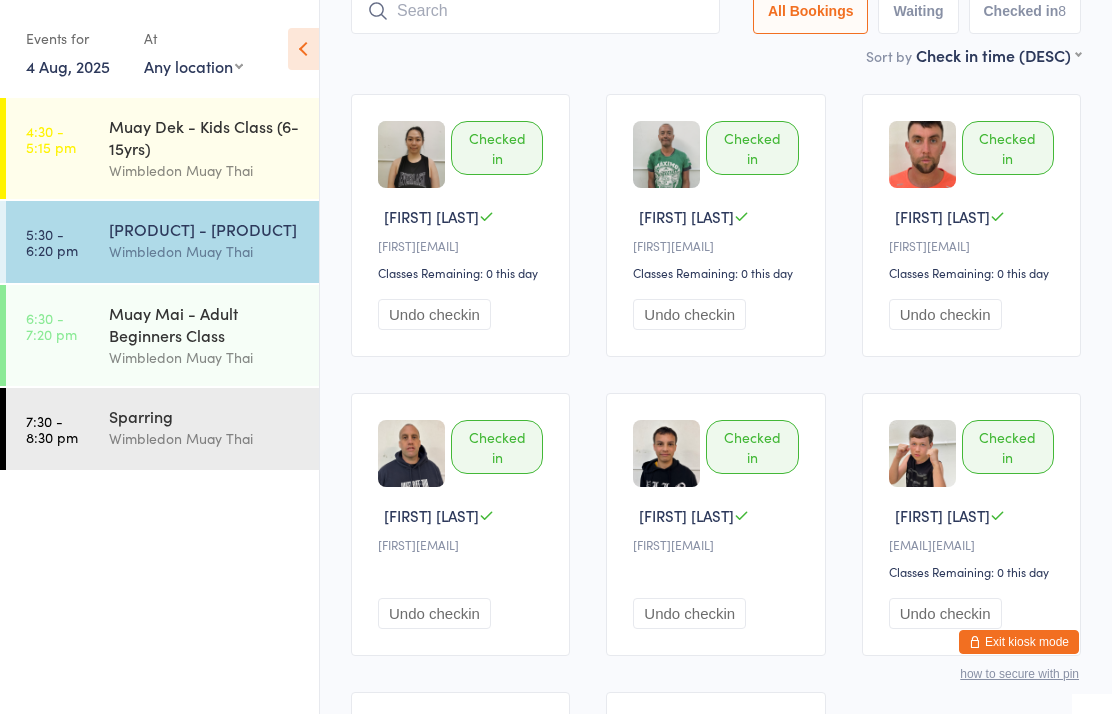 click on "[TIME] - [TIME] [PRODUCT] - [PRODUCT] [PRODUCT] [PRODUCT]" at bounding box center (162, 242) 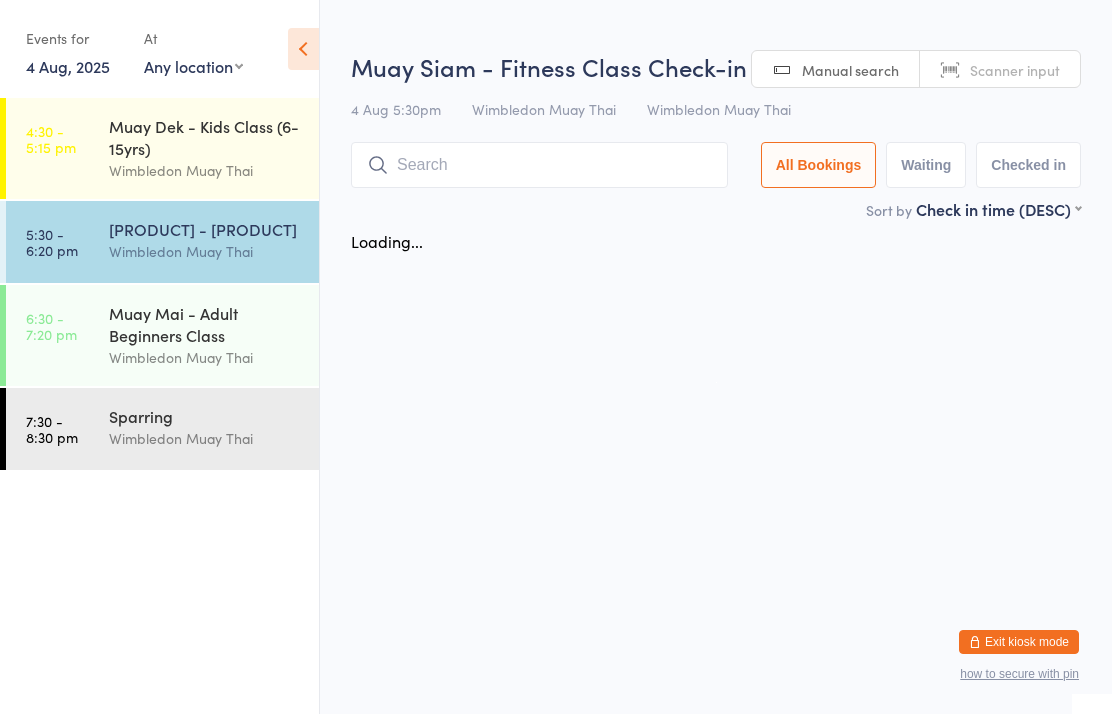 scroll, scrollTop: 0, scrollLeft: 0, axis: both 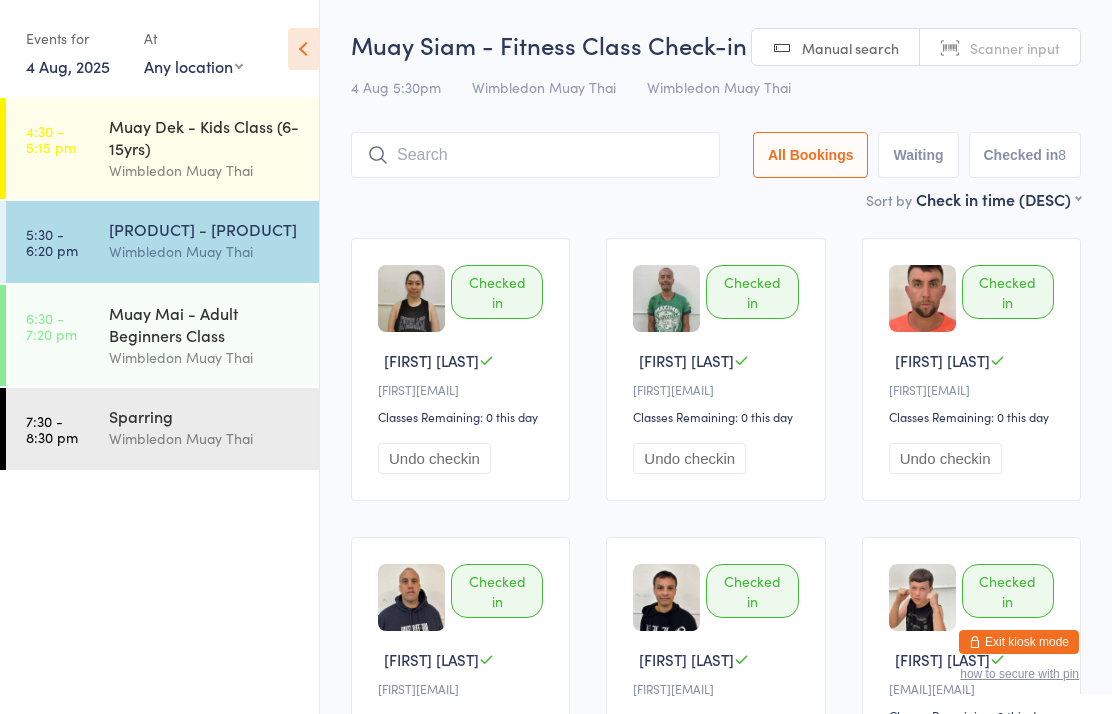 click at bounding box center (535, 155) 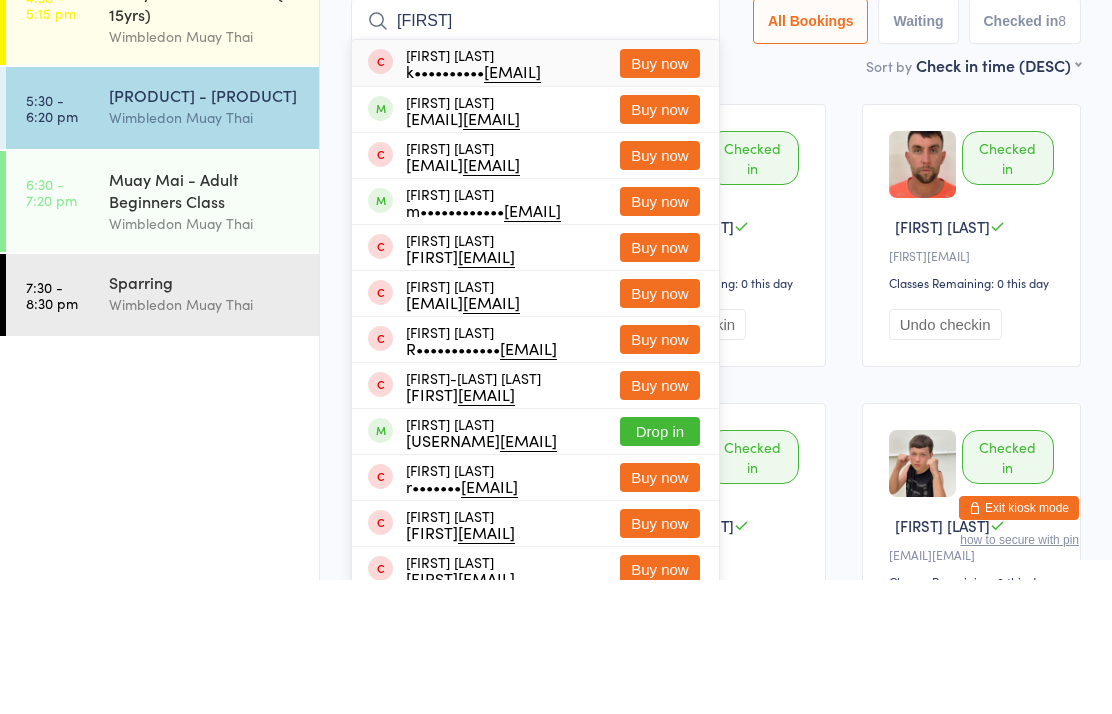 type on "[FIRST]" 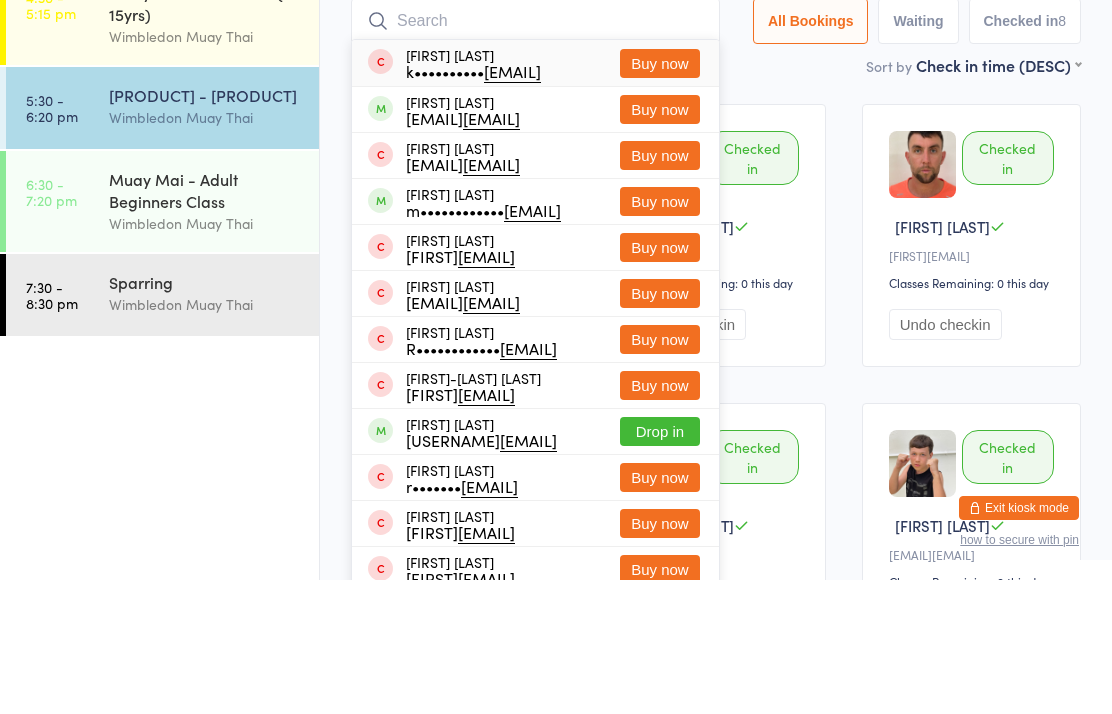 scroll, scrollTop: 134, scrollLeft: 0, axis: vertical 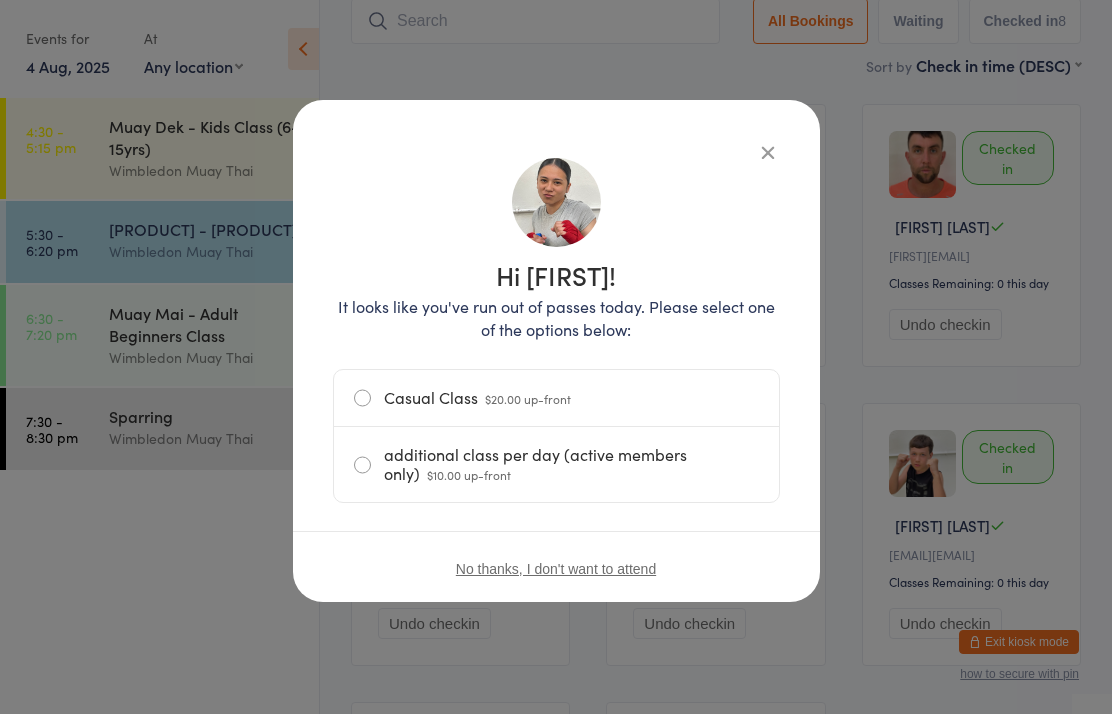 click on "additional class per day (active members only)  $10.00 up-front" at bounding box center [556, 464] 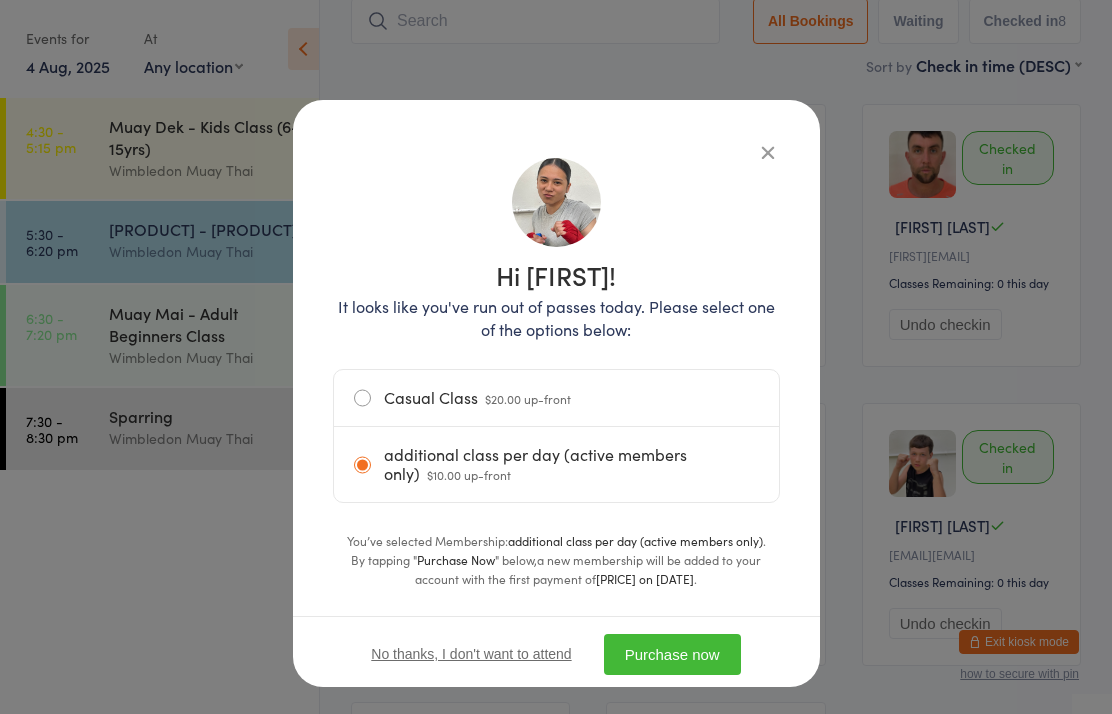 click on "No thanks, I don't want to attend Purchase now" at bounding box center [556, 653] 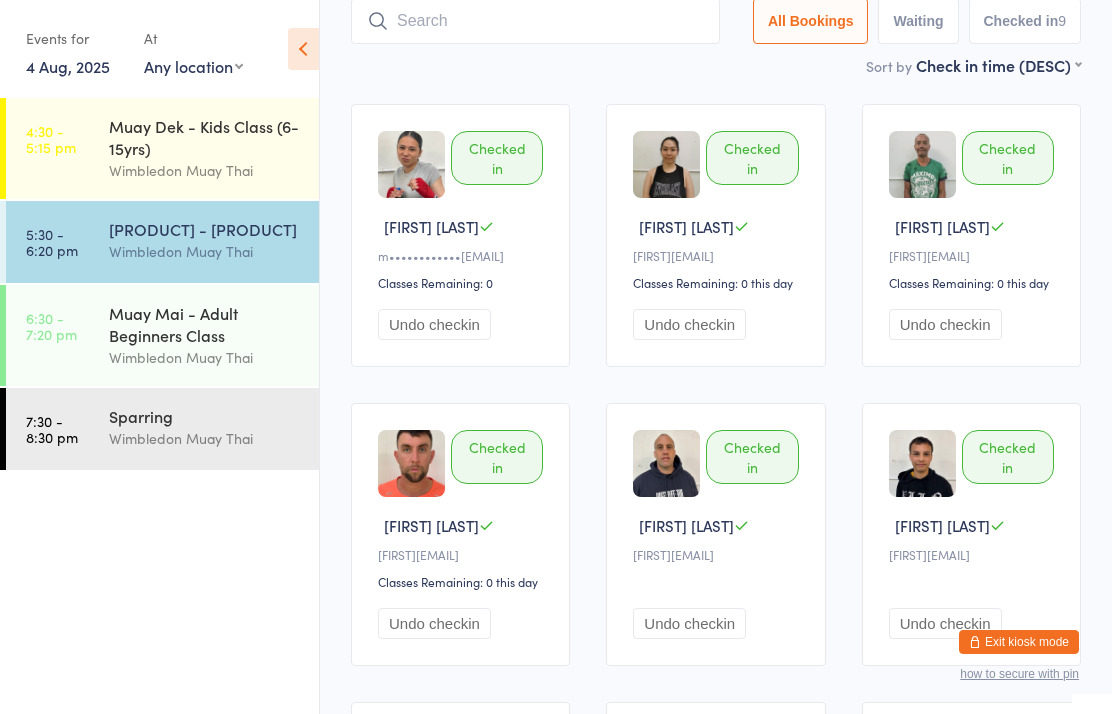 click at bounding box center (535, 21) 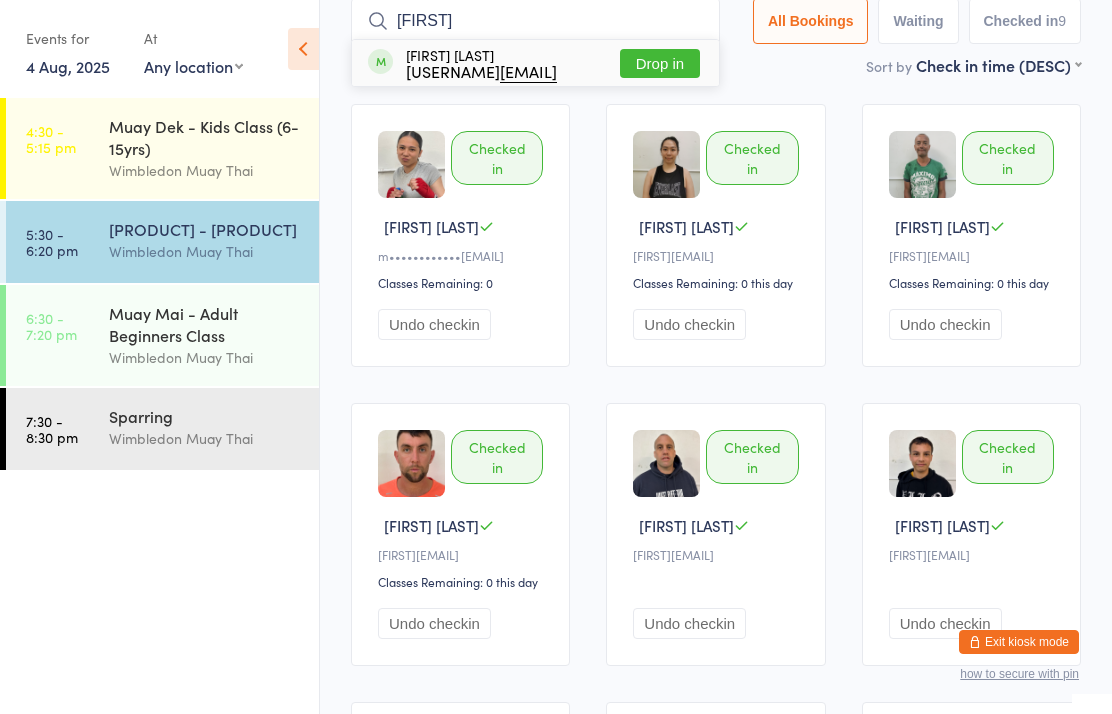 type on "[FIRST]" 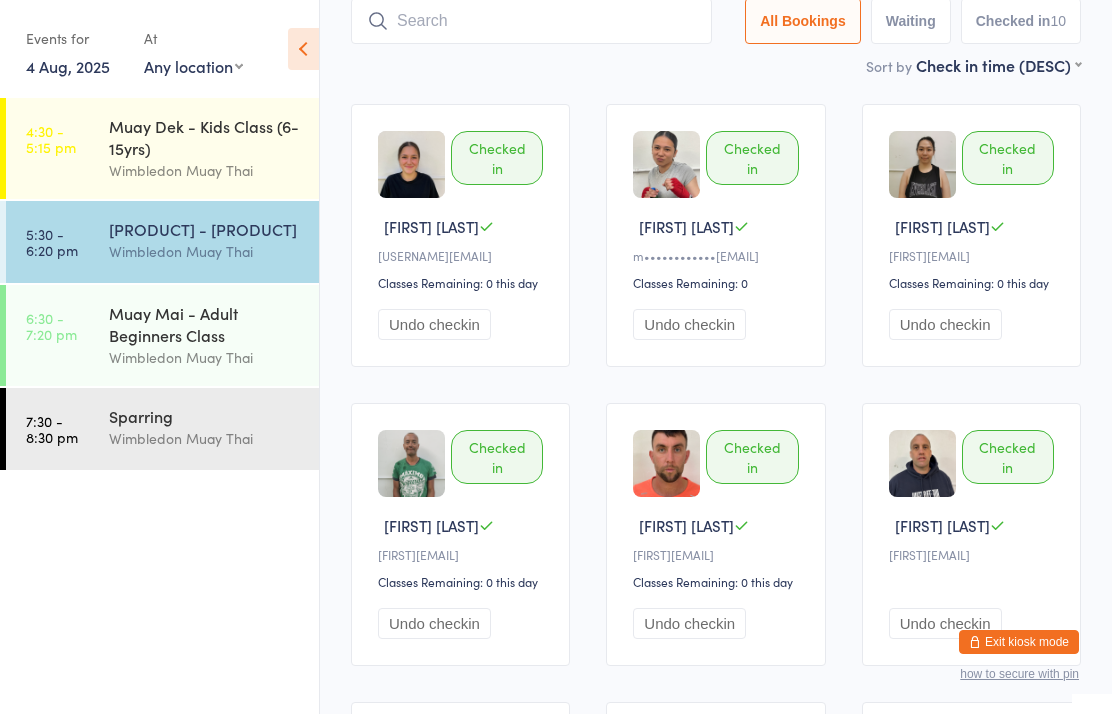 click at bounding box center [531, 21] 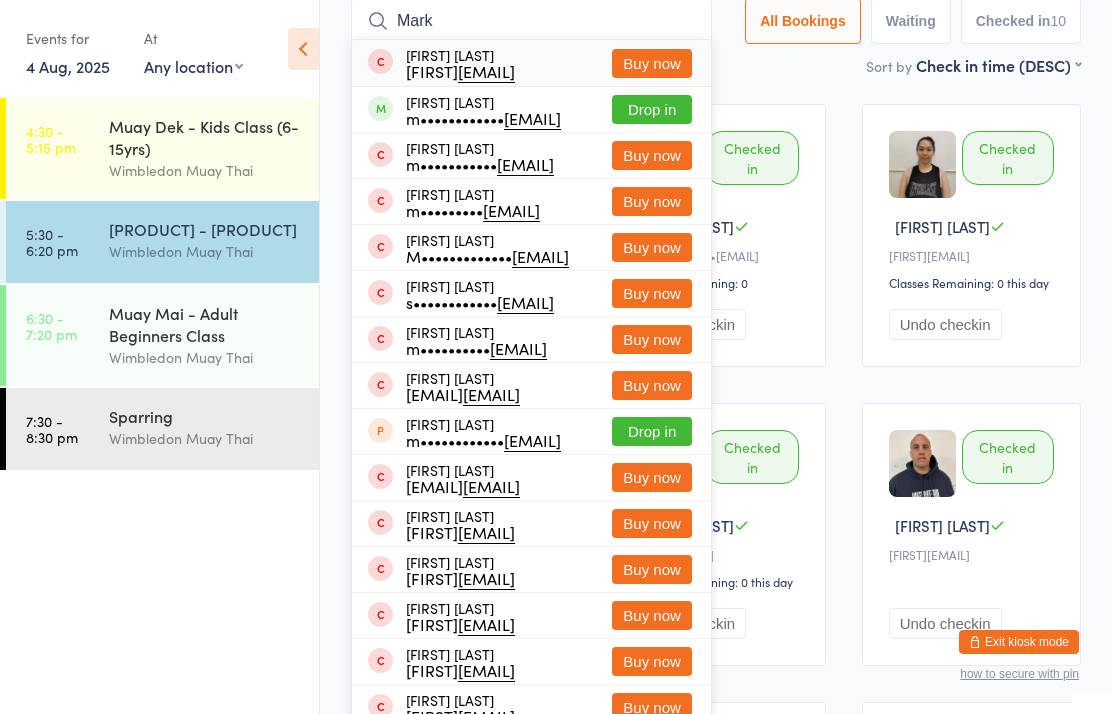 type on "Mark" 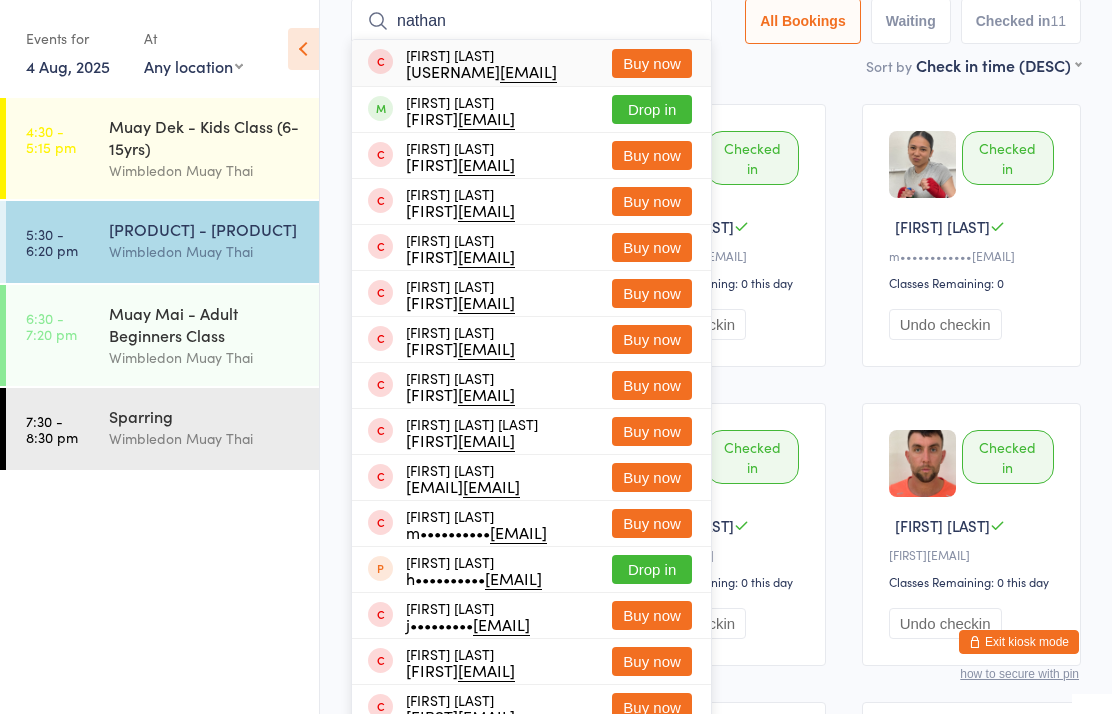 type on "nathan" 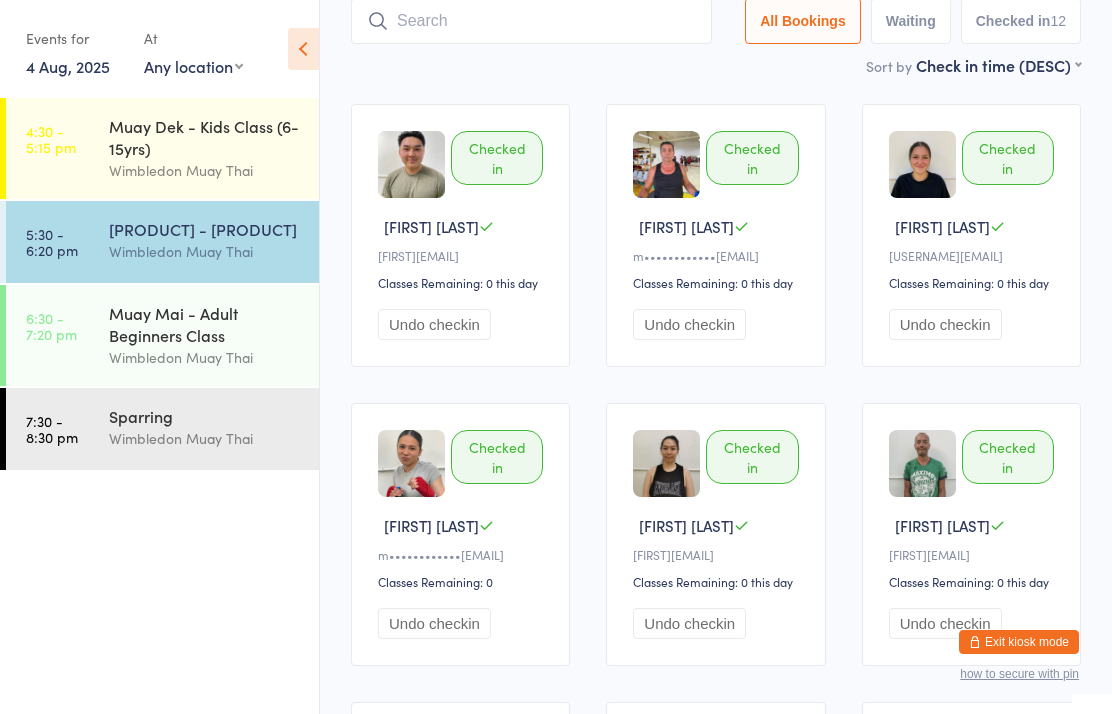 click at bounding box center (531, 21) 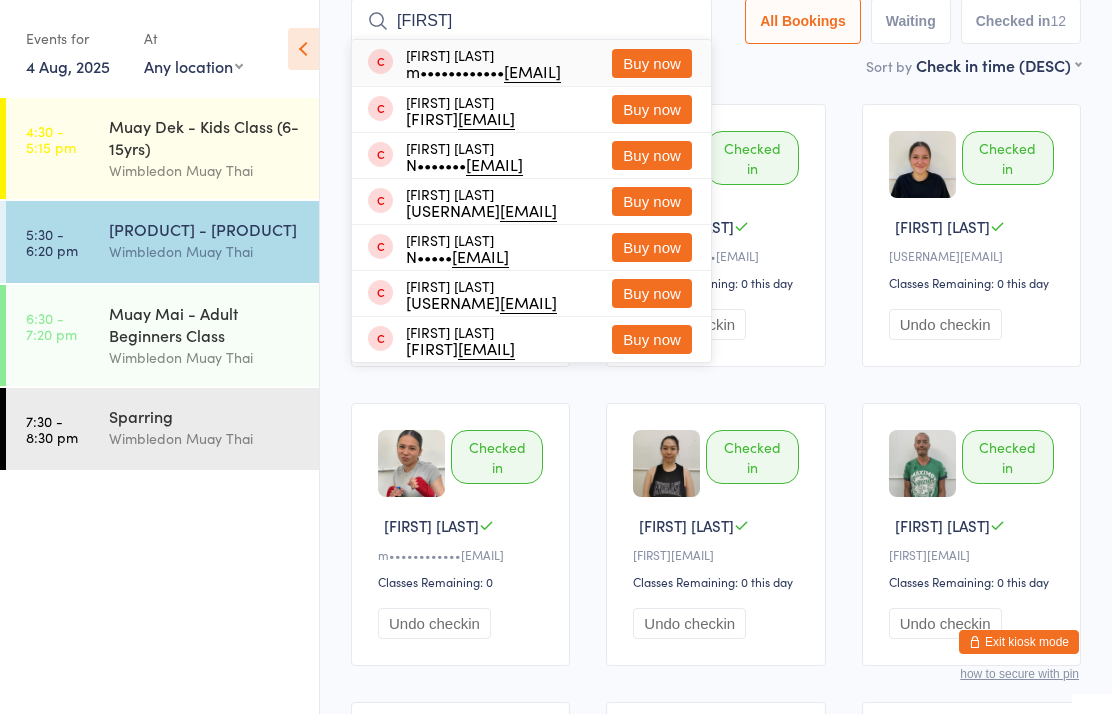 type on "[FIRST]" 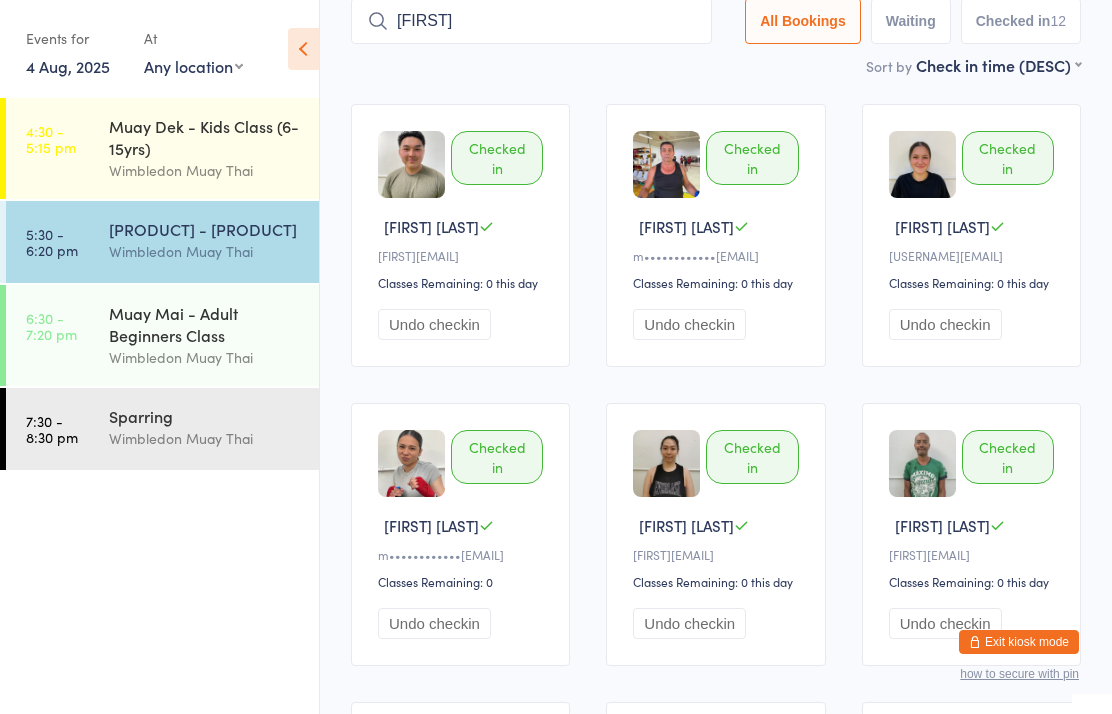 type 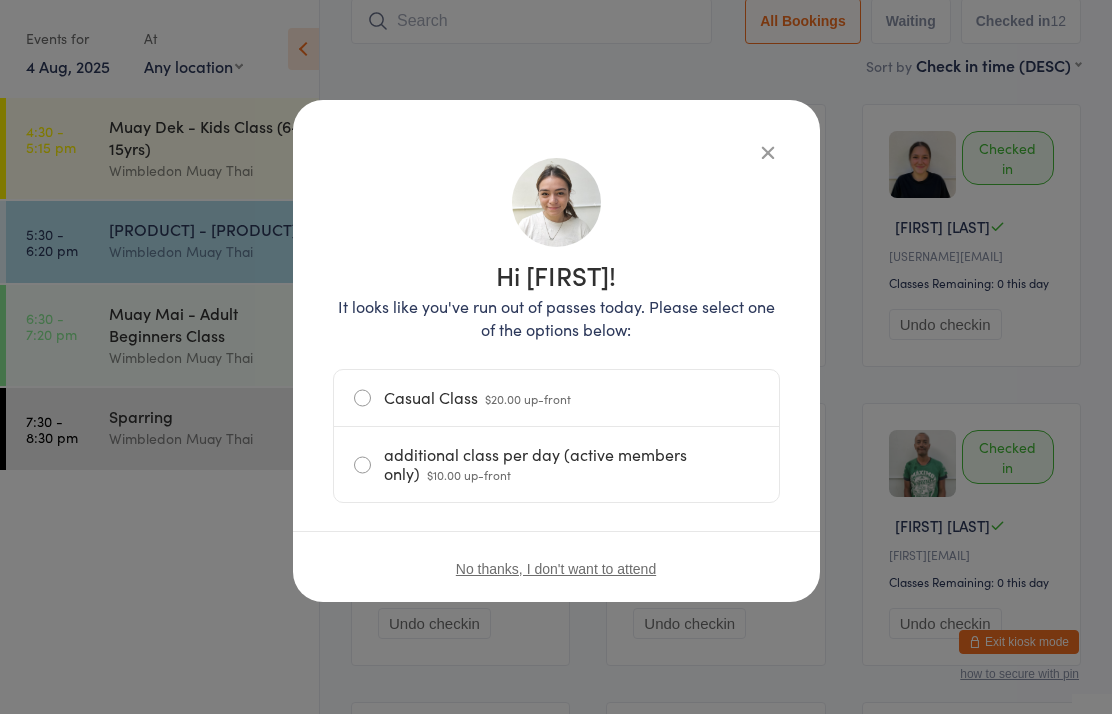 click on "Casual Class  $20.00 up-front" at bounding box center [556, 398] 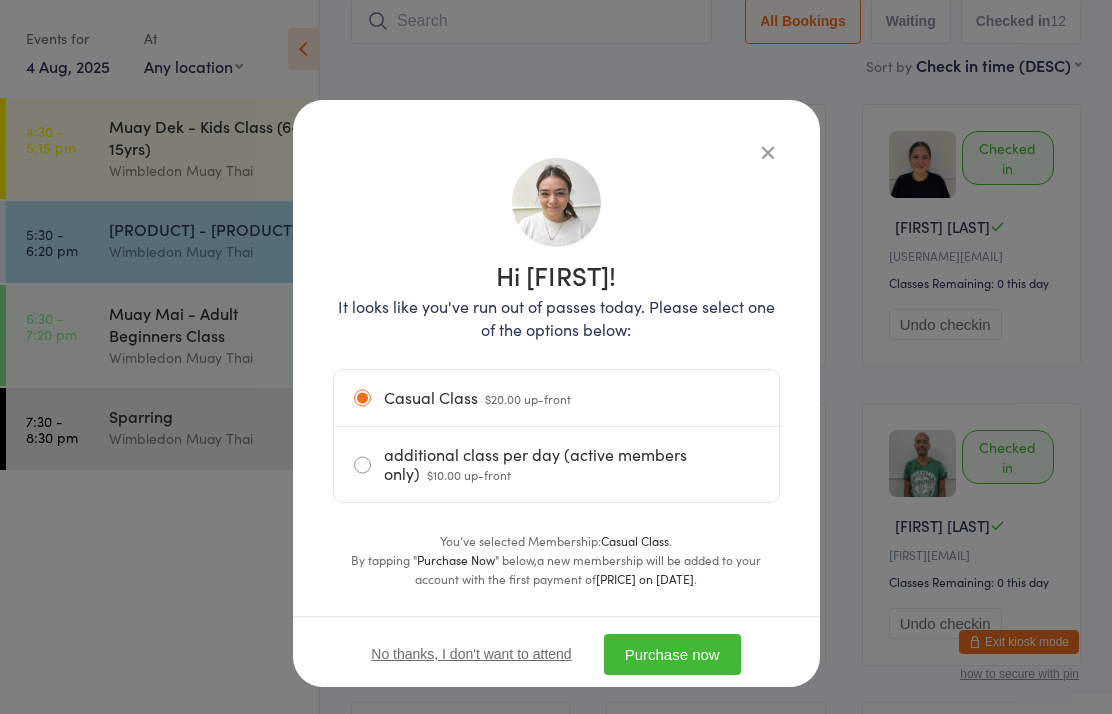 click on "Purchase now" at bounding box center (672, 654) 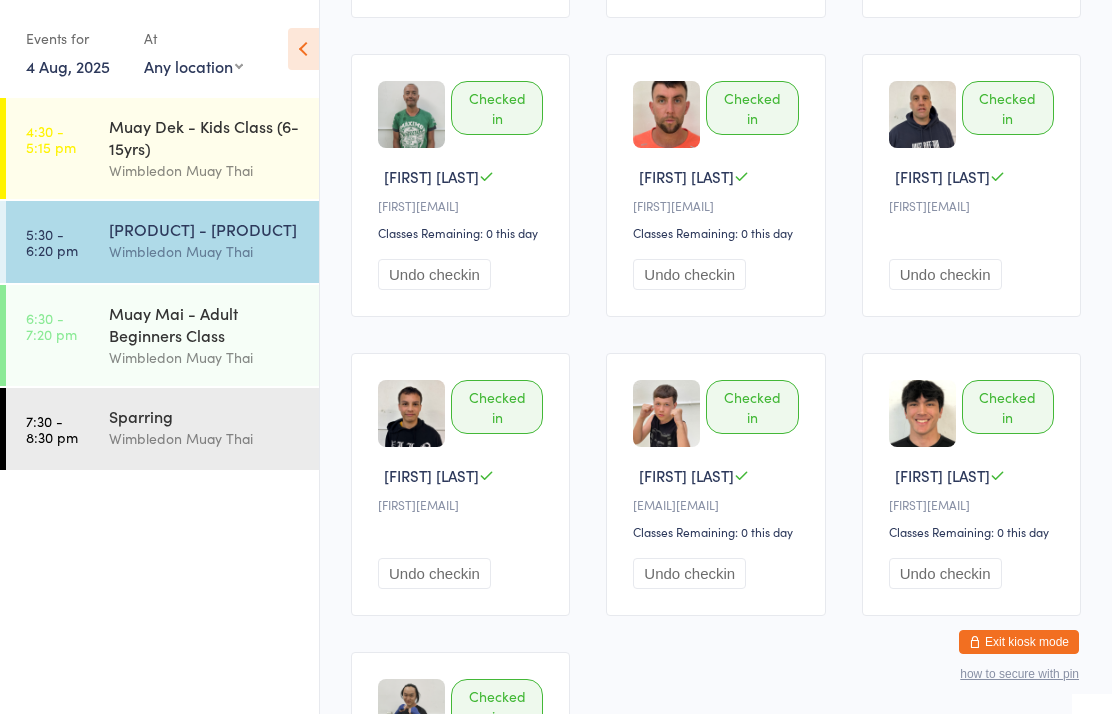scroll, scrollTop: 0, scrollLeft: 0, axis: both 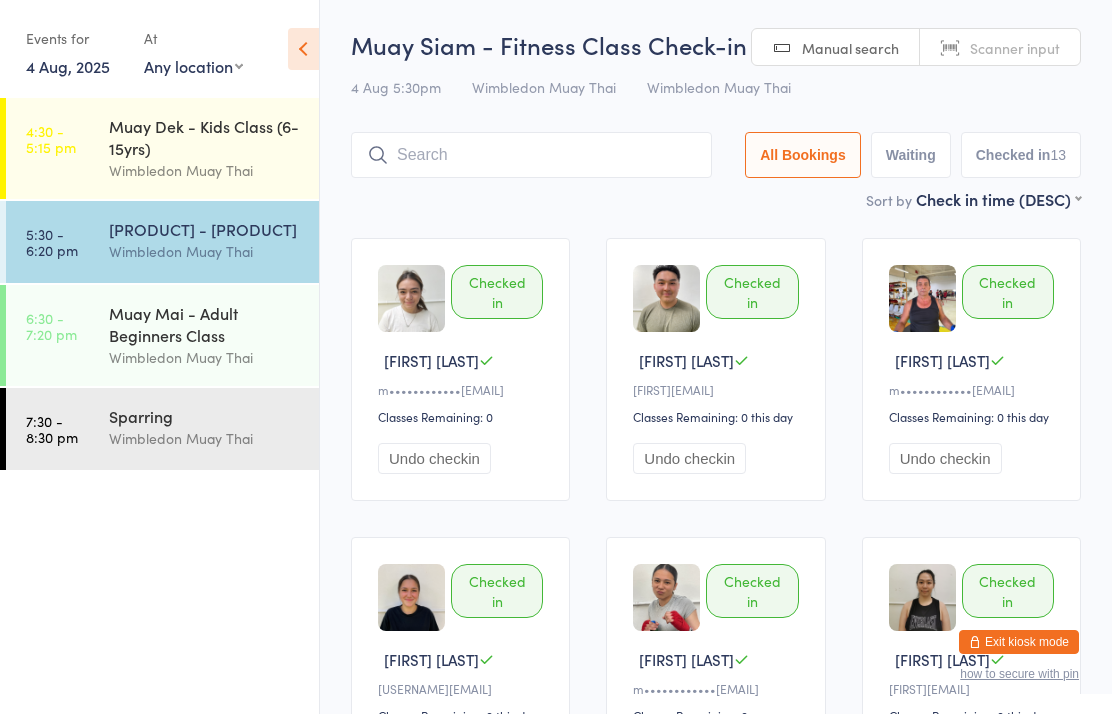 click on "Muay Mai - Adult Beginners Class" at bounding box center (205, 324) 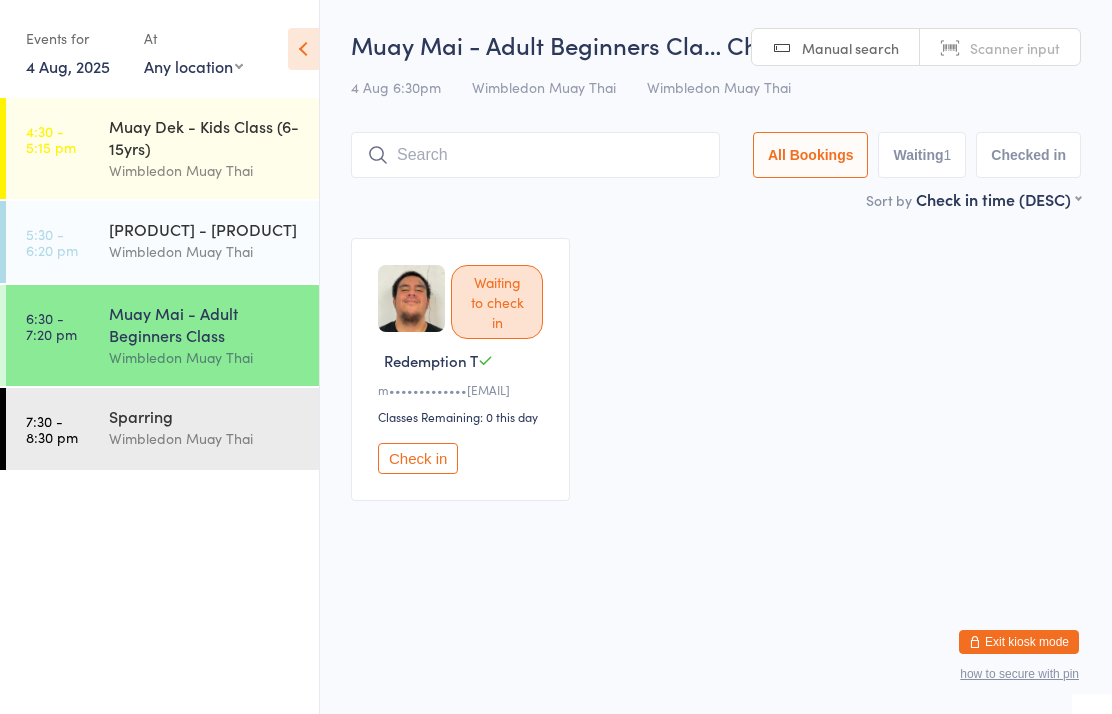 click on "[PRODUCT] - [PRODUCT]" at bounding box center (205, 229) 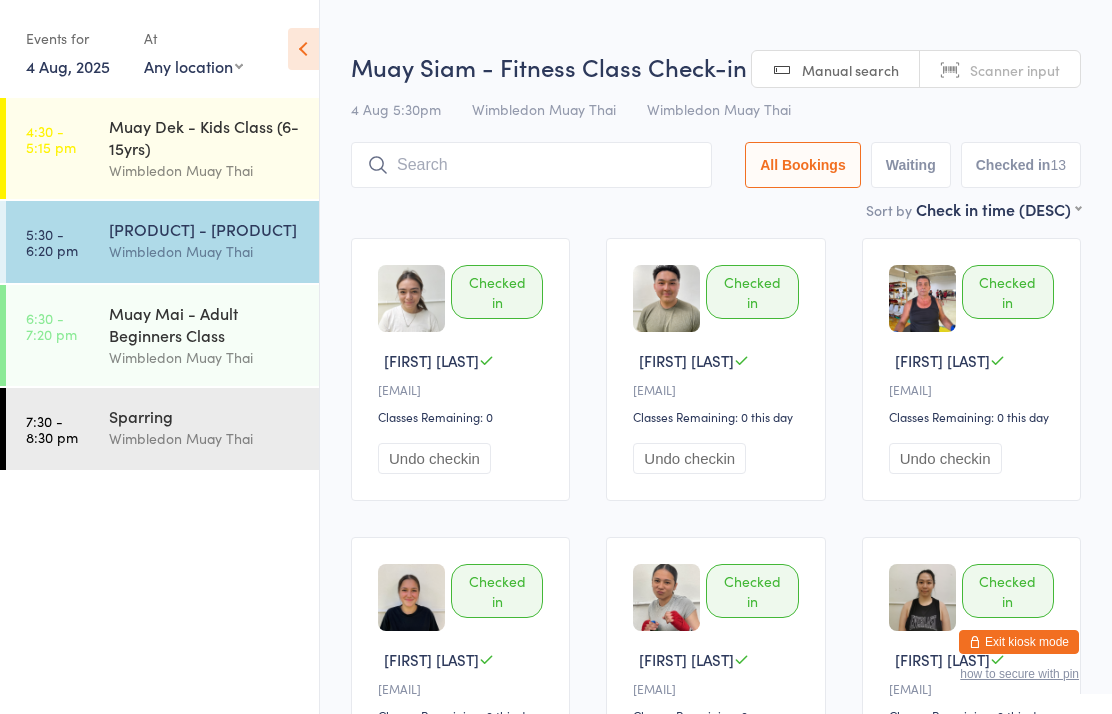 click on "Muay Mai - Adult Beginners Class" at bounding box center [205, 324] 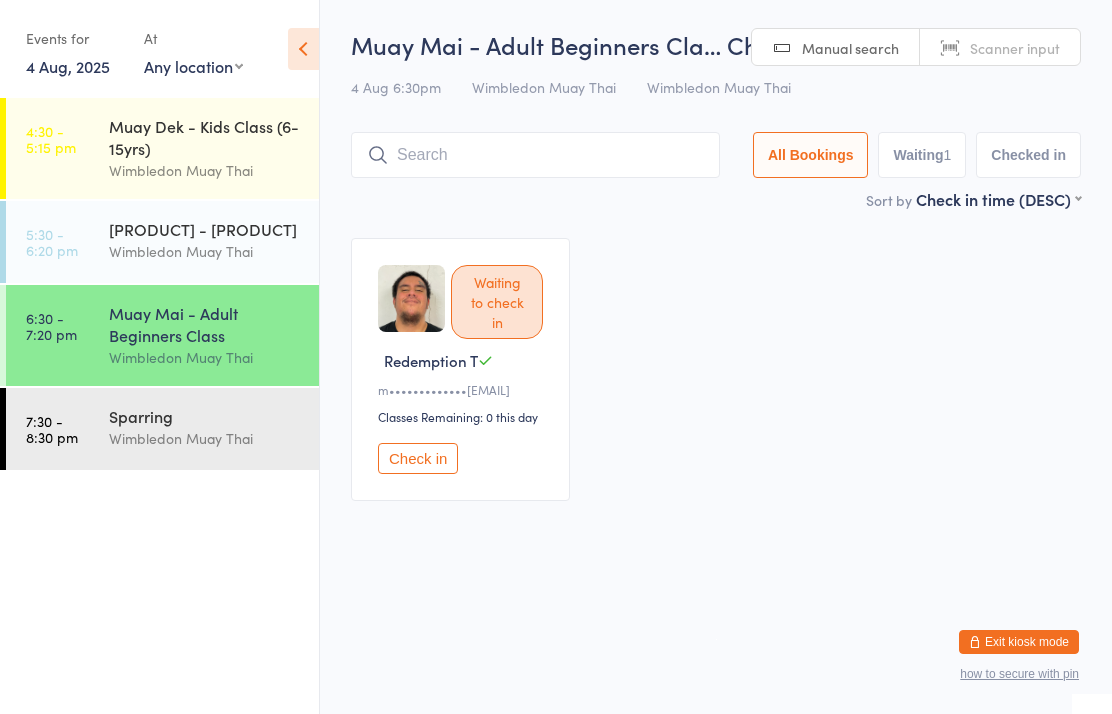 click at bounding box center (535, 155) 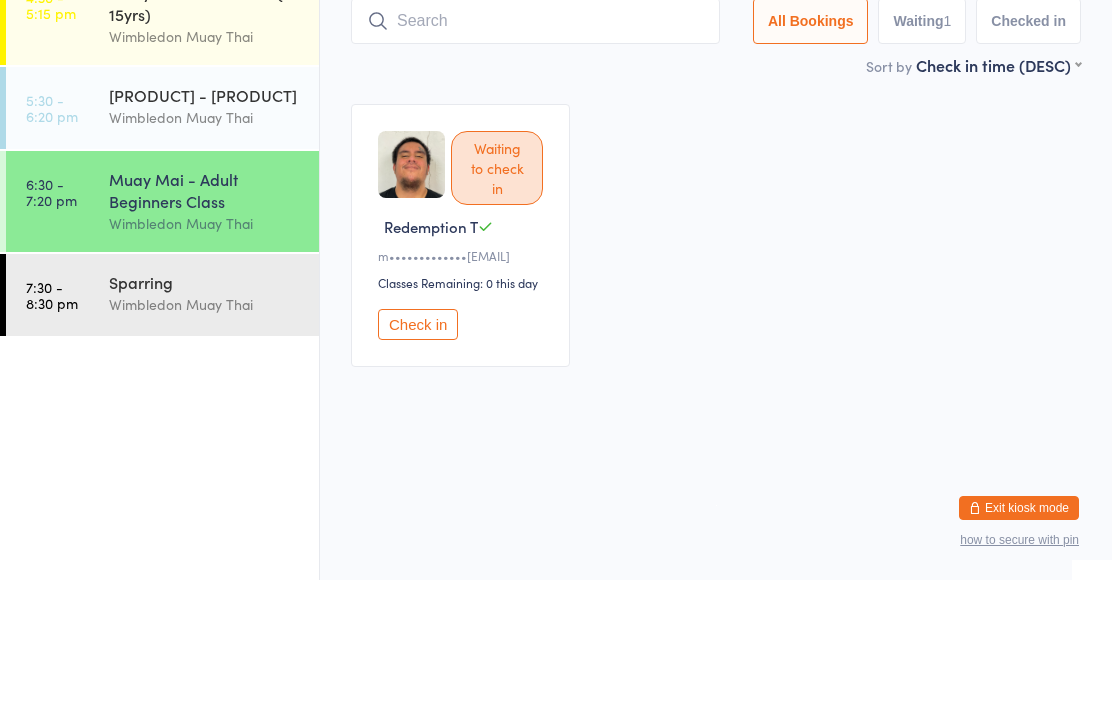 type on "R" 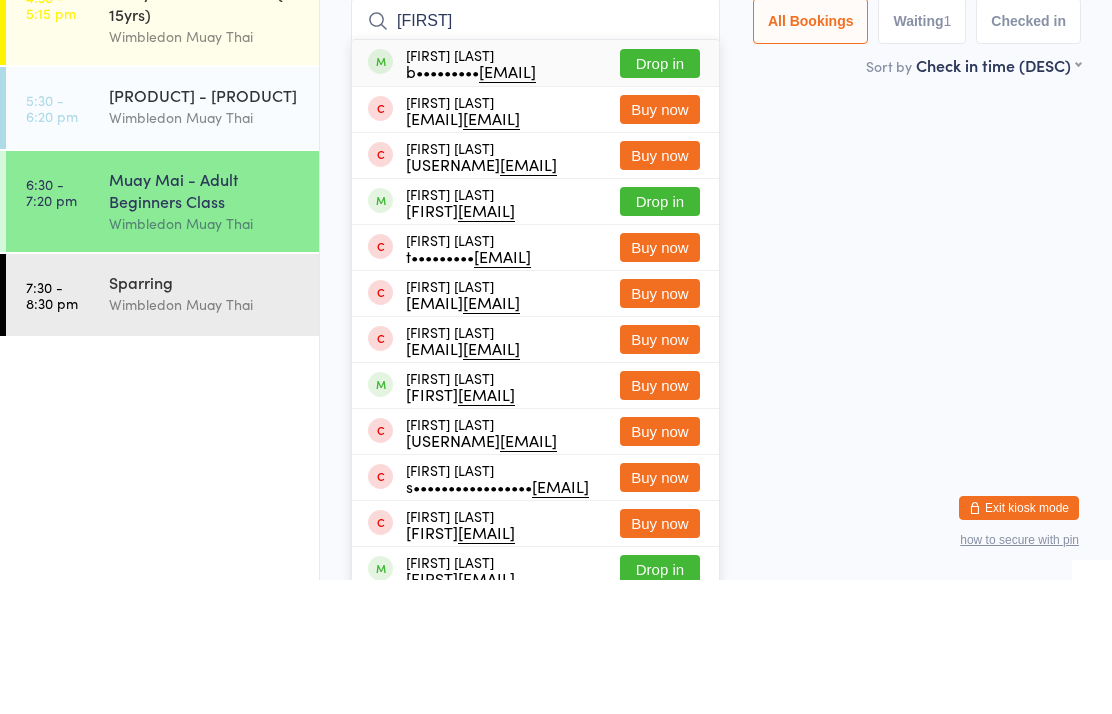 type on "[FIRST]" 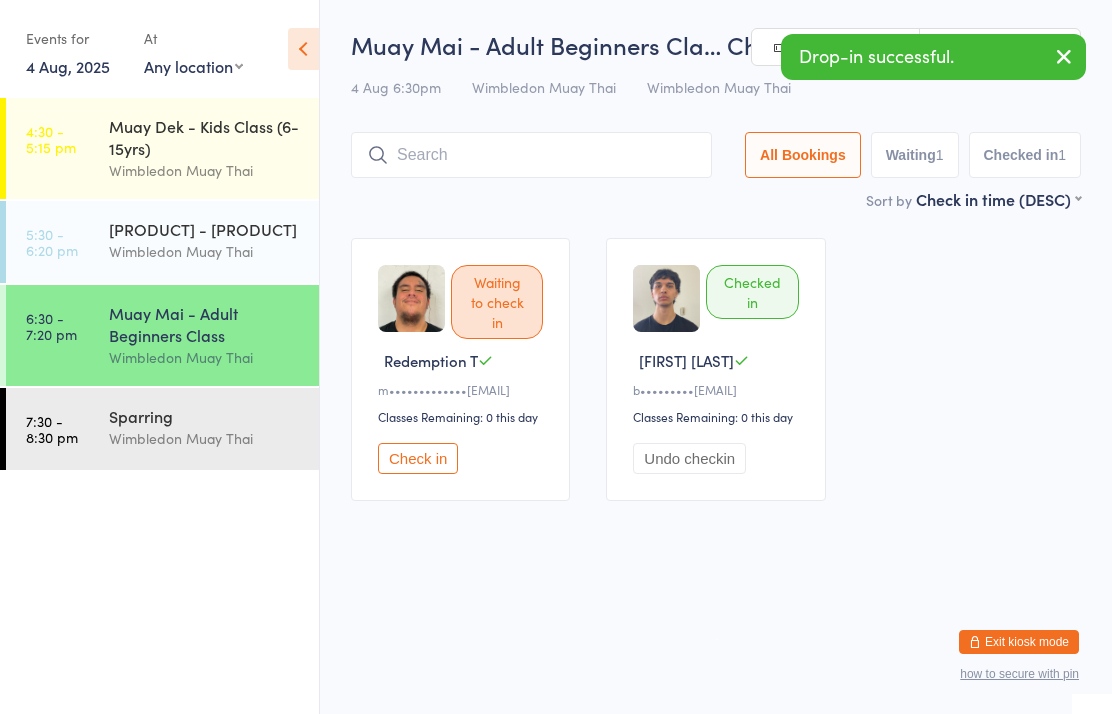 click on "[PRODUCT] - [PRODUCT]" at bounding box center [205, 229] 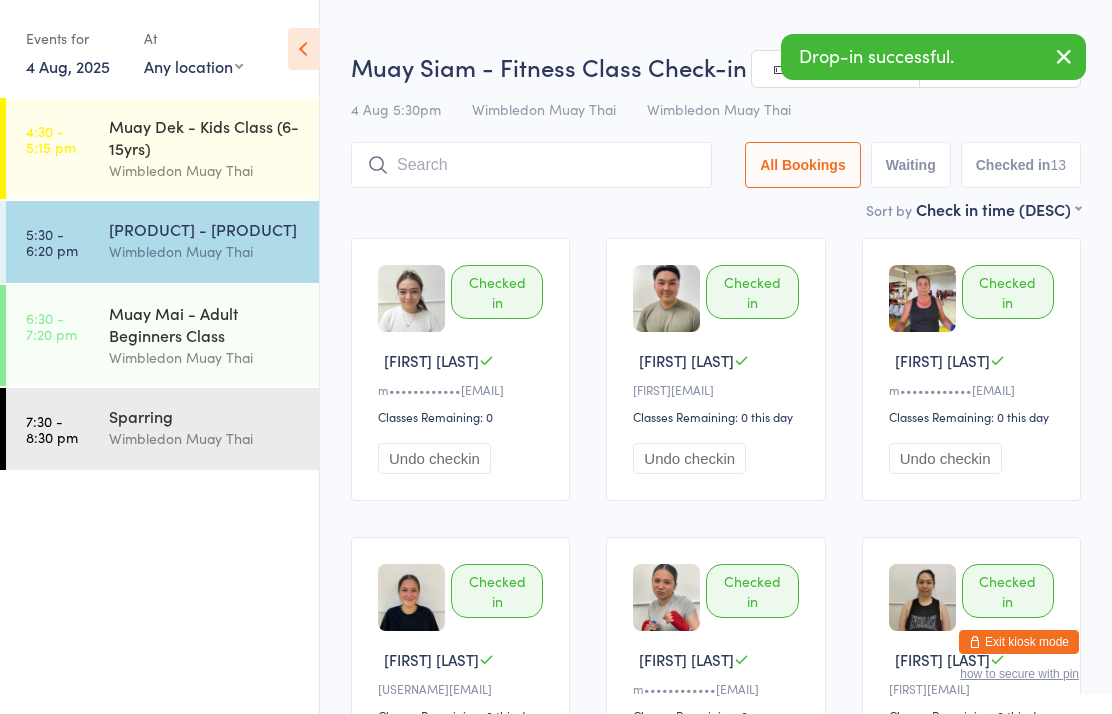 click on "Muay Mai - Adult Beginners Class" at bounding box center (205, 324) 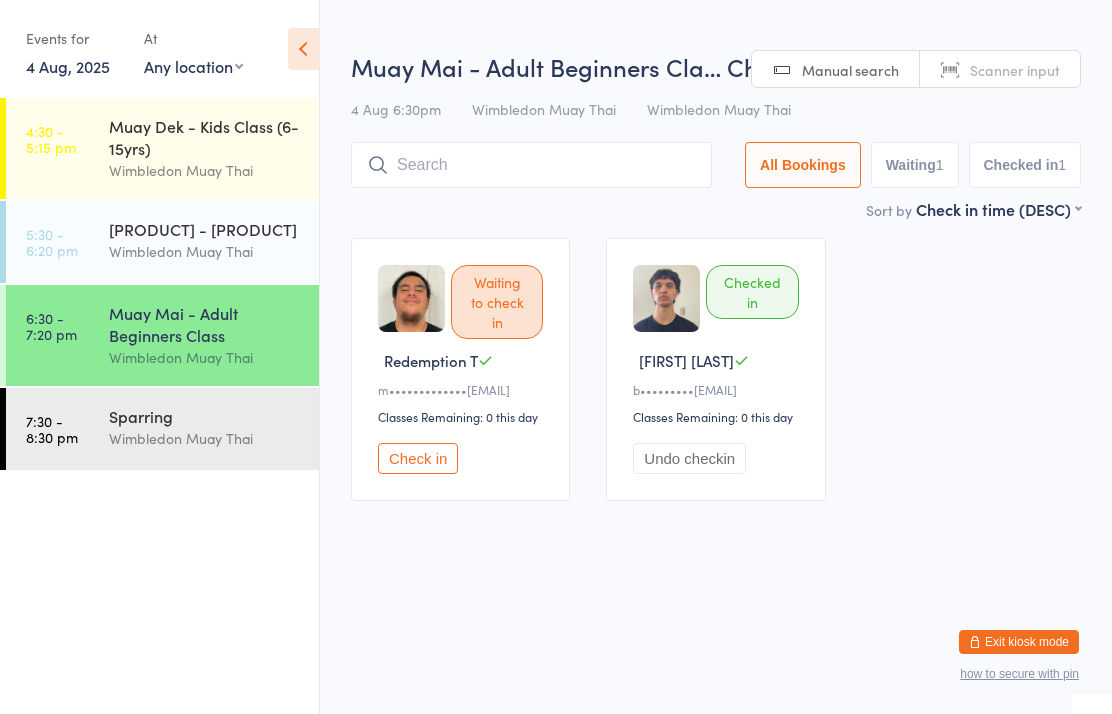 click on "Wimbledon Muay Thai" at bounding box center (205, 438) 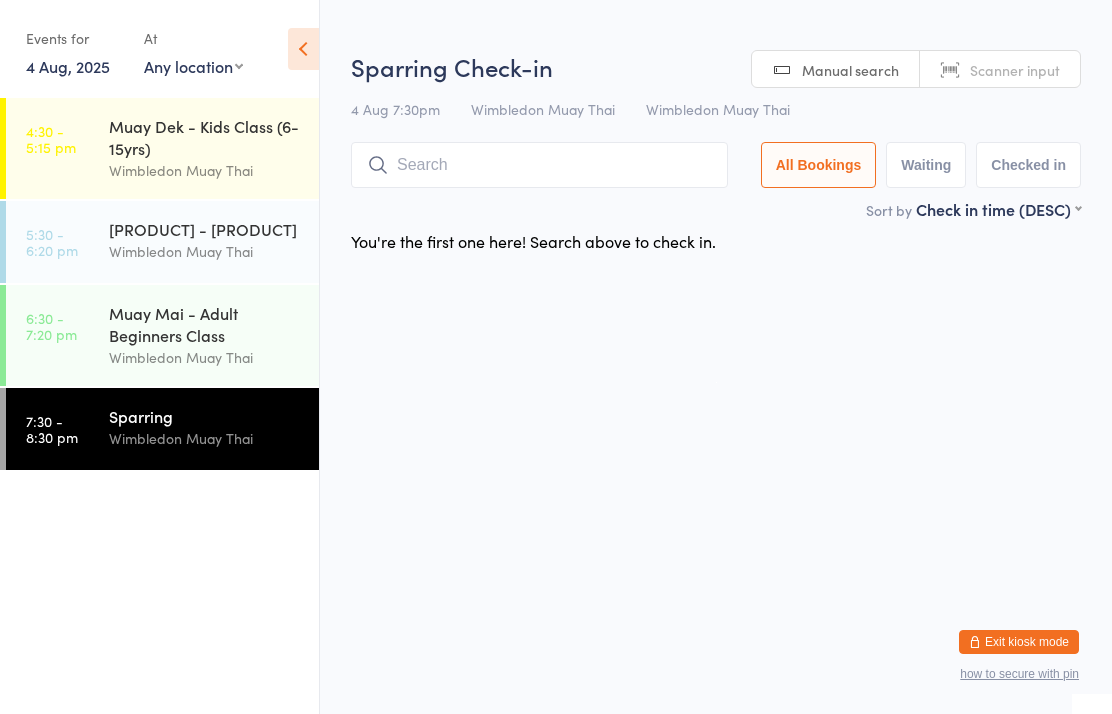 click at bounding box center (539, 165) 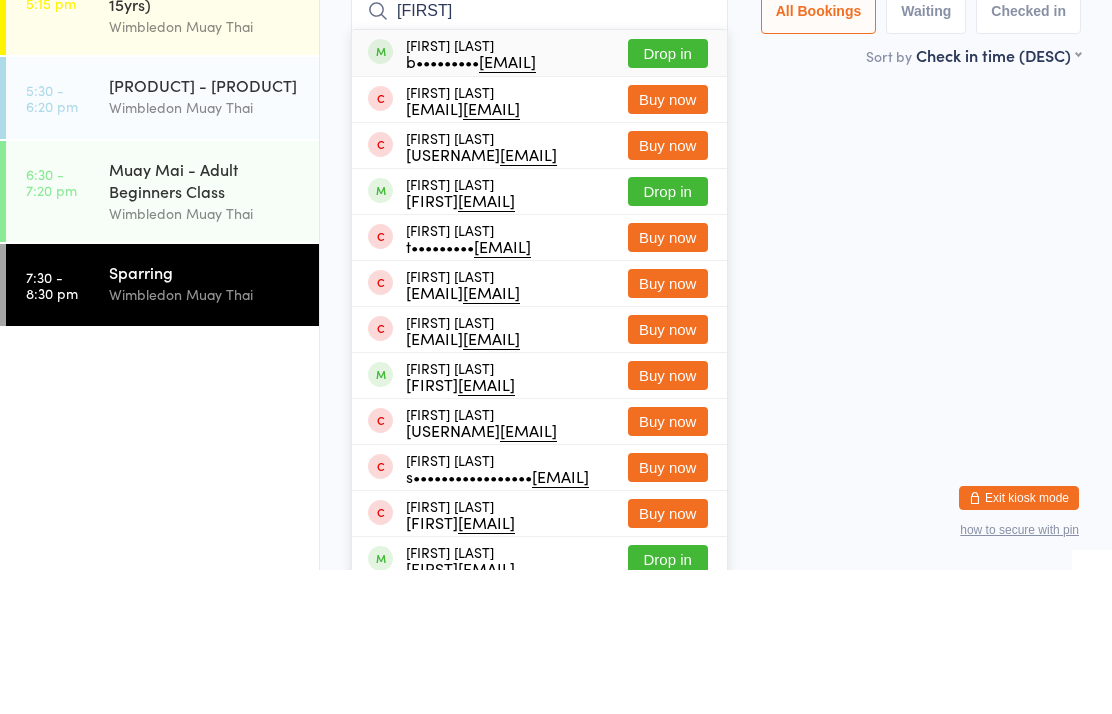 type on "[FIRST]" 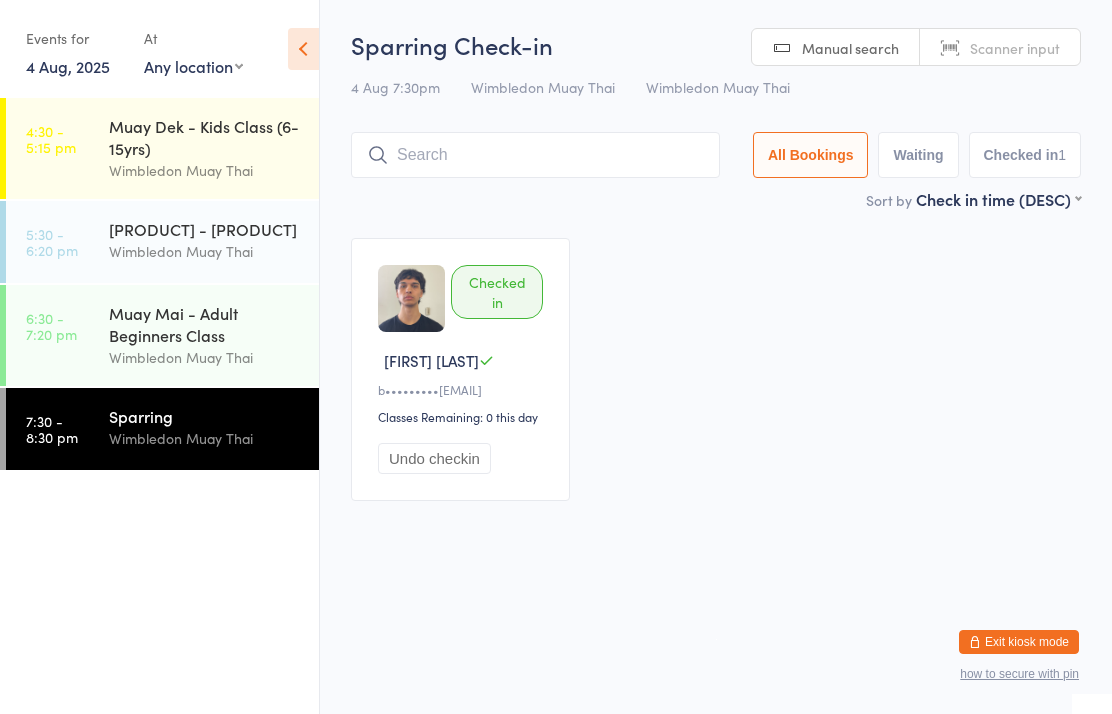 click on "Wimbledon Muay Thai" at bounding box center (205, 357) 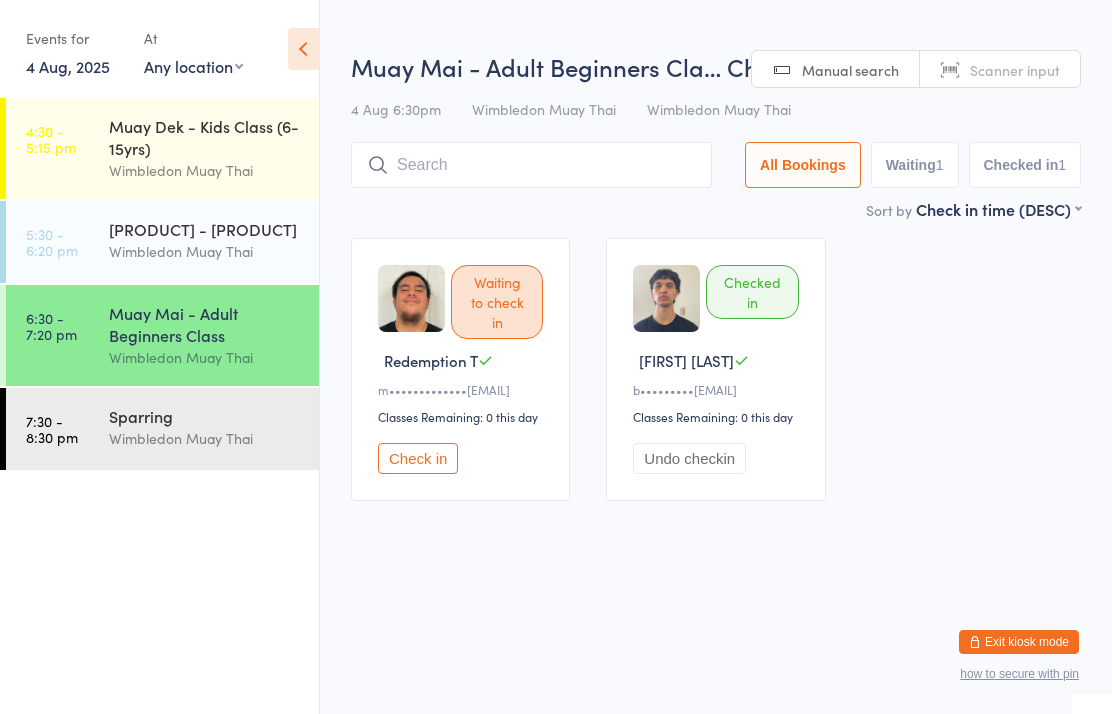 click at bounding box center [531, 165] 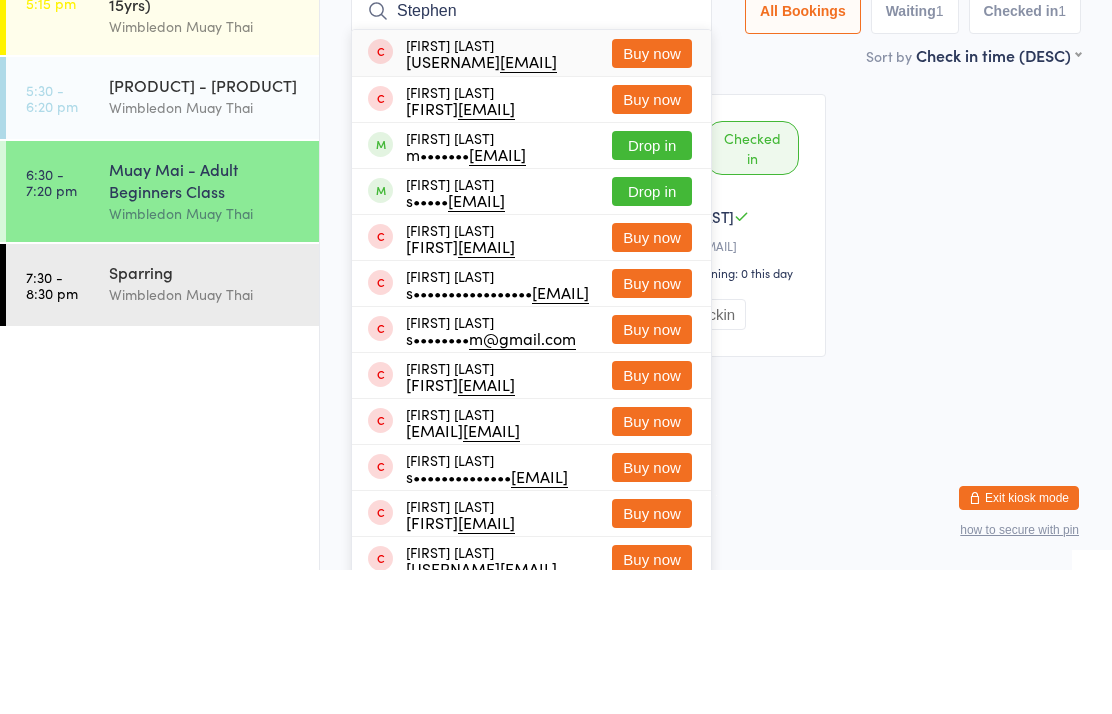 type on "Stephen" 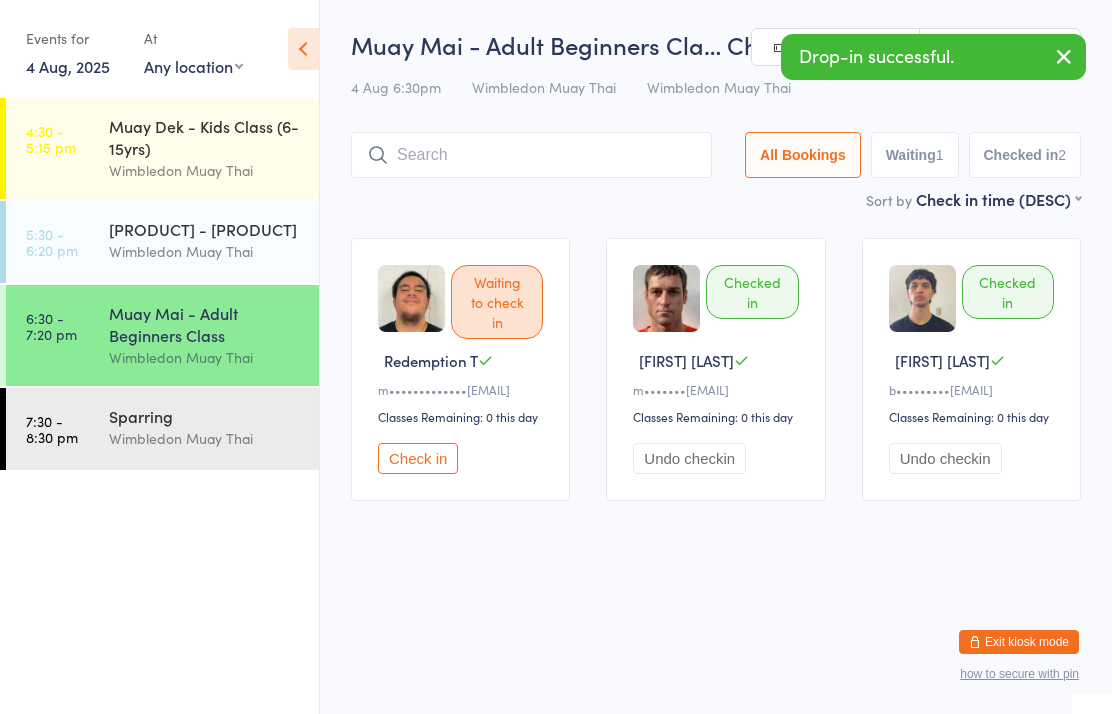 click on "Waiting to check in Redemption T  [EMAIL] Classes Remaining: 0 this day   Check in Checked in [FIRST] [LAST]  [EMAIL] Classes Remaining: 0 this day   Undo checkin Checked in [FIRST] [LAST]  [EMAIL] Classes Remaining: 0 this day   Undo checkin" at bounding box center [716, 369] 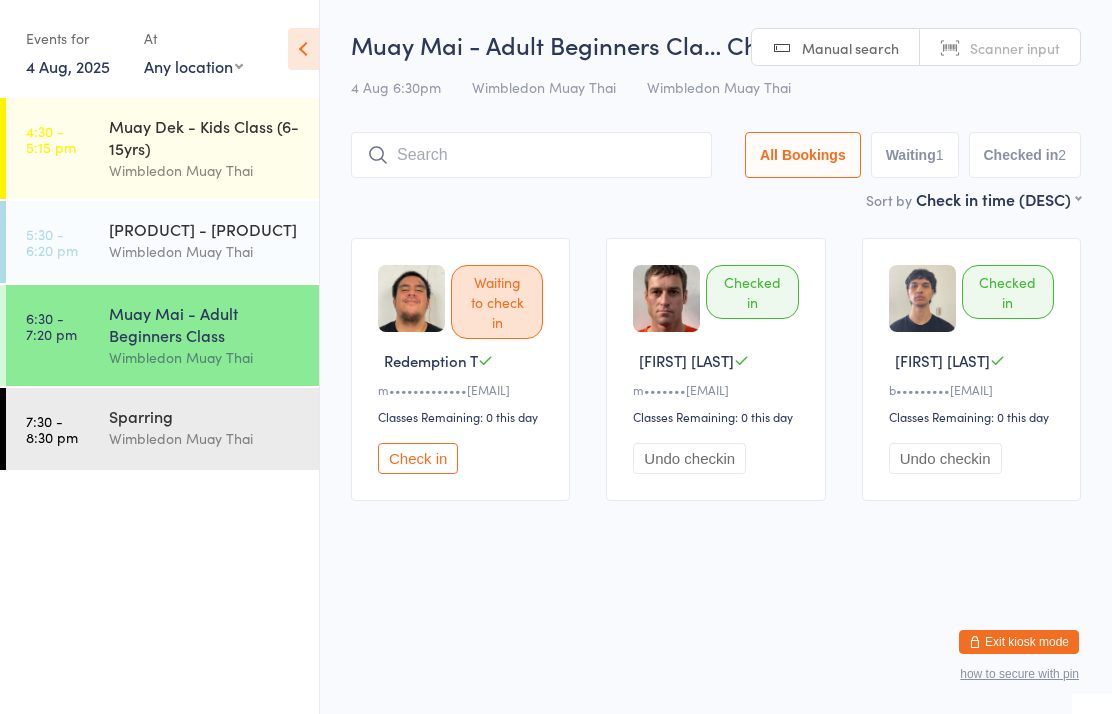 click on "Sparring" at bounding box center (205, 416) 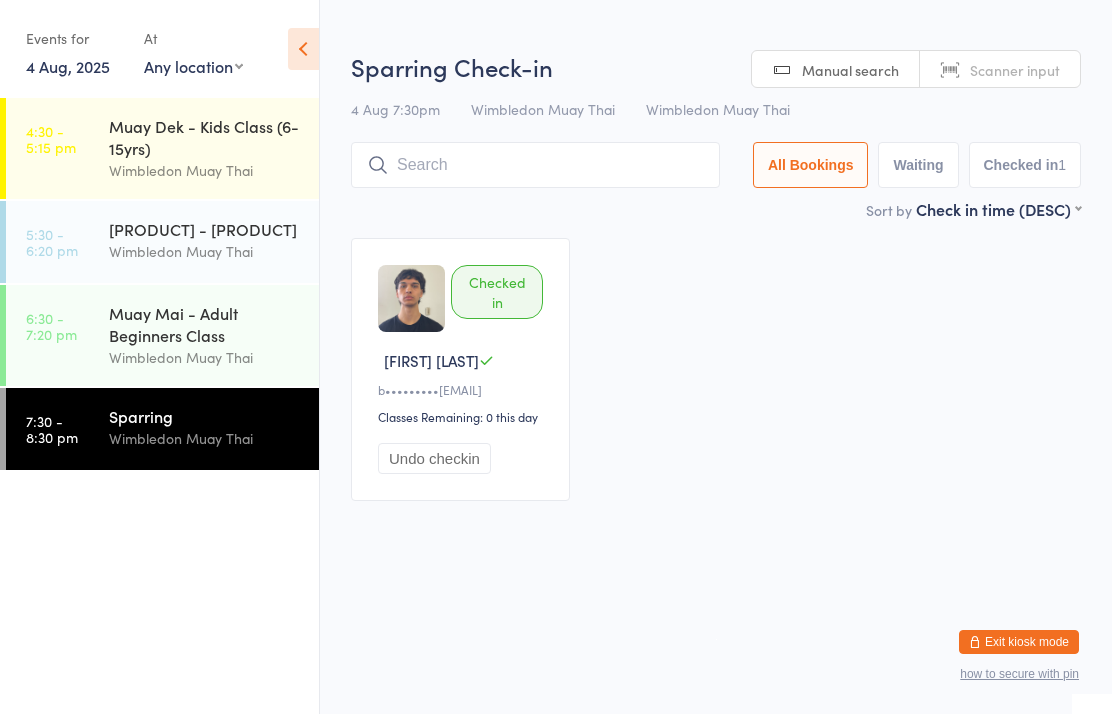 click at bounding box center (535, 165) 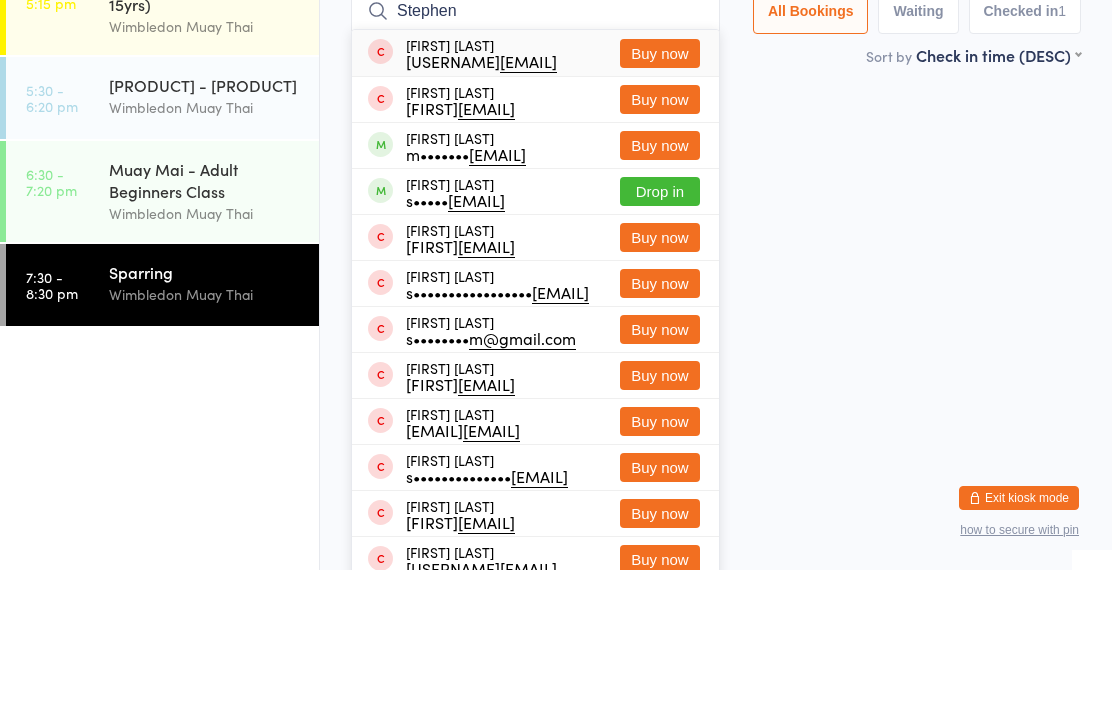 type on "Stephen" 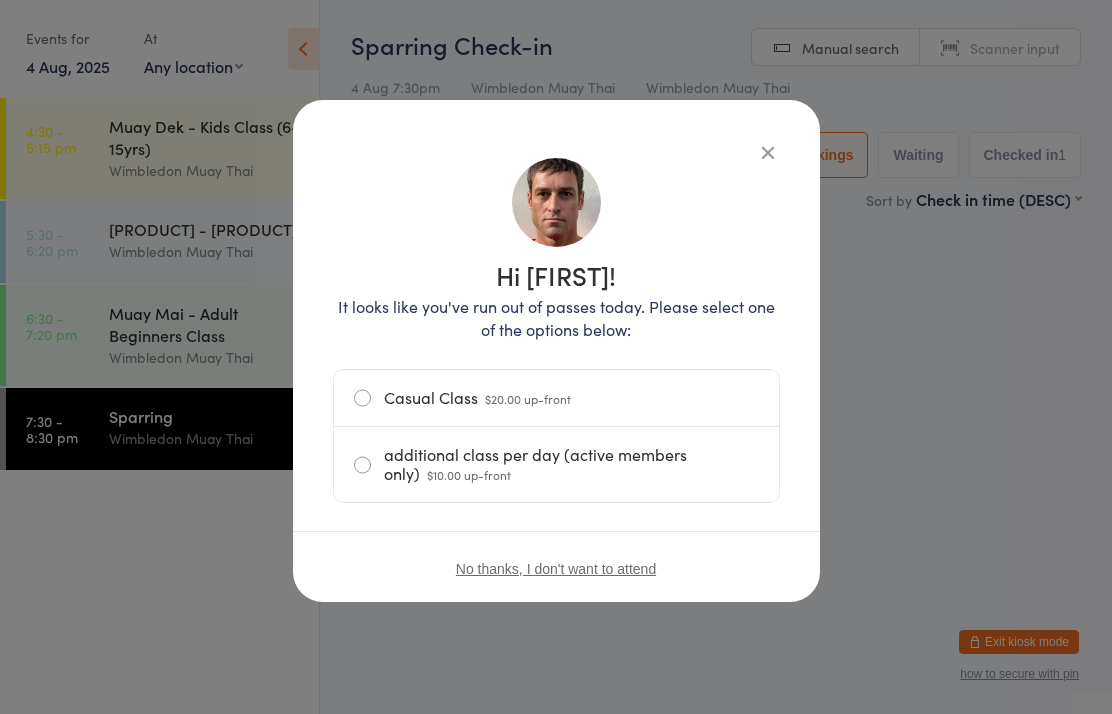 click on "$10.00 up-front" at bounding box center (469, 474) 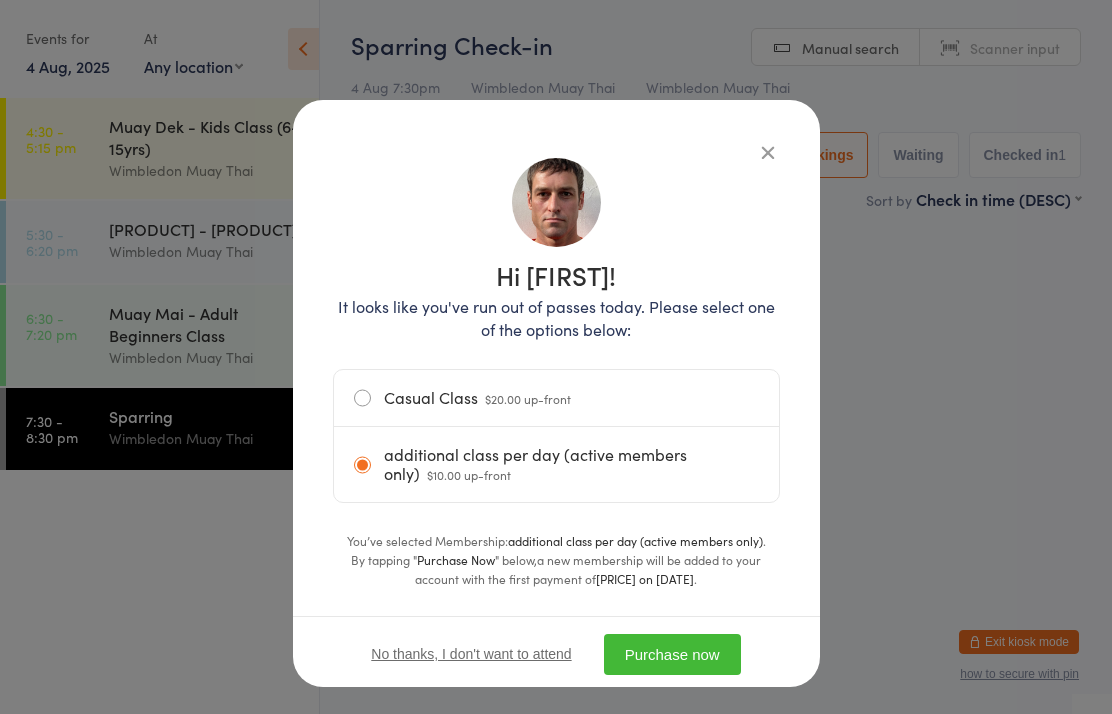 click on "Purchase now" at bounding box center (672, 654) 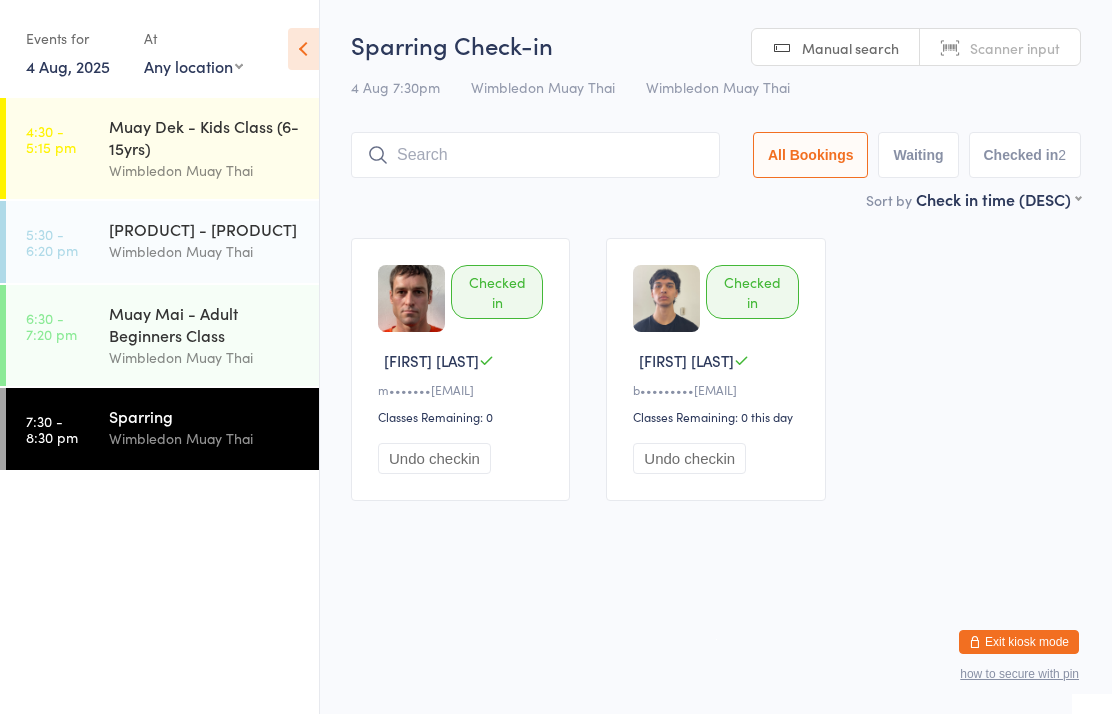 click on "Muay Mai - Adult Beginners Class" at bounding box center [205, 324] 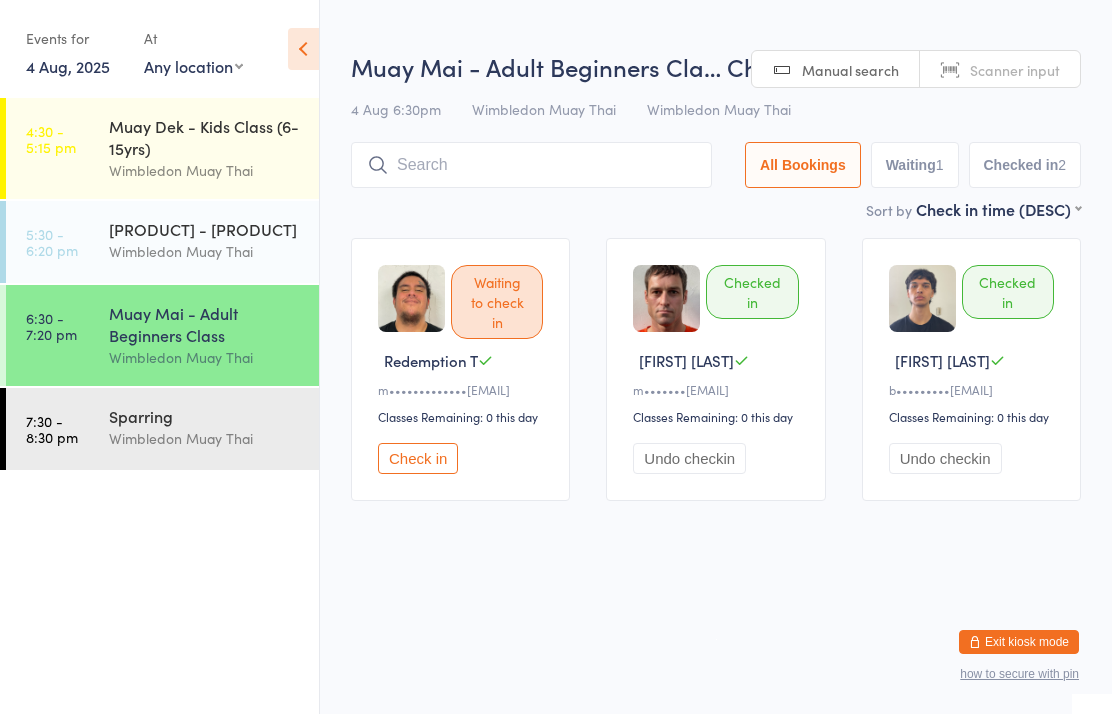 click at bounding box center (531, 165) 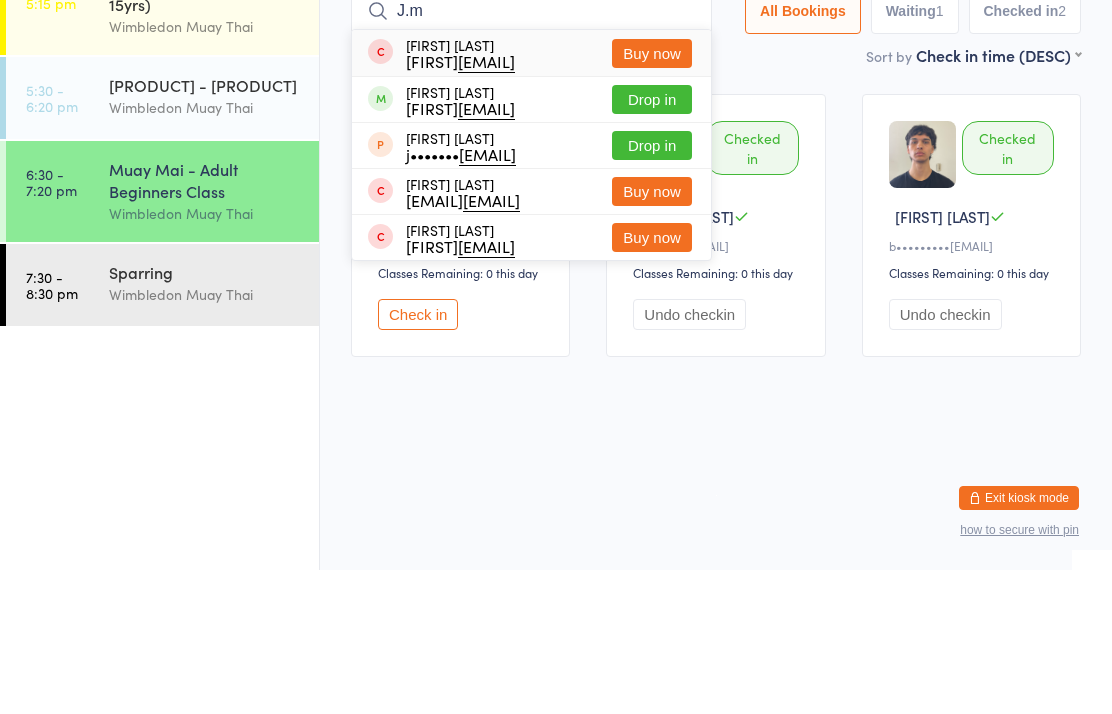 type on "J.m" 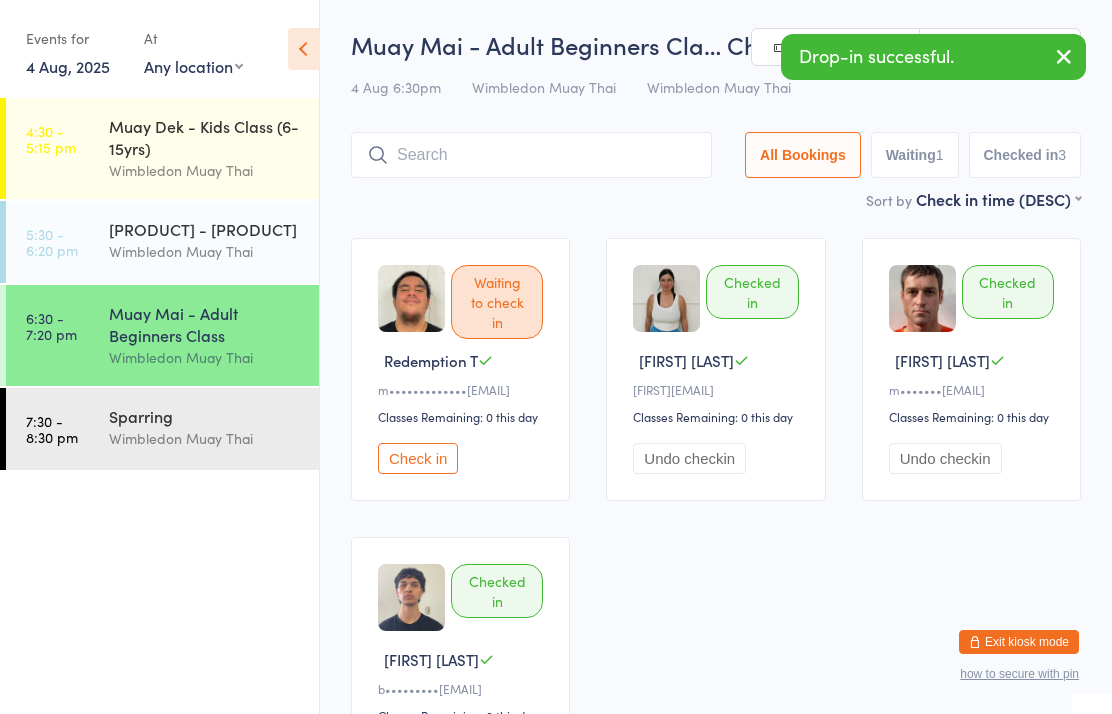 click on "Sparring Wimbledon Muay Thai" at bounding box center (214, 427) 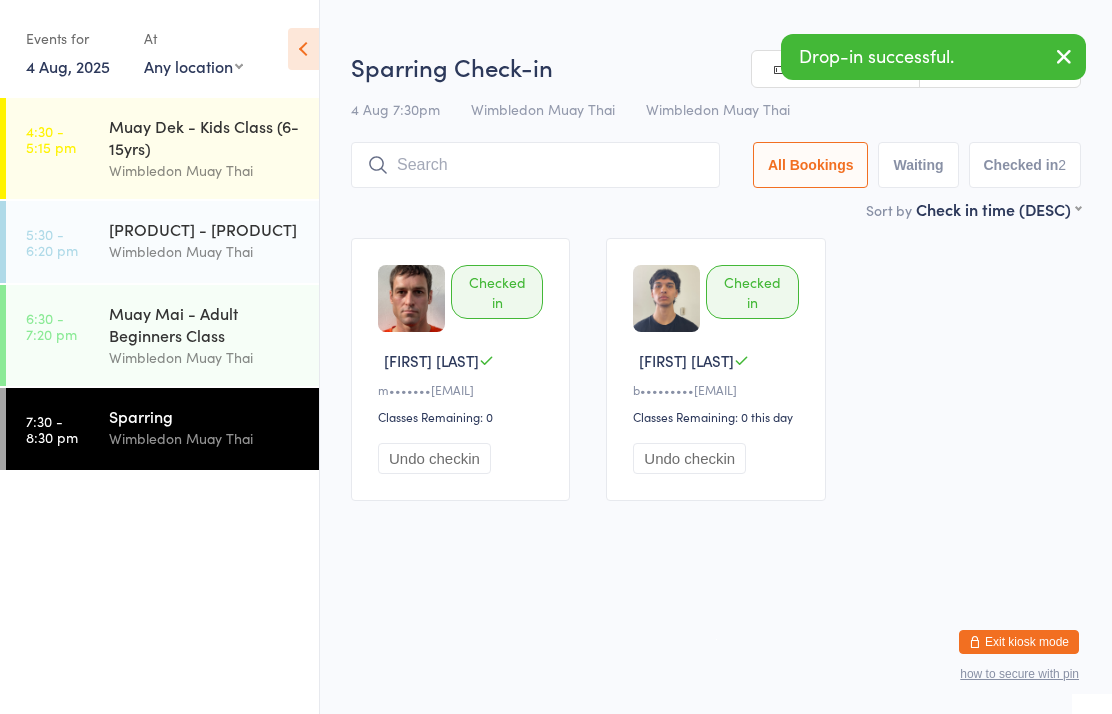 click at bounding box center (535, 165) 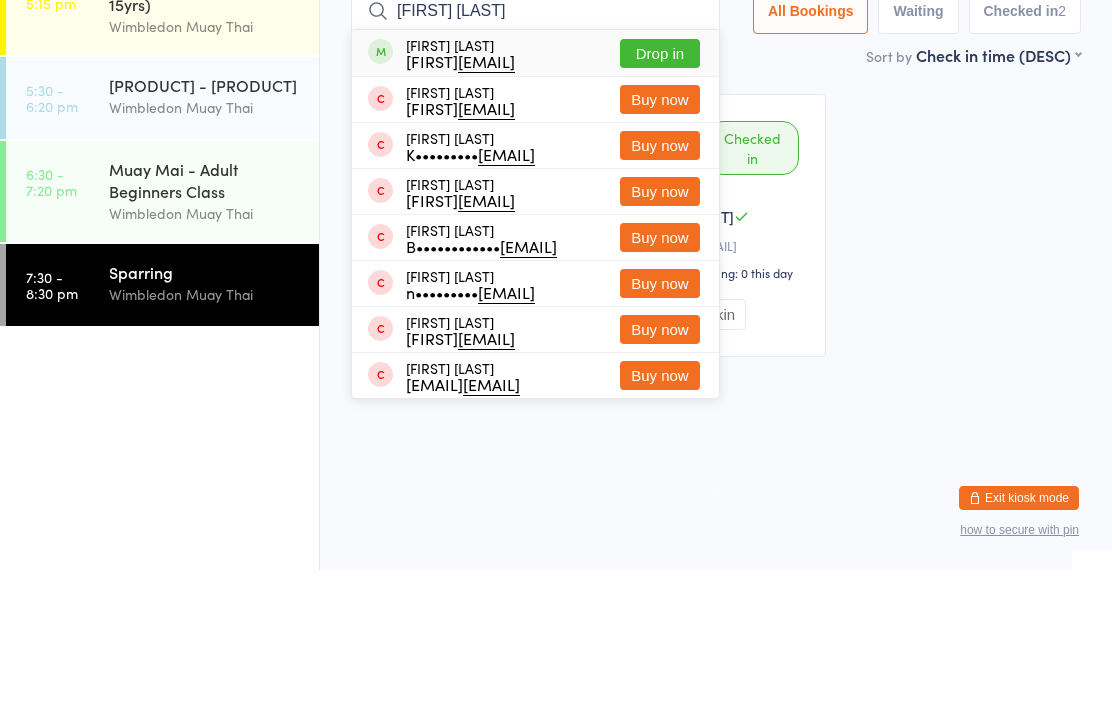 type on "[FIRST] [LAST]" 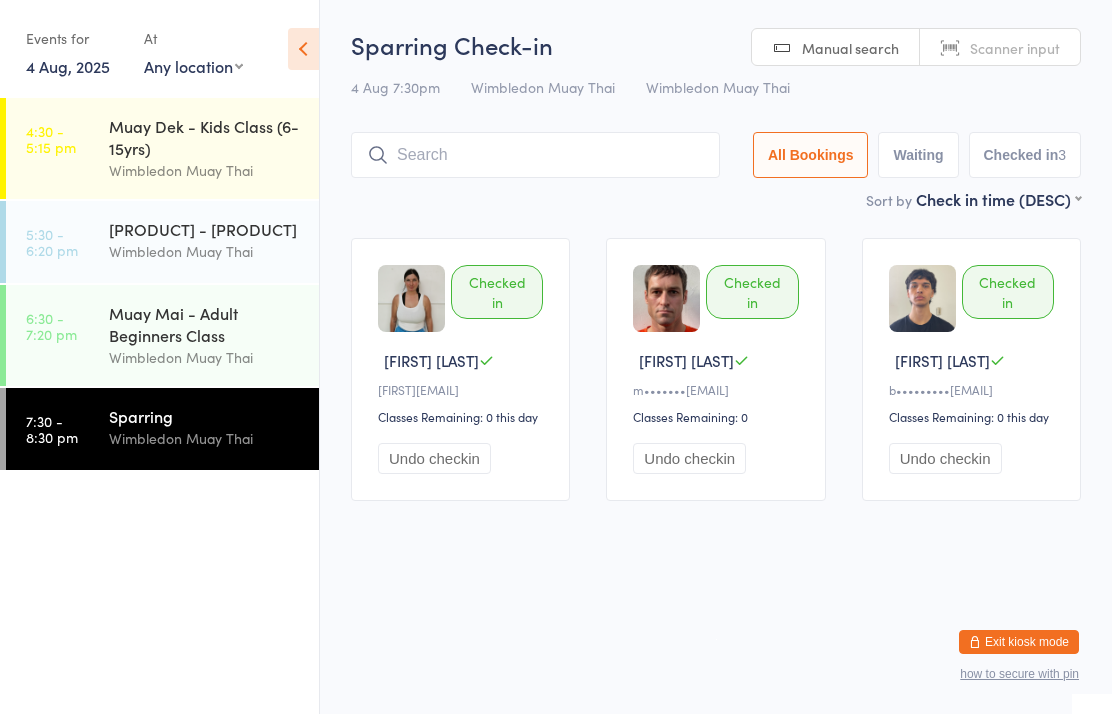 click on "6:30 - 7:20 pm Muay Mai - Adult Beginners Class Wimbledon Muay Thai" at bounding box center (162, 335) 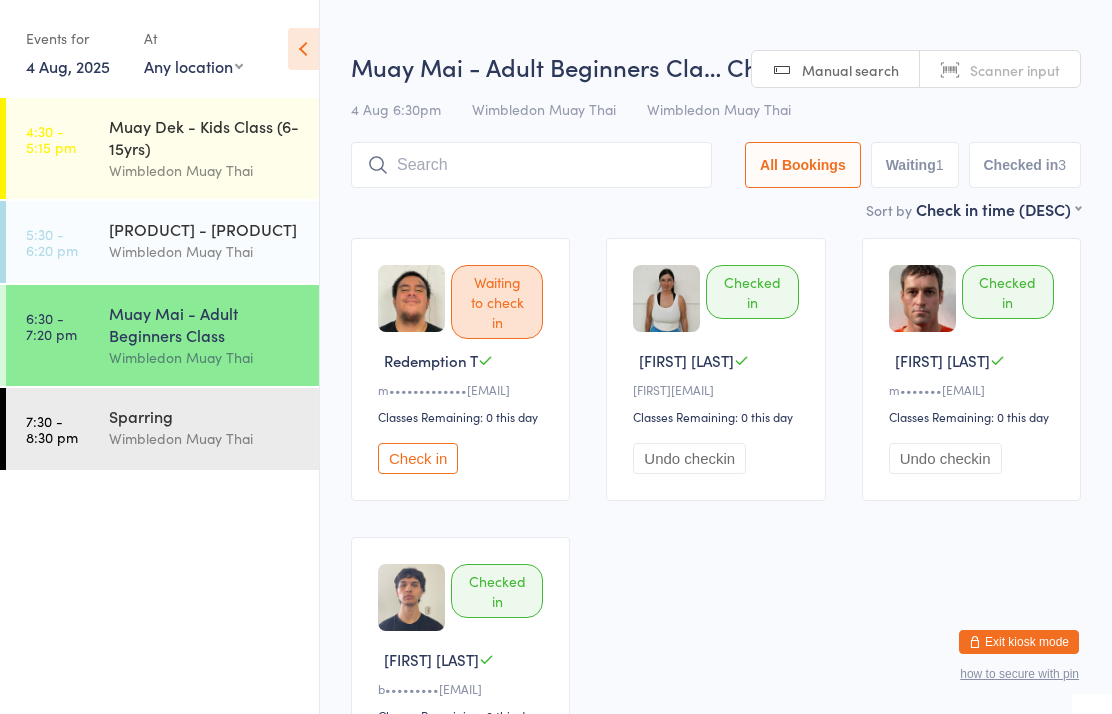 click on "7:30 - 8:30 pm Sparring Wimbledon Muay Thai" at bounding box center [162, 429] 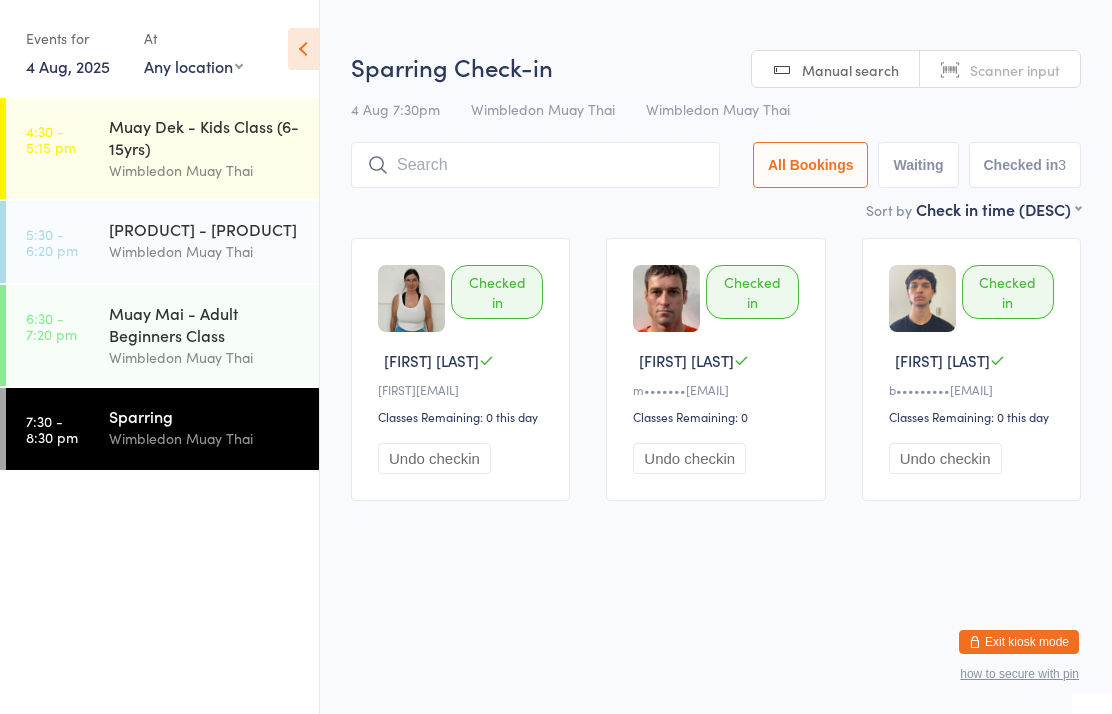 click on "6:30 - 7:20 pm Muay Mai - Adult Beginners Class Wimbledon Muay Thai" at bounding box center [162, 335] 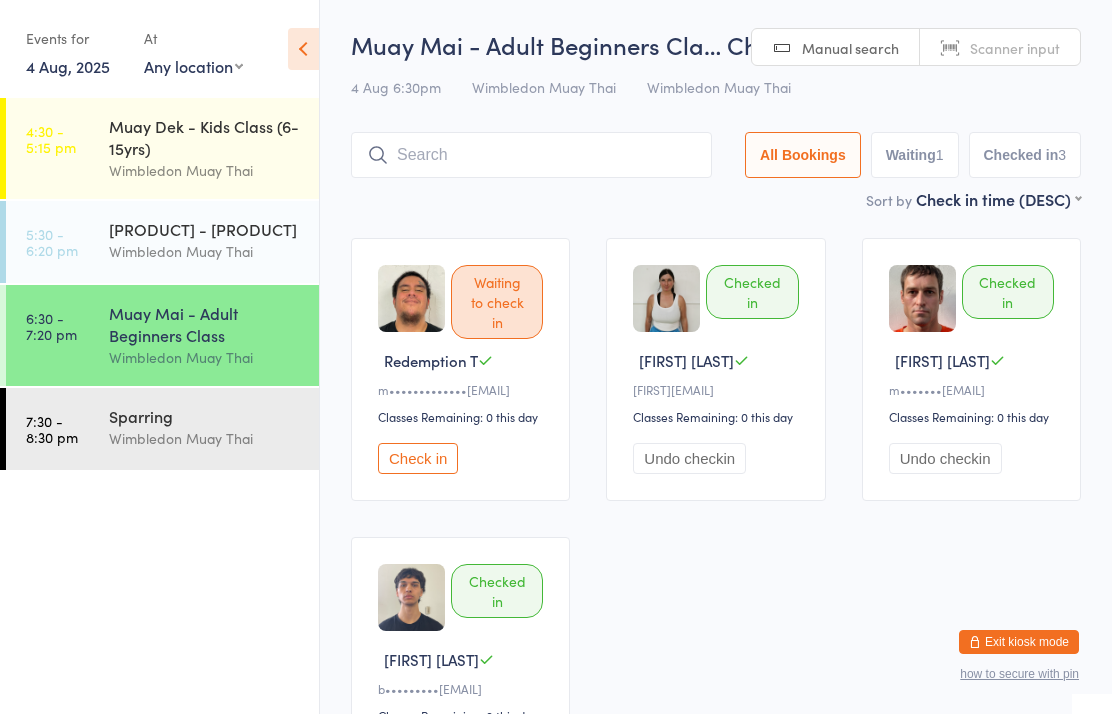 click on "Muay Mai - Adult Beginners Class Wimbledon Muay Thai" at bounding box center [214, 335] 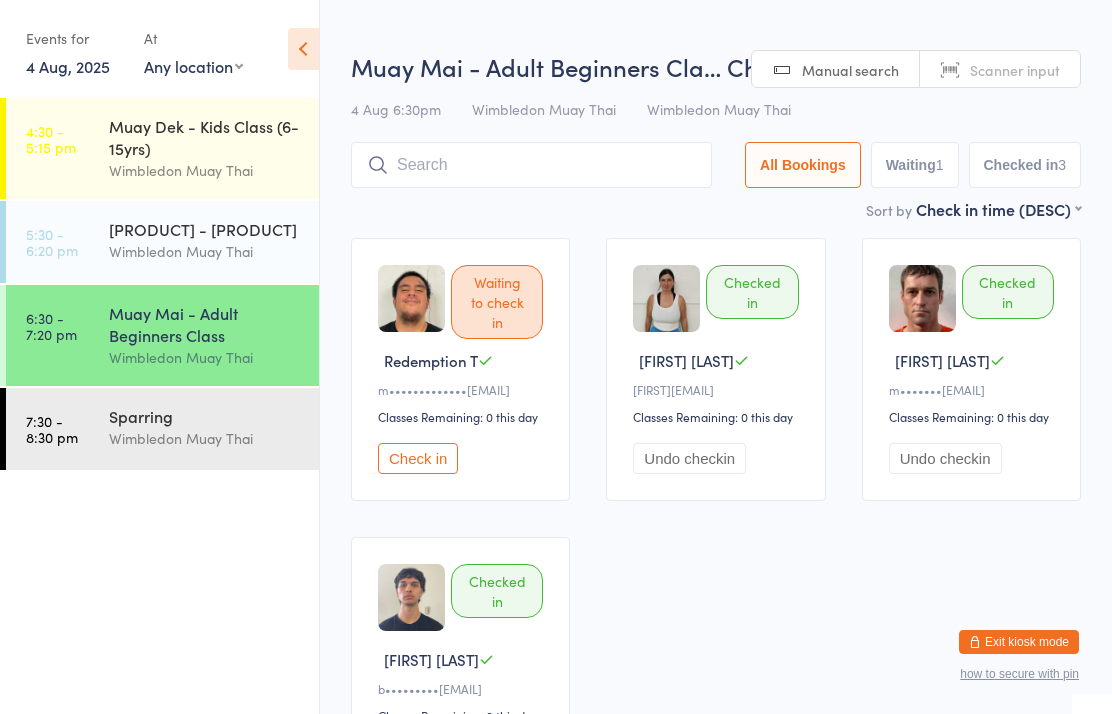 click at bounding box center (531, 165) 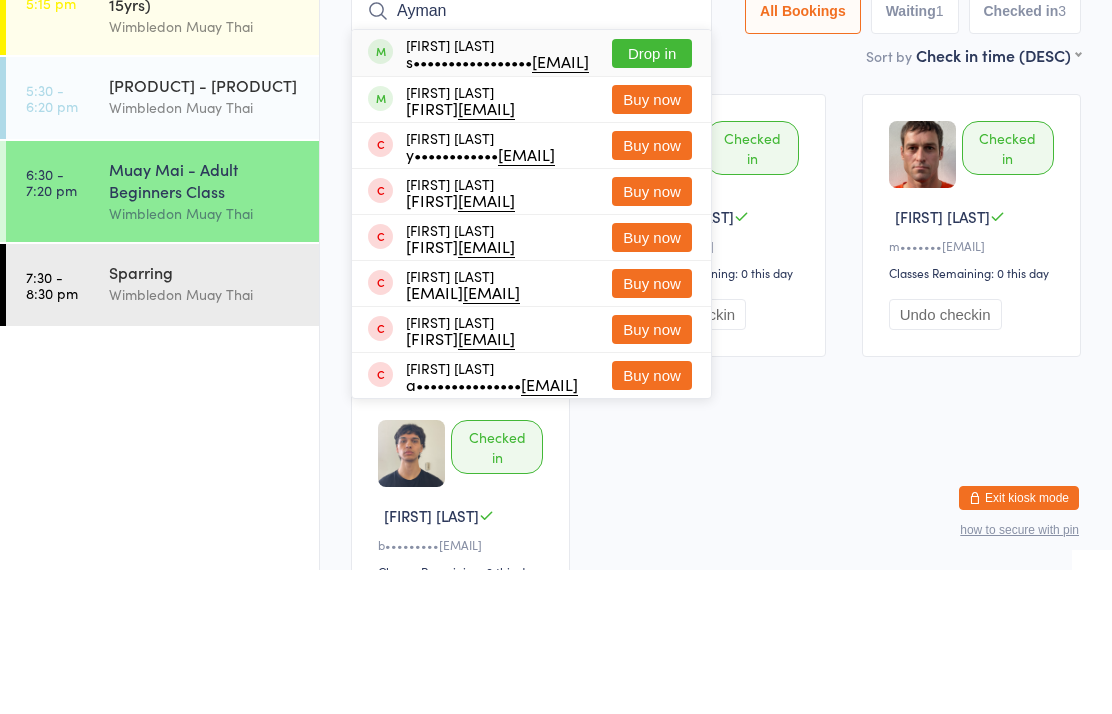 type on "Ayman" 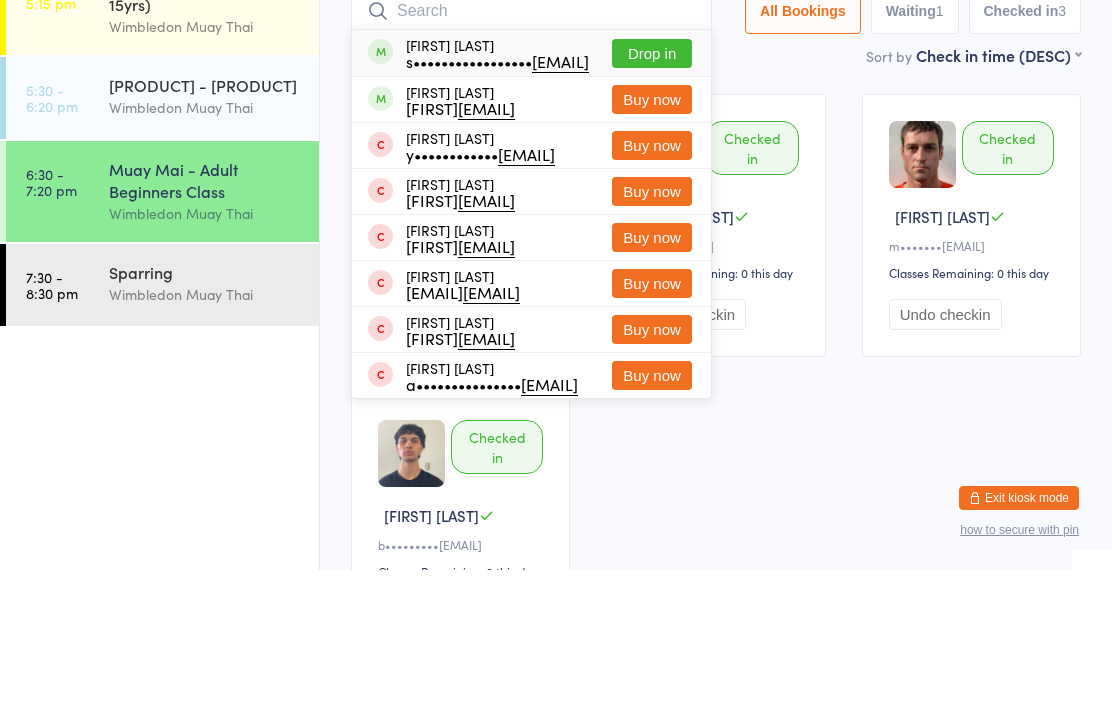 scroll, scrollTop: 144, scrollLeft: 0, axis: vertical 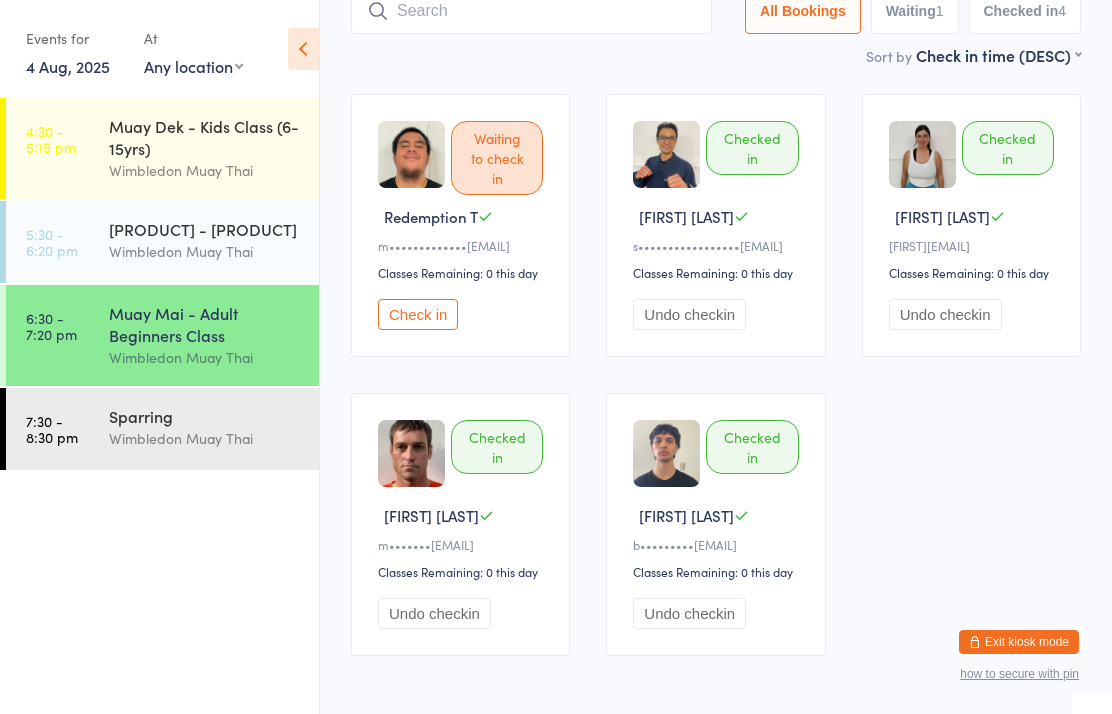 click at bounding box center [531, 11] 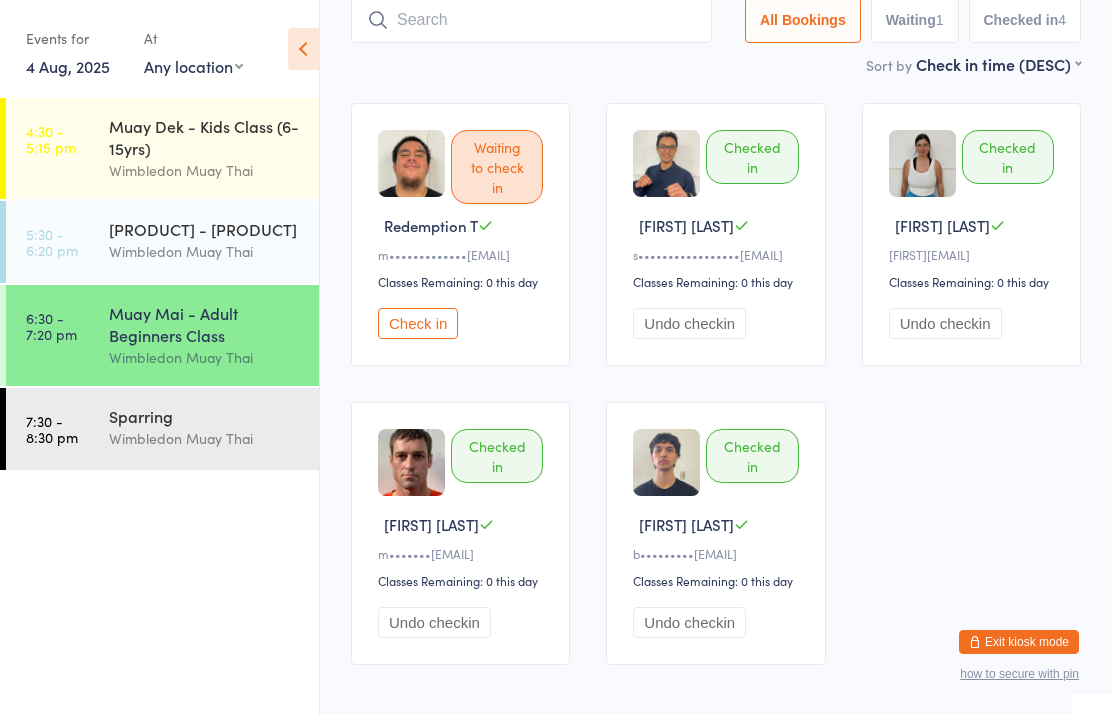 scroll, scrollTop: 134, scrollLeft: 0, axis: vertical 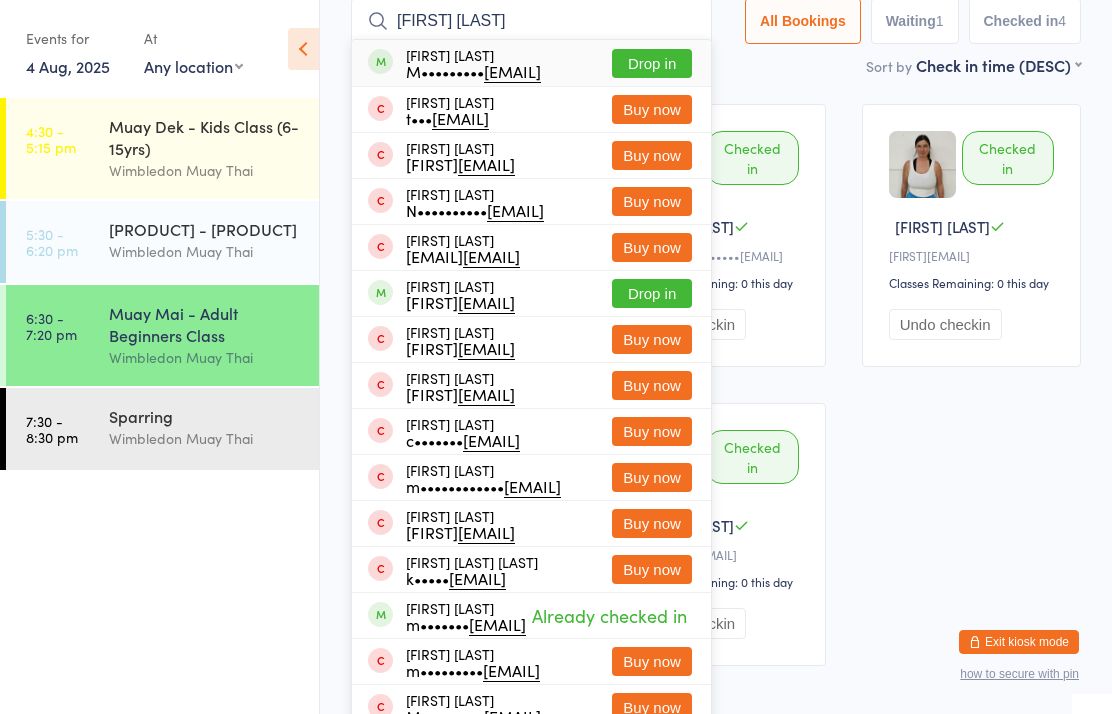 type on "[FIRST] [LAST]" 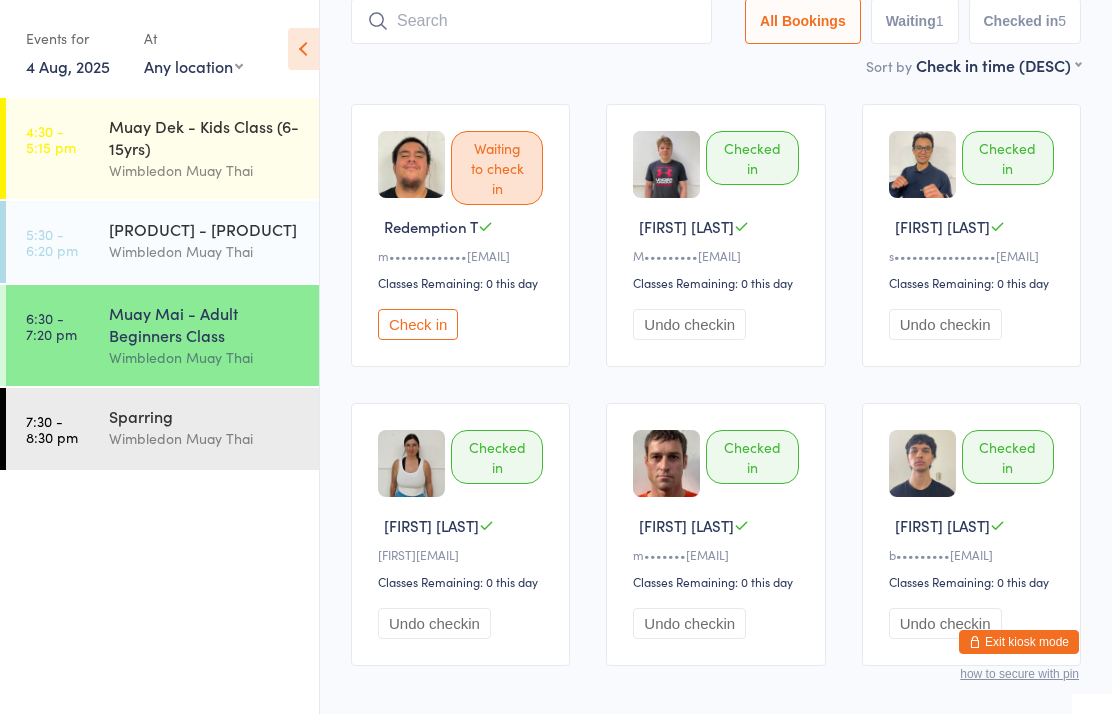 click at bounding box center [531, 21] 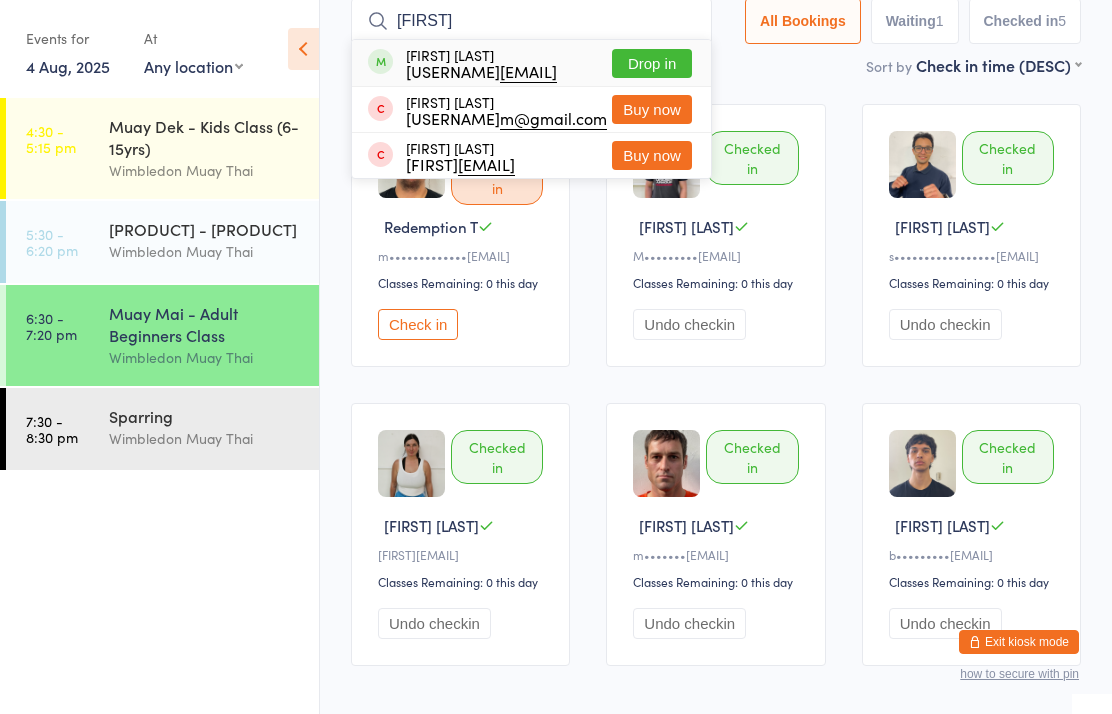 type on "[FIRST]" 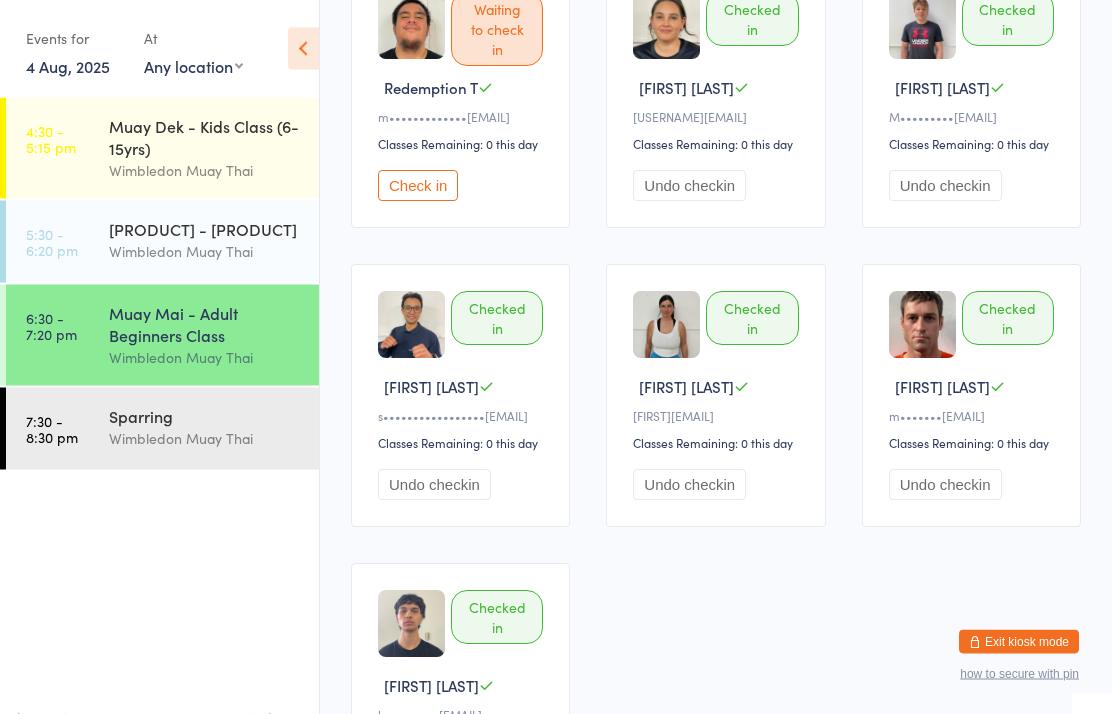 scroll, scrollTop: 0, scrollLeft: 0, axis: both 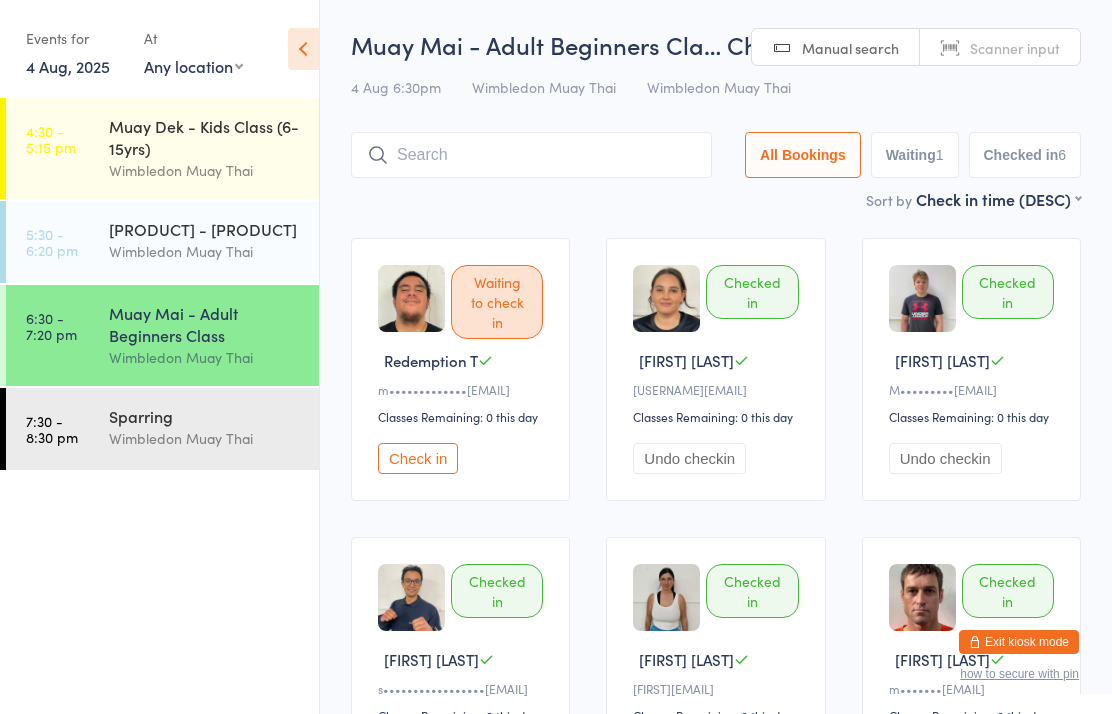 click on "[PRODUCT] - [PRODUCT]" at bounding box center [205, 229] 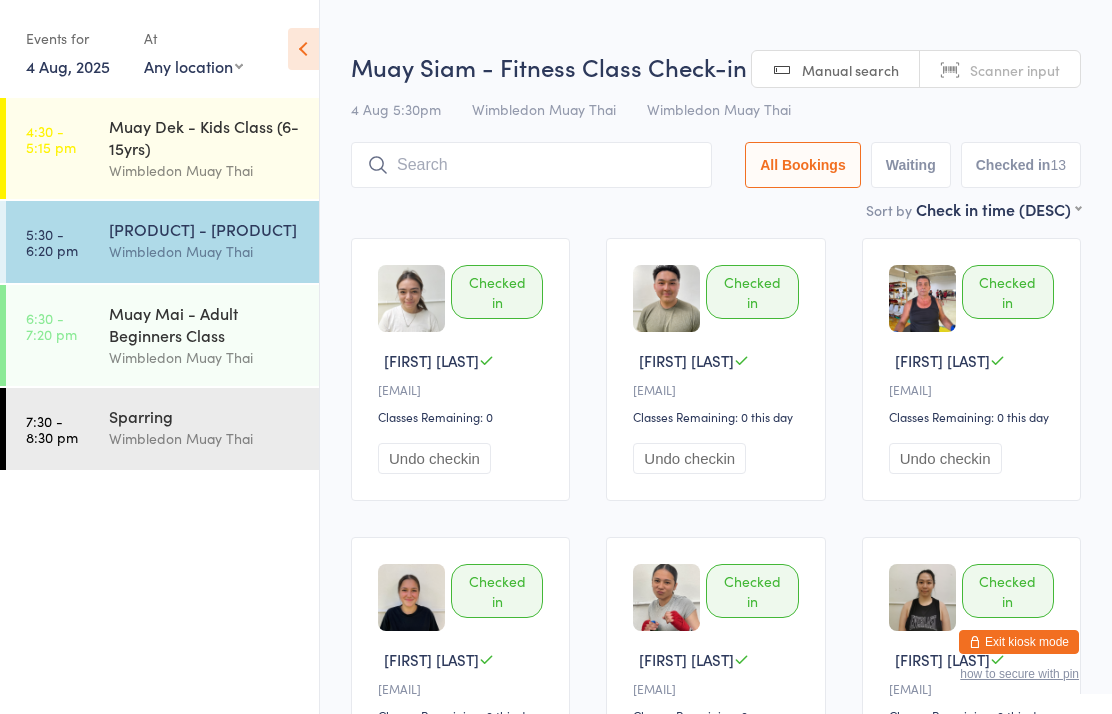 click on "Muay Mai - Adult Beginners Class Wimbledon Muay Thai" at bounding box center [214, 335] 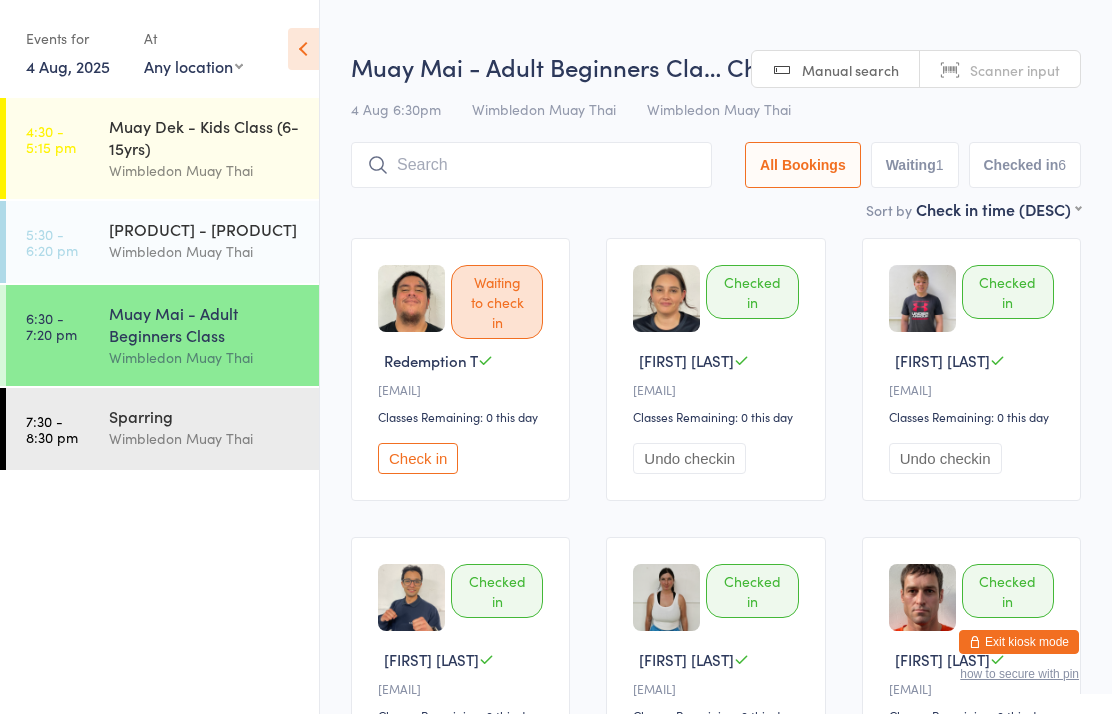click at bounding box center (531, 165) 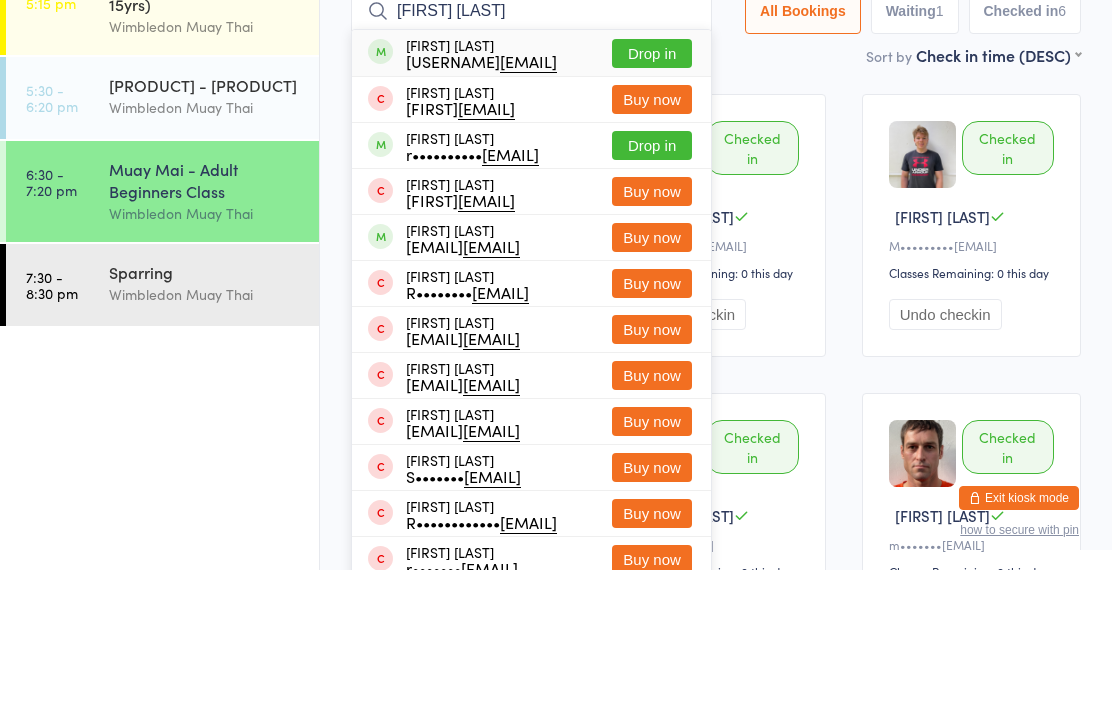 type on "[FIRST] [LAST]" 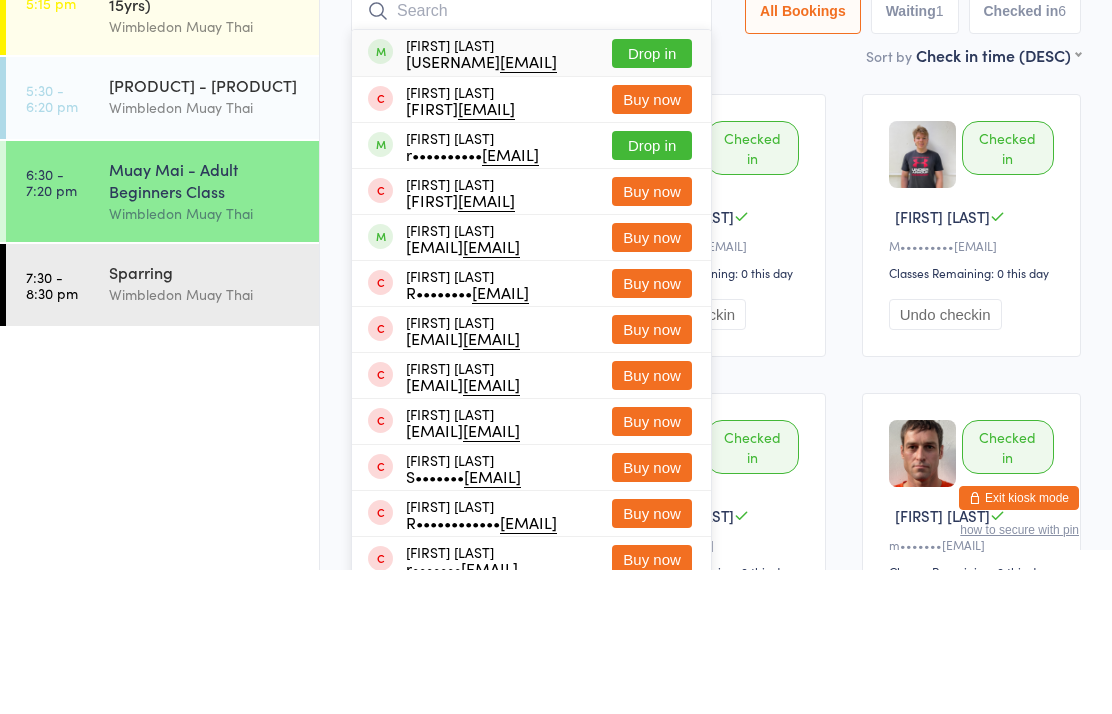 scroll, scrollTop: 144, scrollLeft: 0, axis: vertical 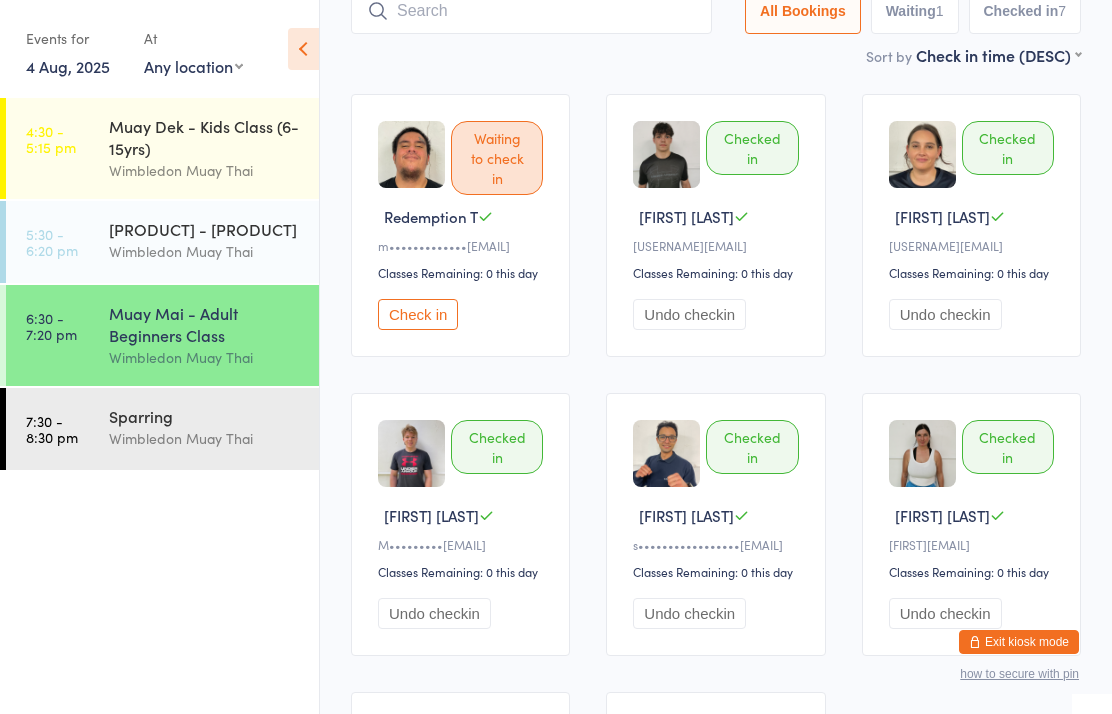 click at bounding box center [531, 11] 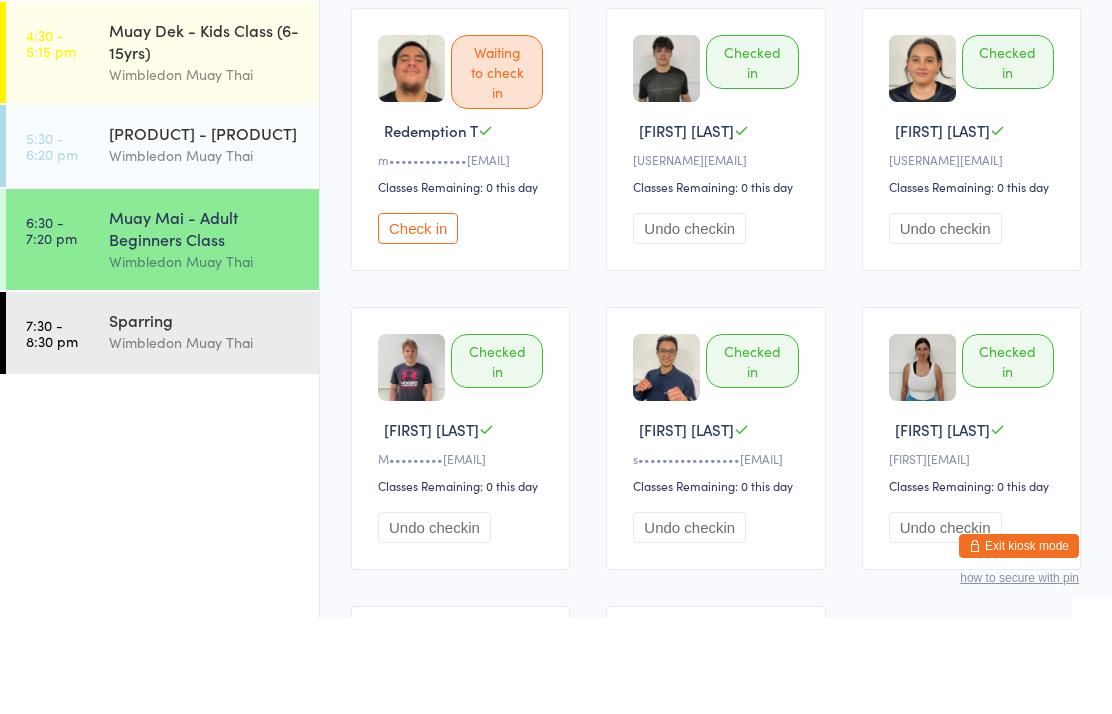 scroll, scrollTop: 0, scrollLeft: 0, axis: both 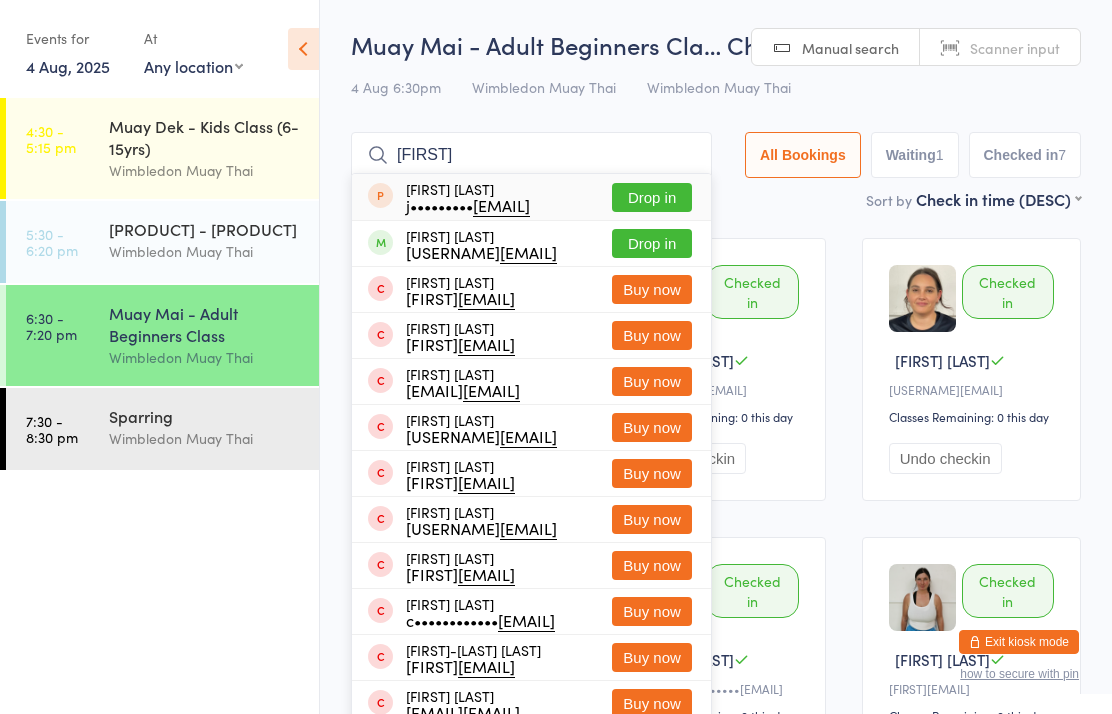 type on "[FIRST]" 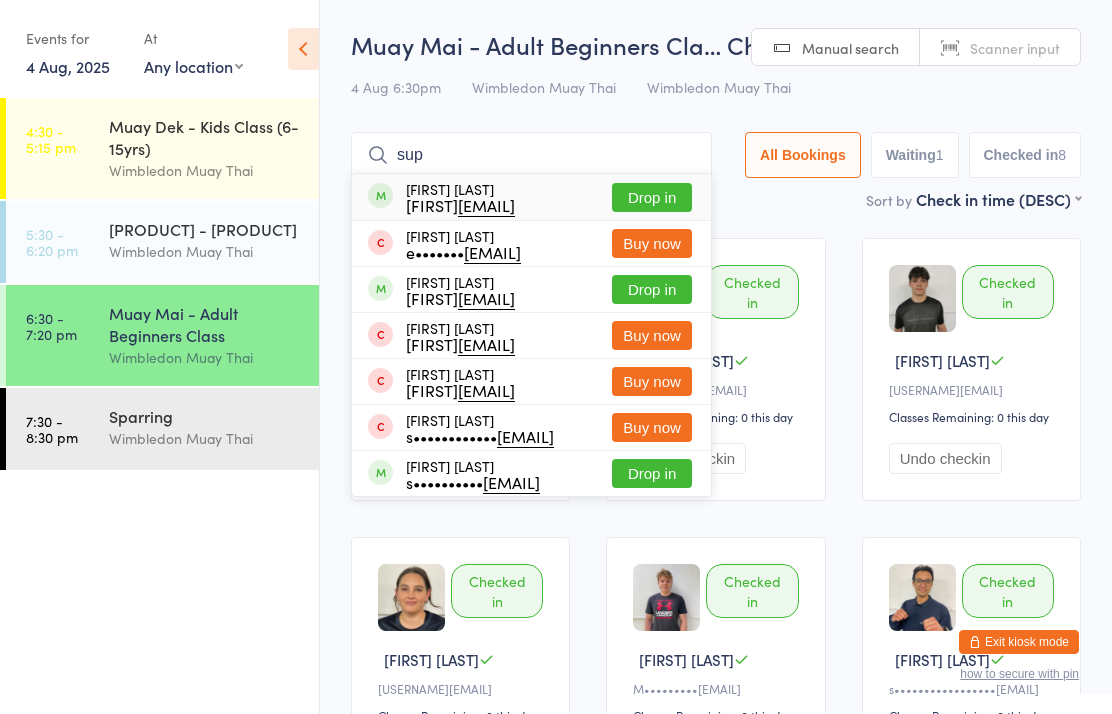 type on "sup" 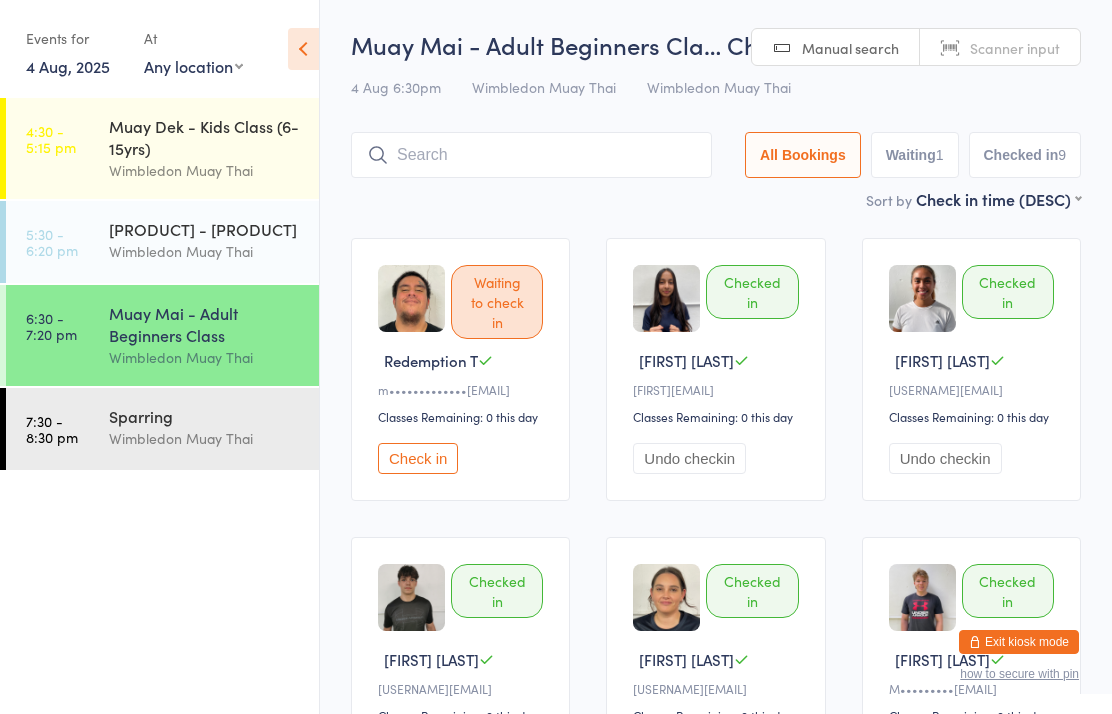 click at bounding box center [531, 155] 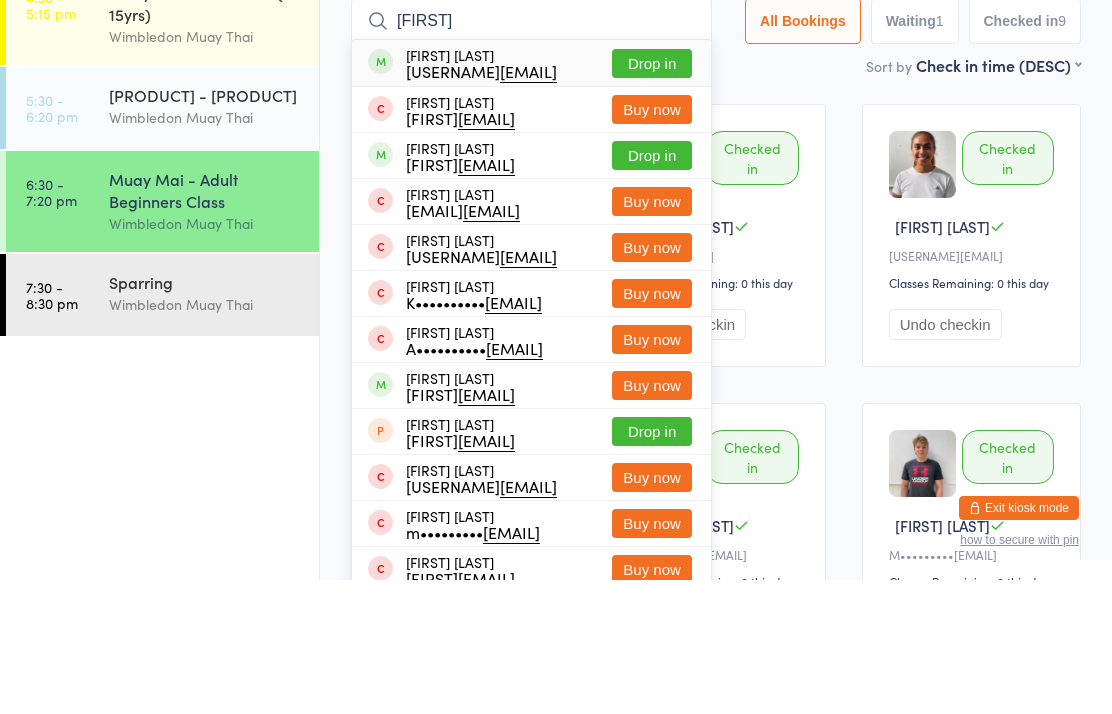type on "[FIRST]" 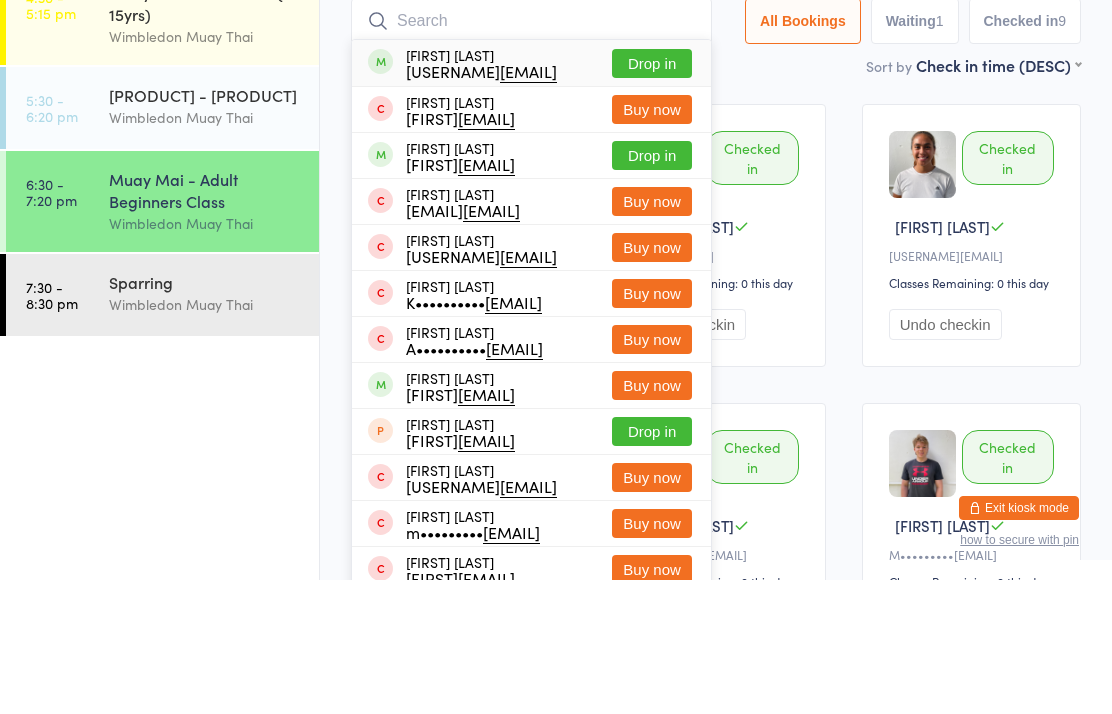 scroll, scrollTop: 134, scrollLeft: 0, axis: vertical 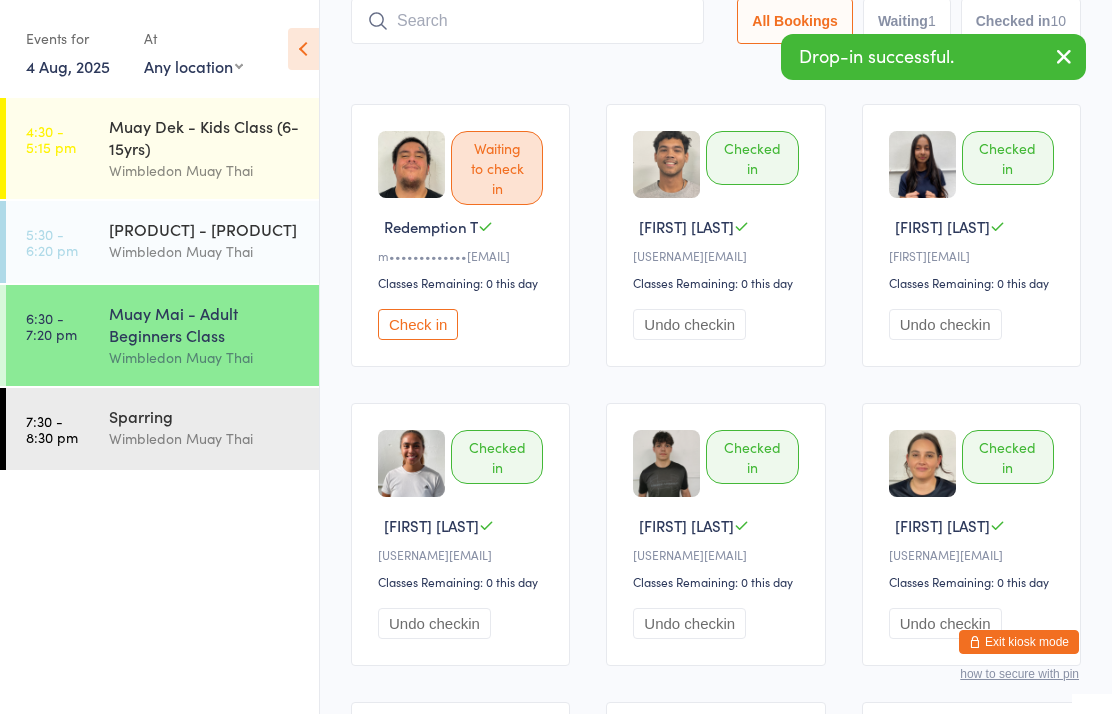 click on "Sparring" at bounding box center [205, 416] 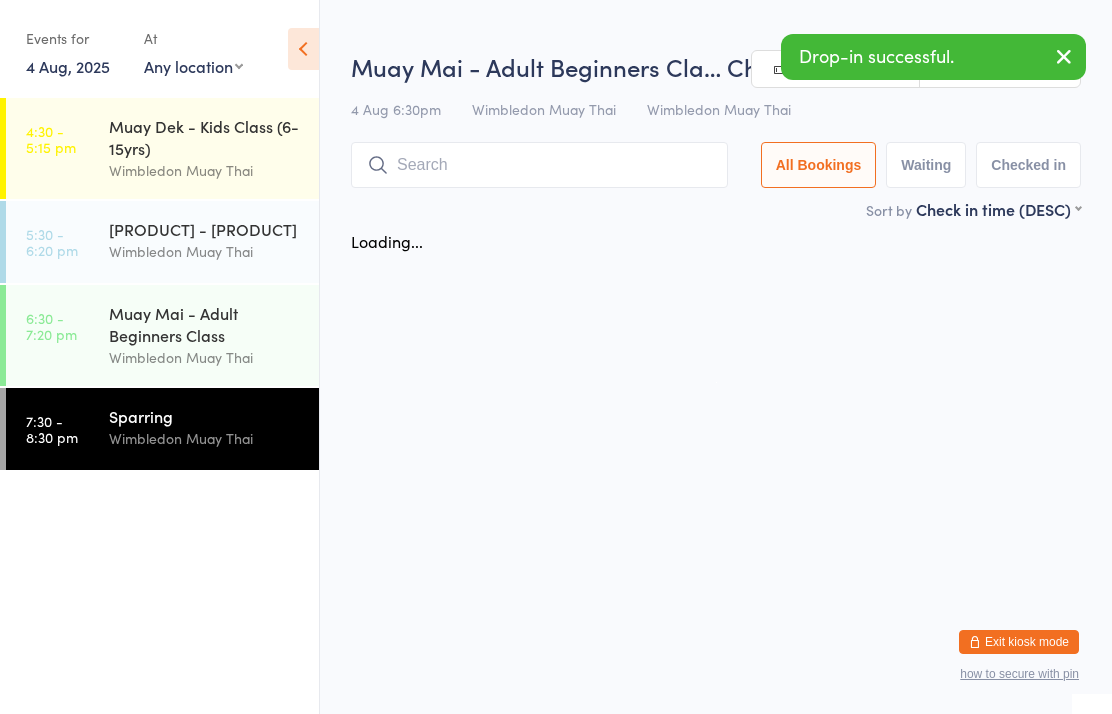 scroll, scrollTop: 0, scrollLeft: 0, axis: both 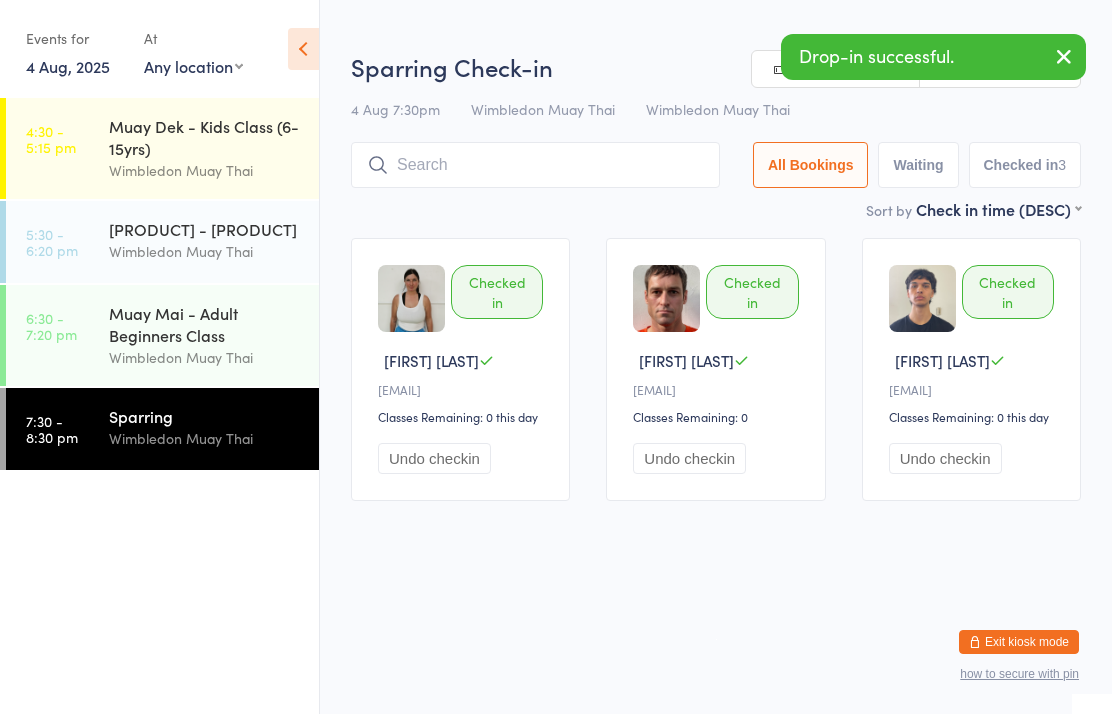 click at bounding box center [535, 165] 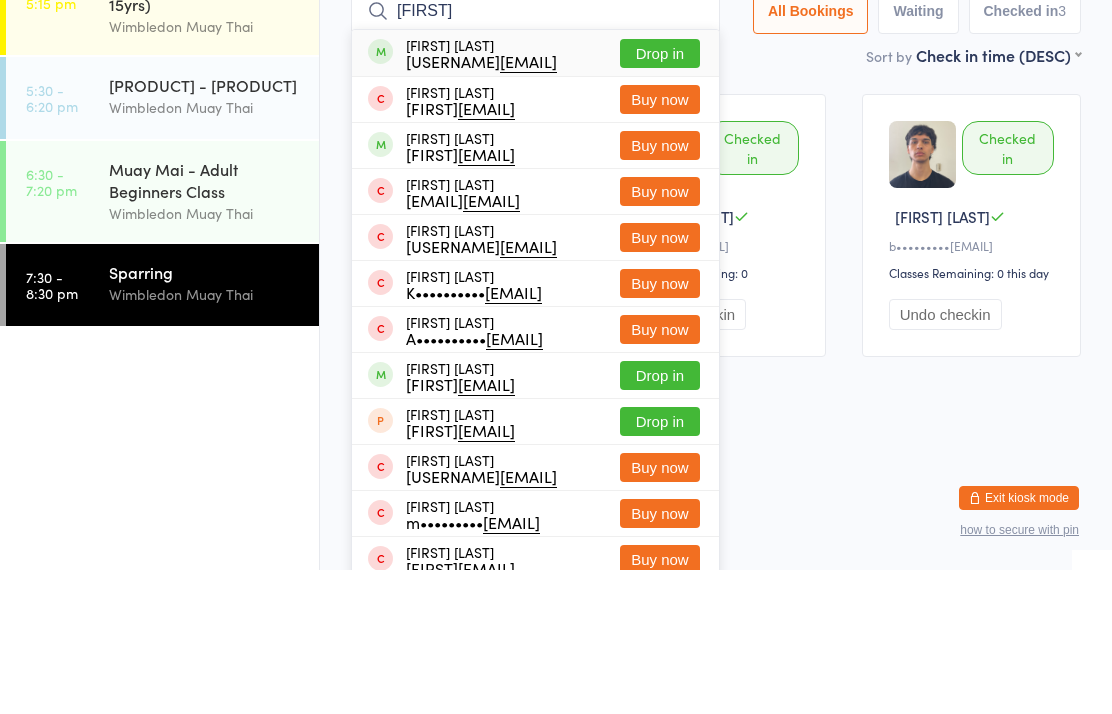 type on "[FIRST]" 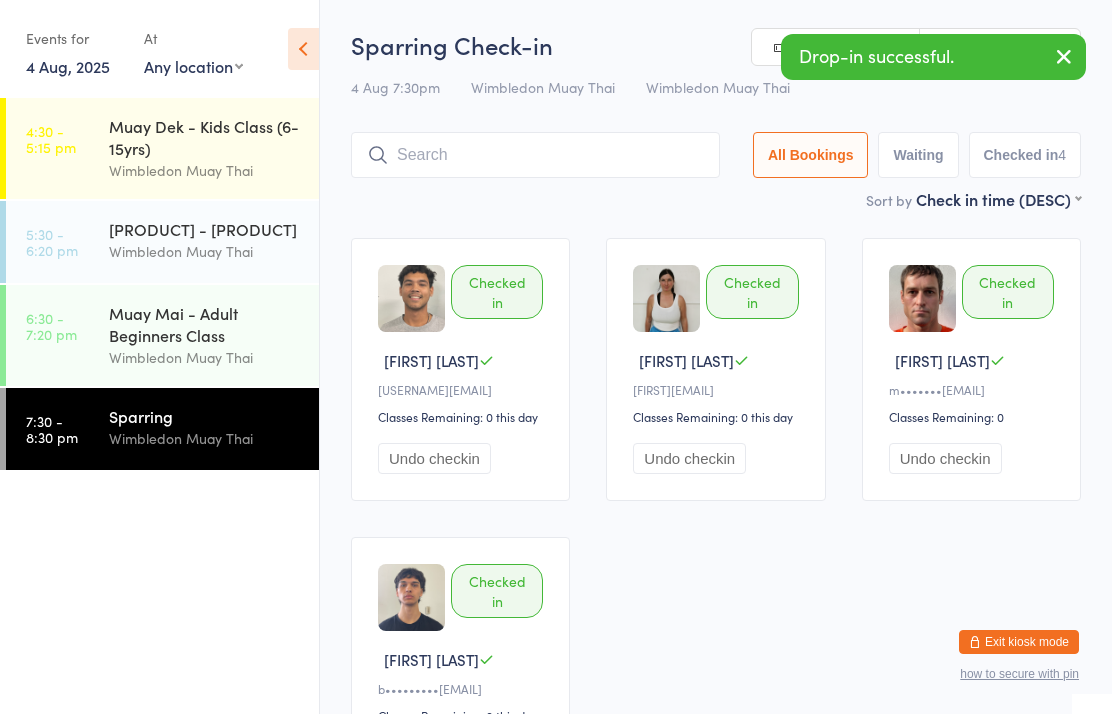 click on "Muay Mai - Adult Beginners Class" at bounding box center [205, 324] 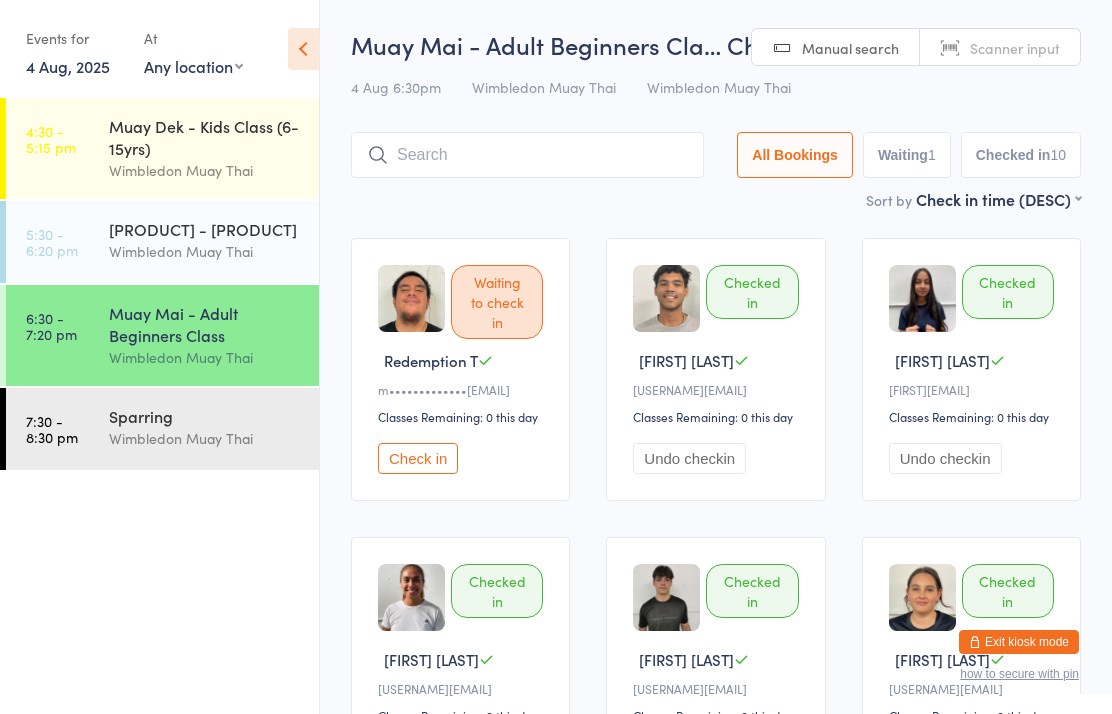 scroll, scrollTop: 5, scrollLeft: 0, axis: vertical 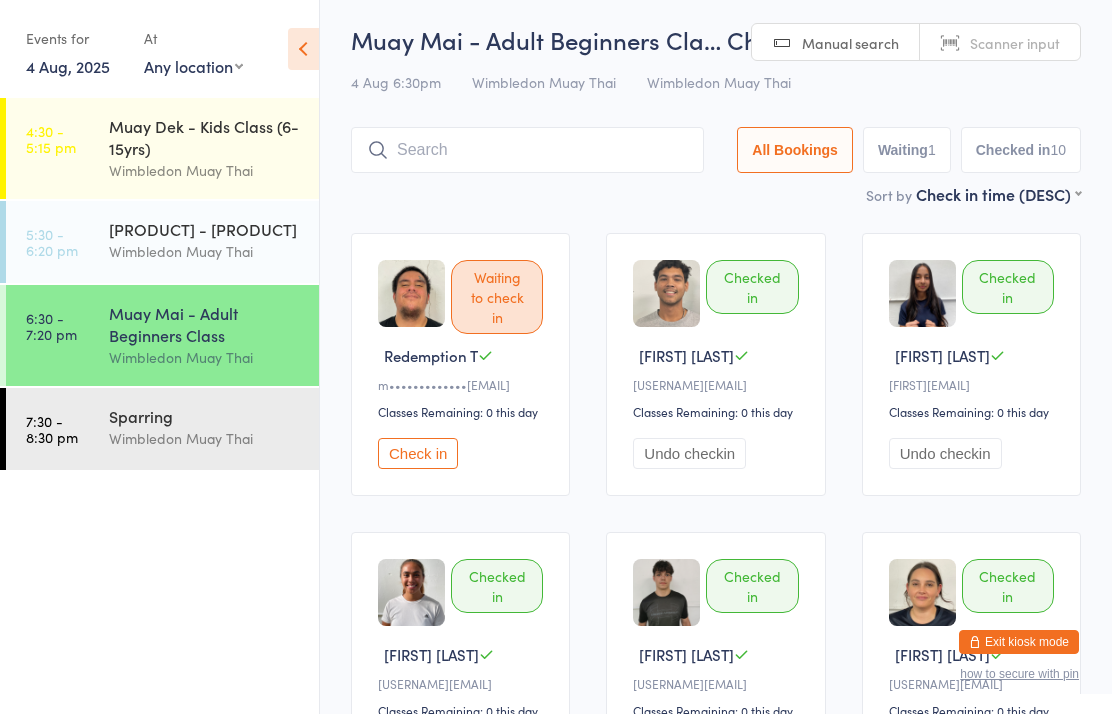 click at bounding box center [527, 150] 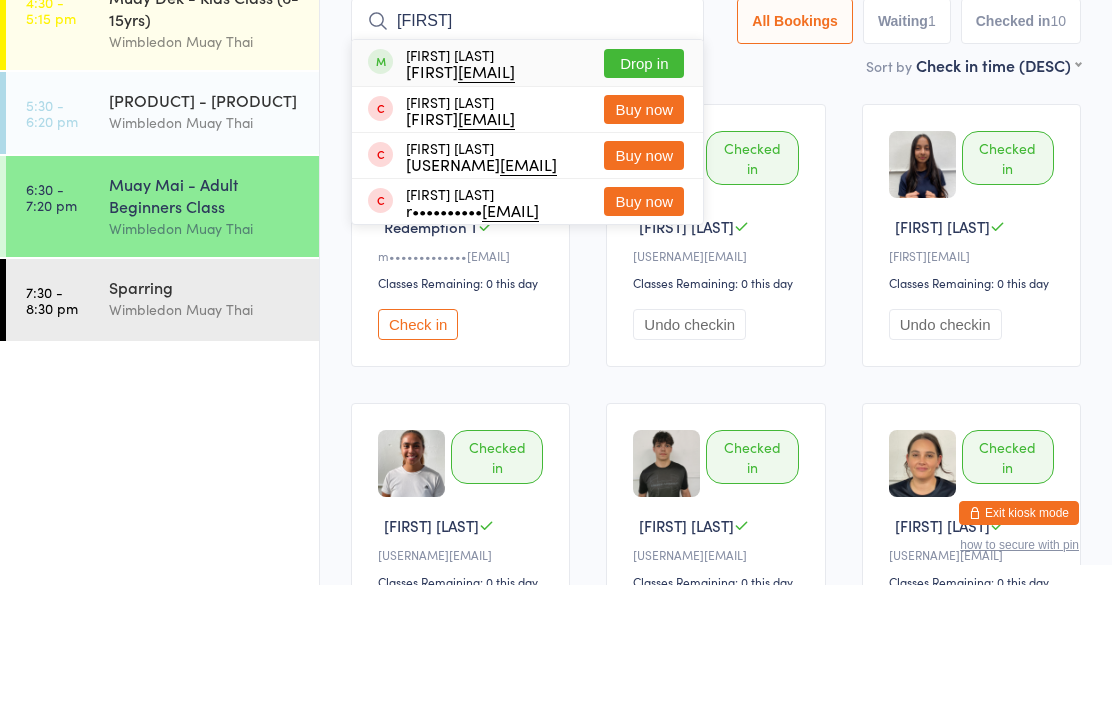 type on "[FIRST]" 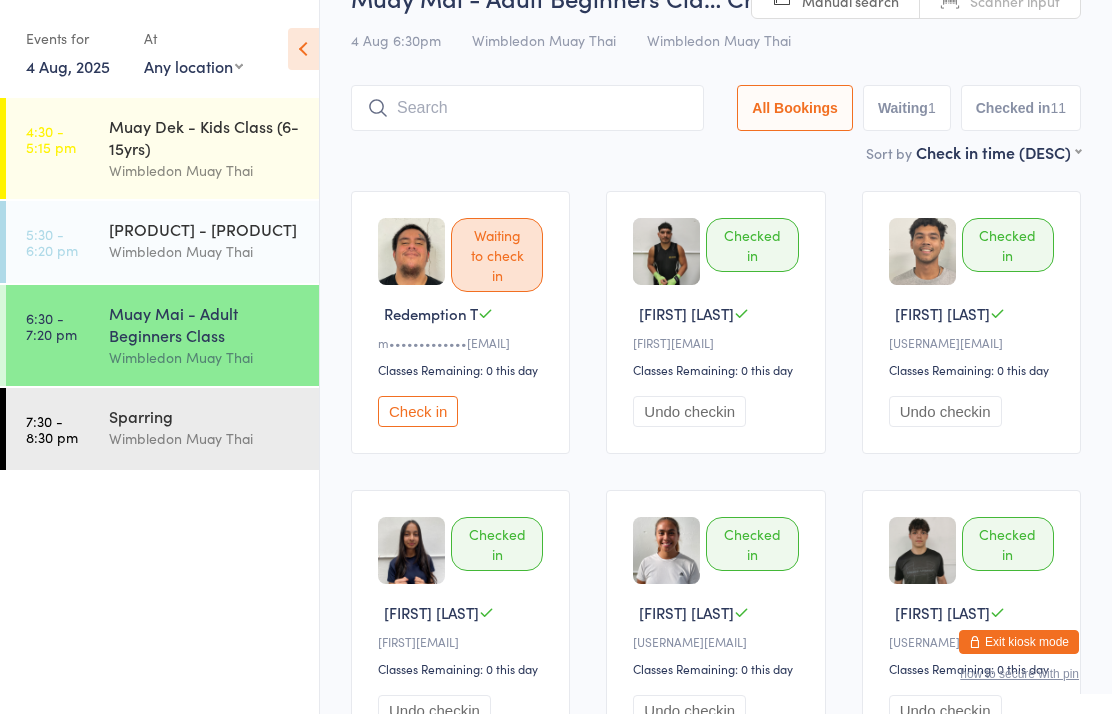 scroll, scrollTop: 0, scrollLeft: 0, axis: both 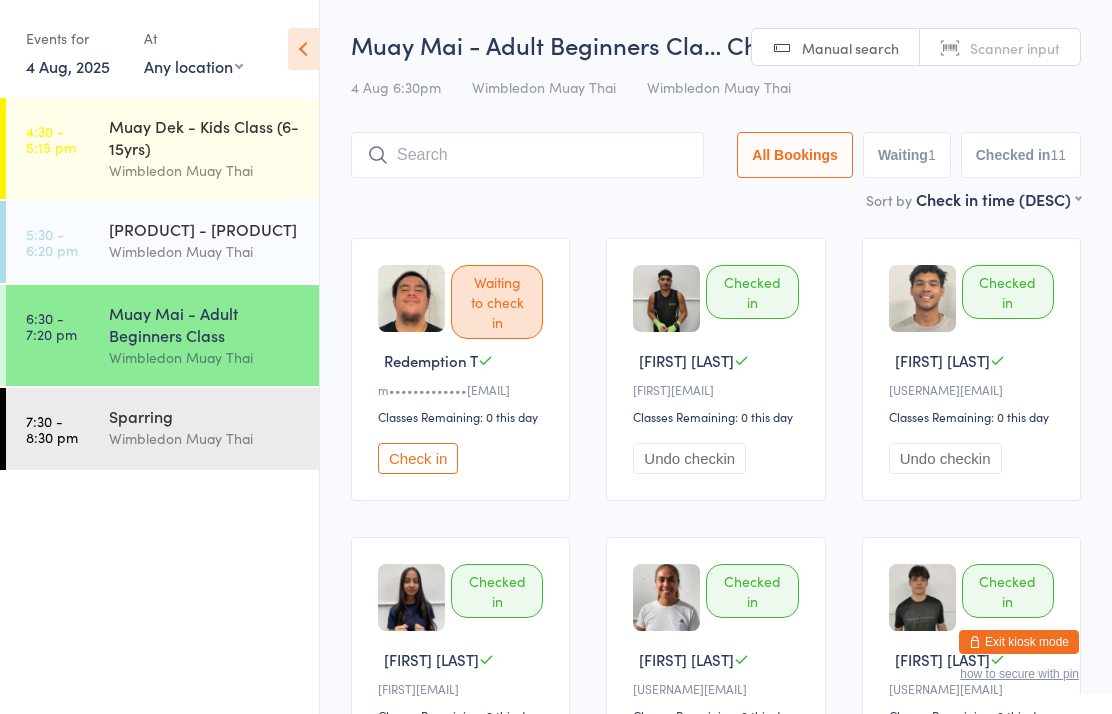 click on "Muay Mai - Adult Beginners Class" at bounding box center [205, 324] 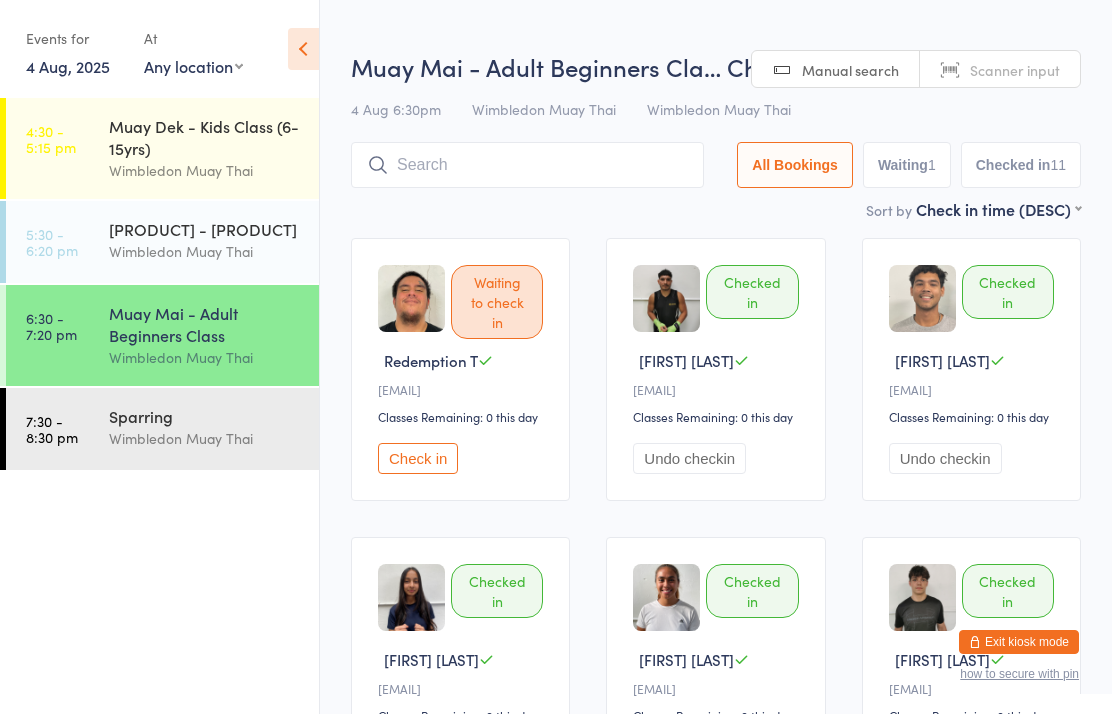 click at bounding box center (527, 165) 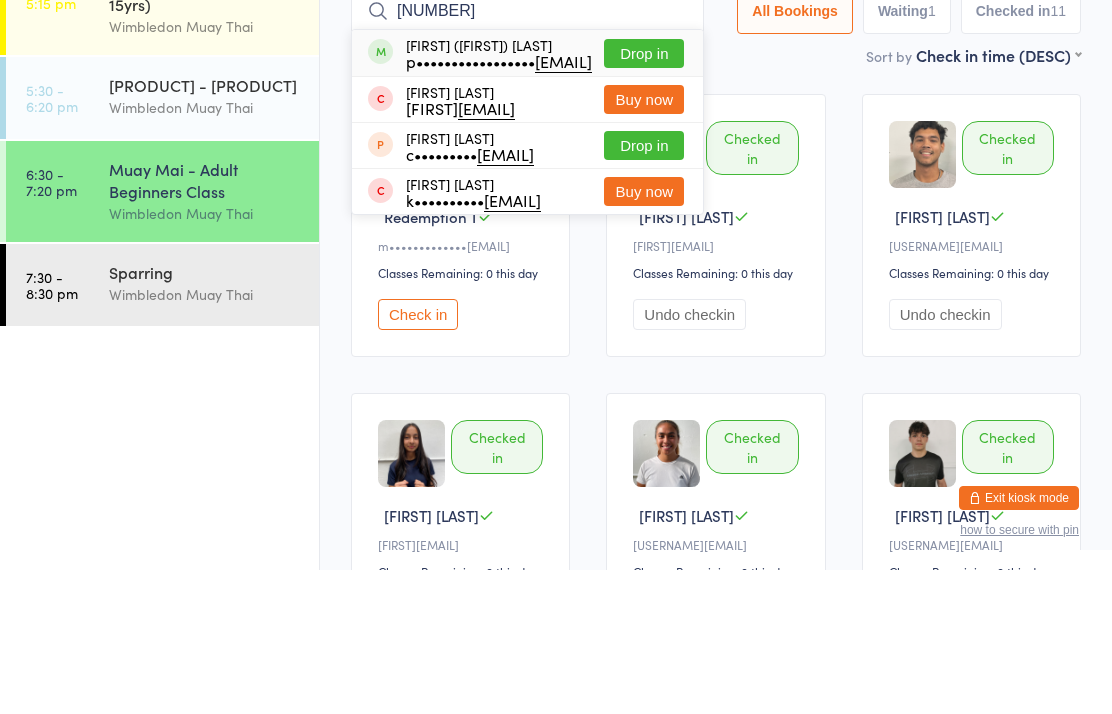 type on "[NUMBER]" 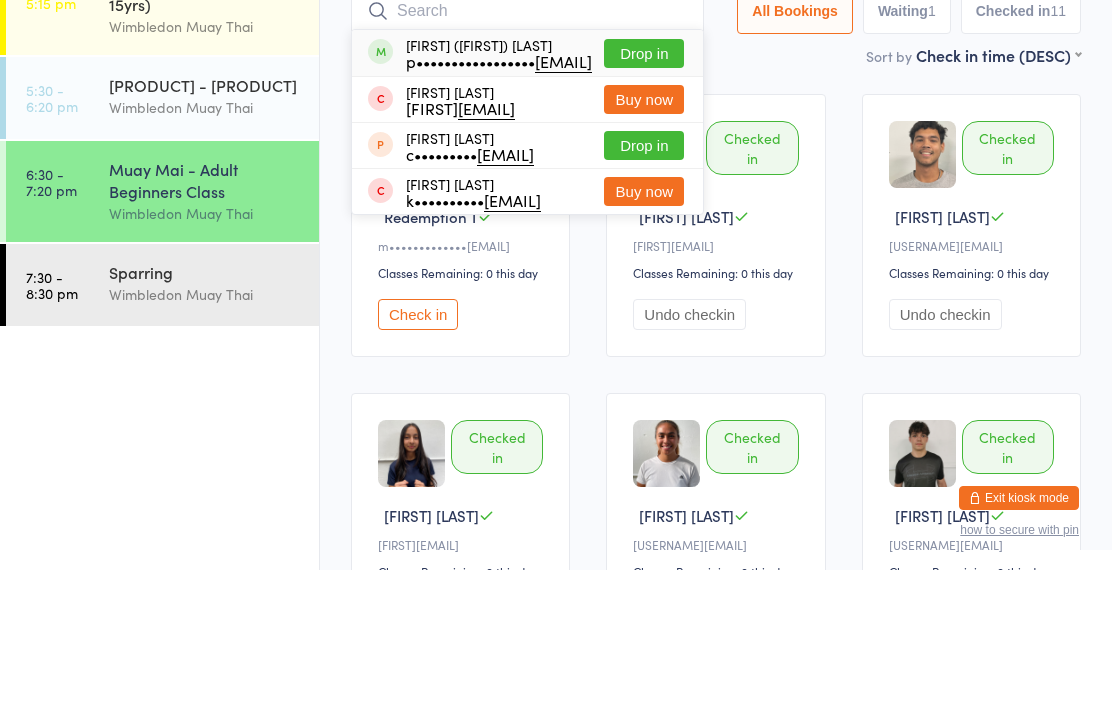 scroll, scrollTop: 144, scrollLeft: 0, axis: vertical 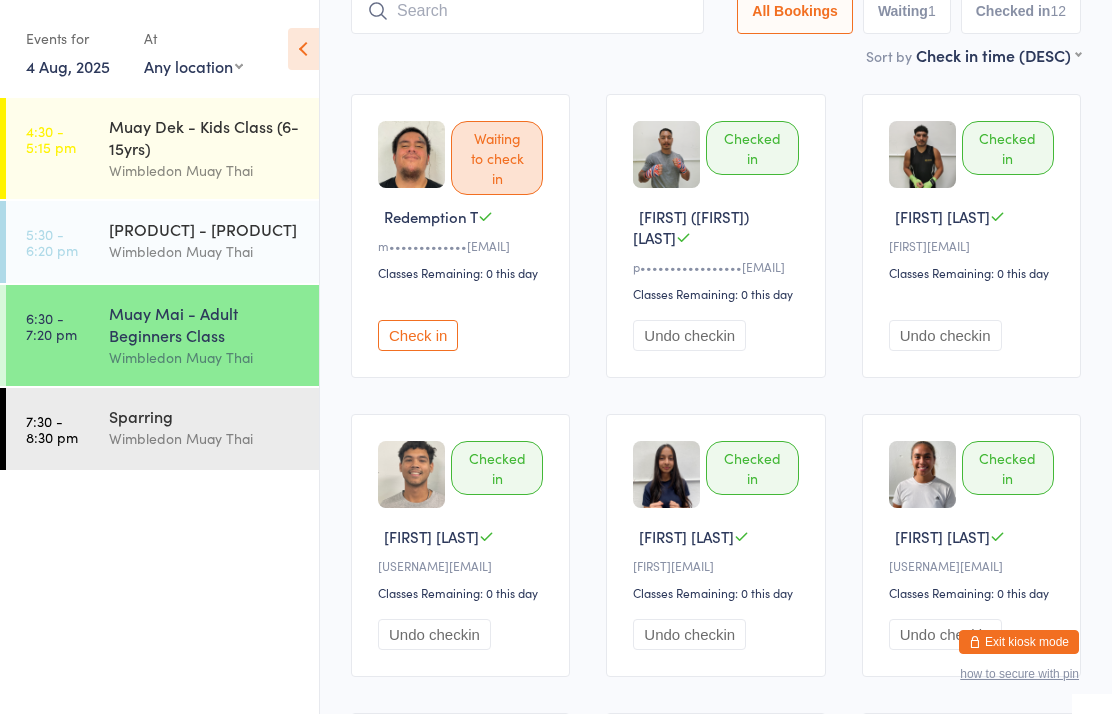 click at bounding box center (527, 11) 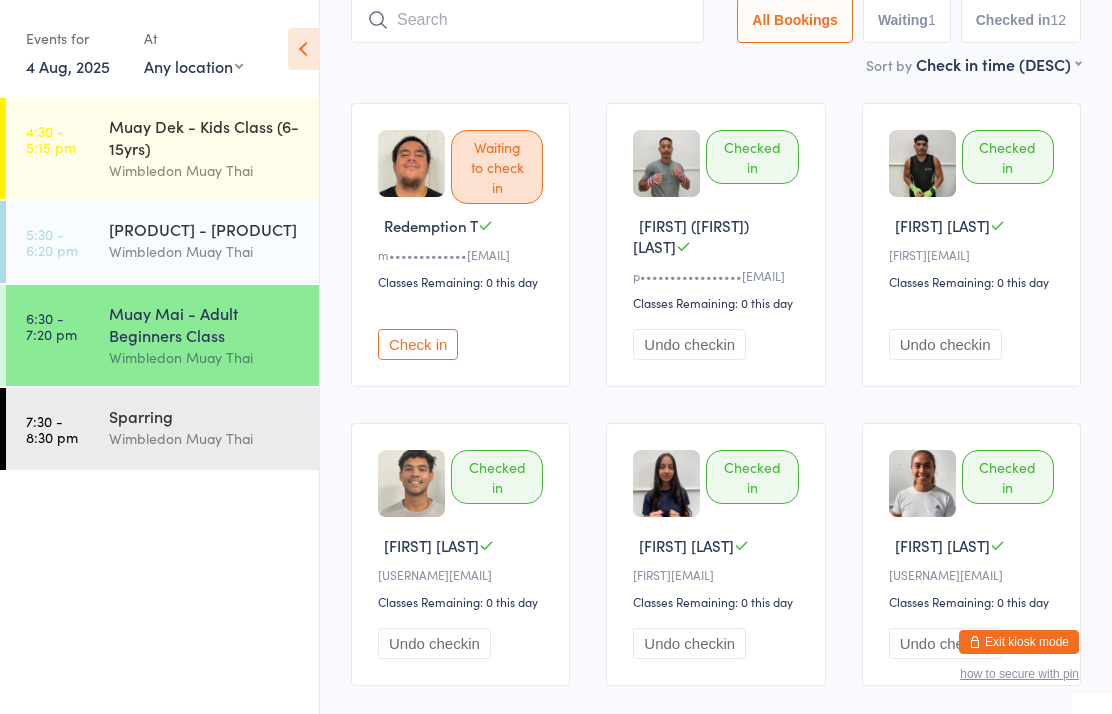 scroll, scrollTop: 134, scrollLeft: 0, axis: vertical 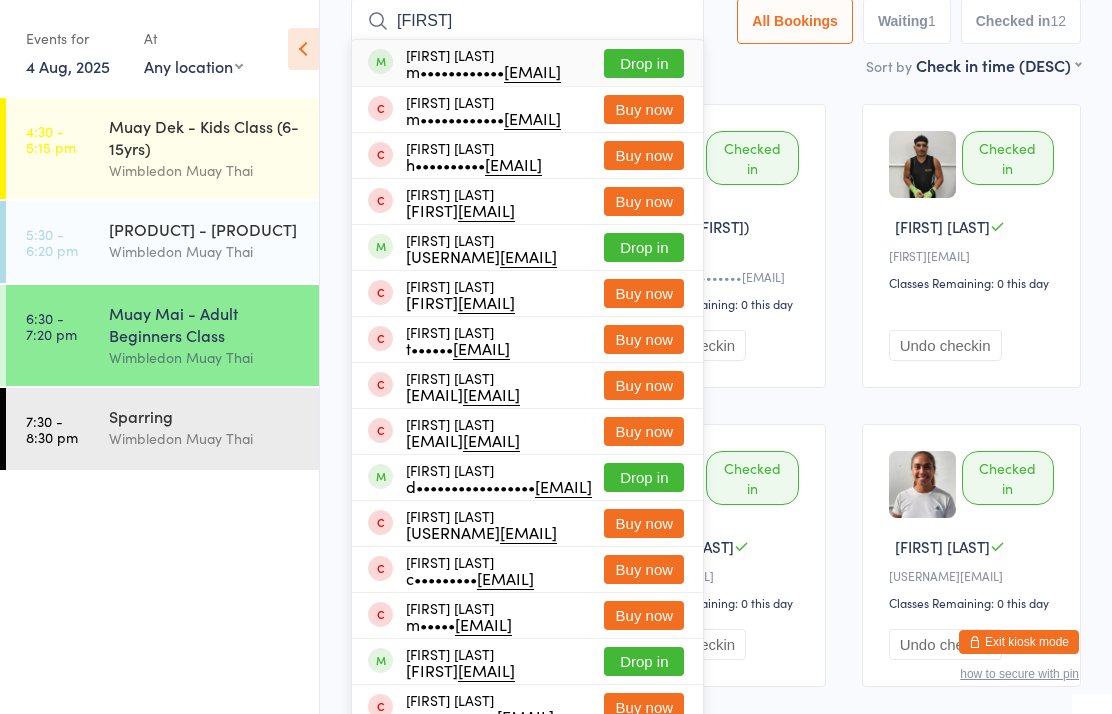 type on "[FIRST]" 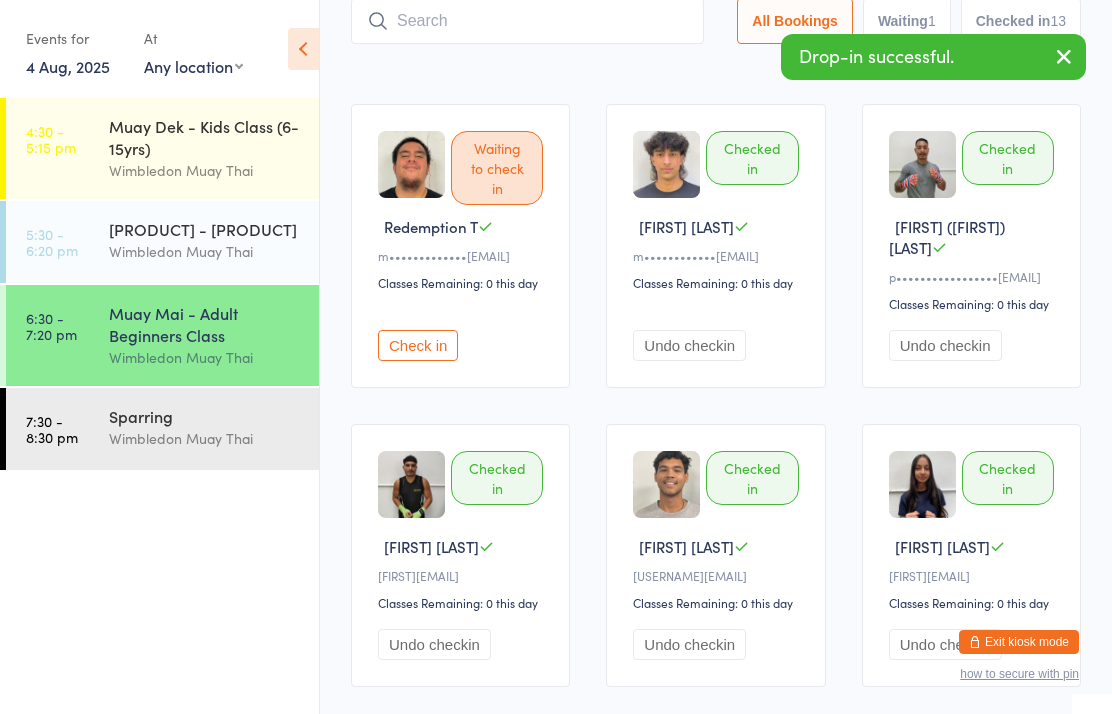 click at bounding box center (527, 21) 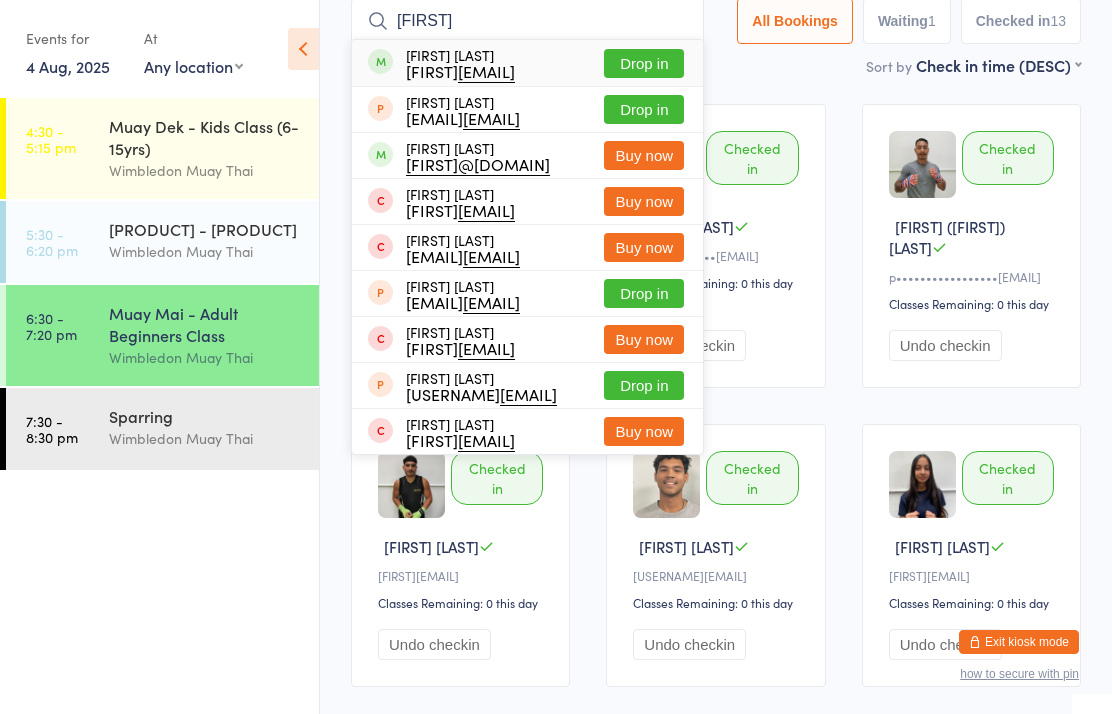 type on "[FIRST]" 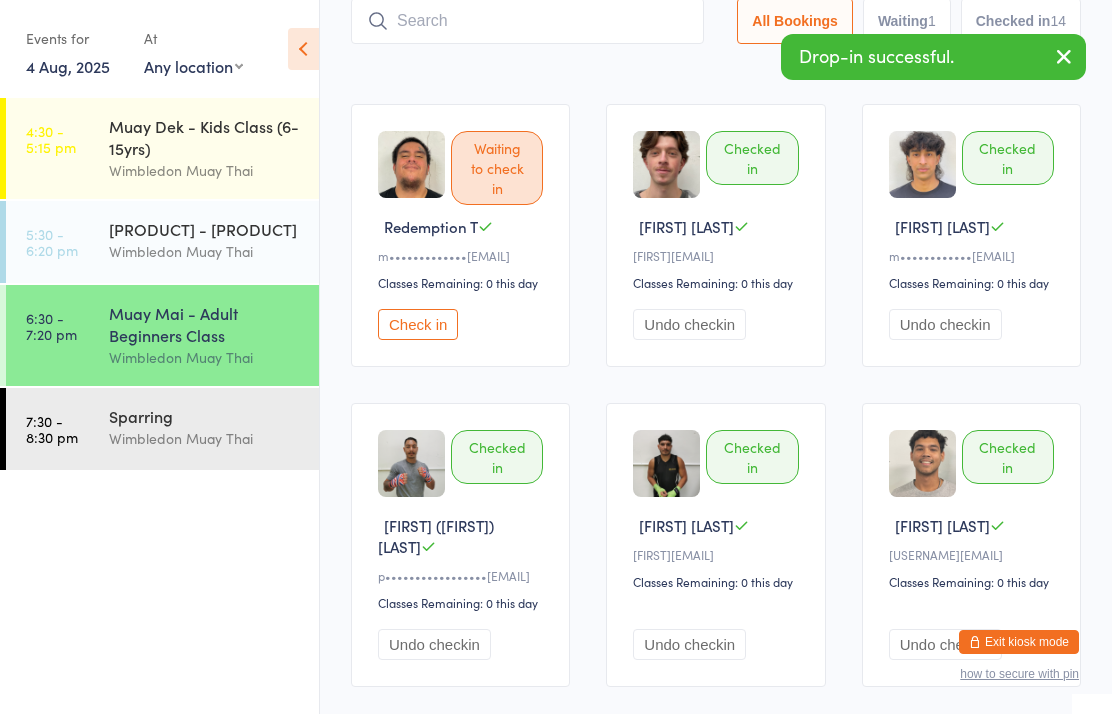click at bounding box center (527, 21) 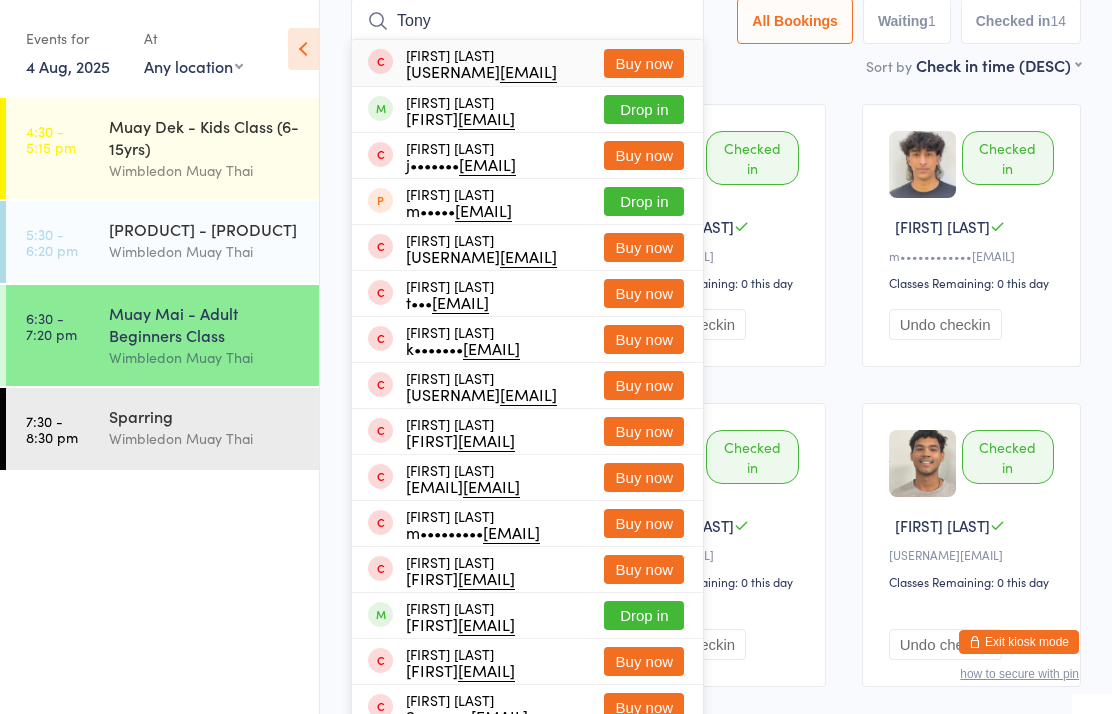 type on "Tony" 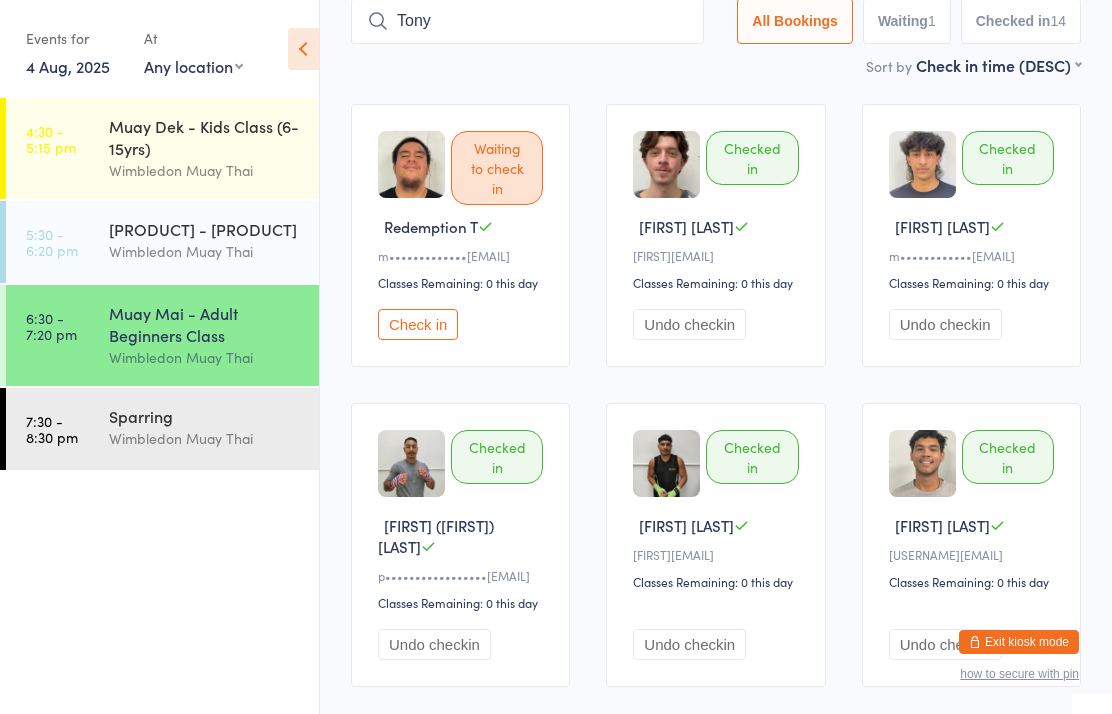 type 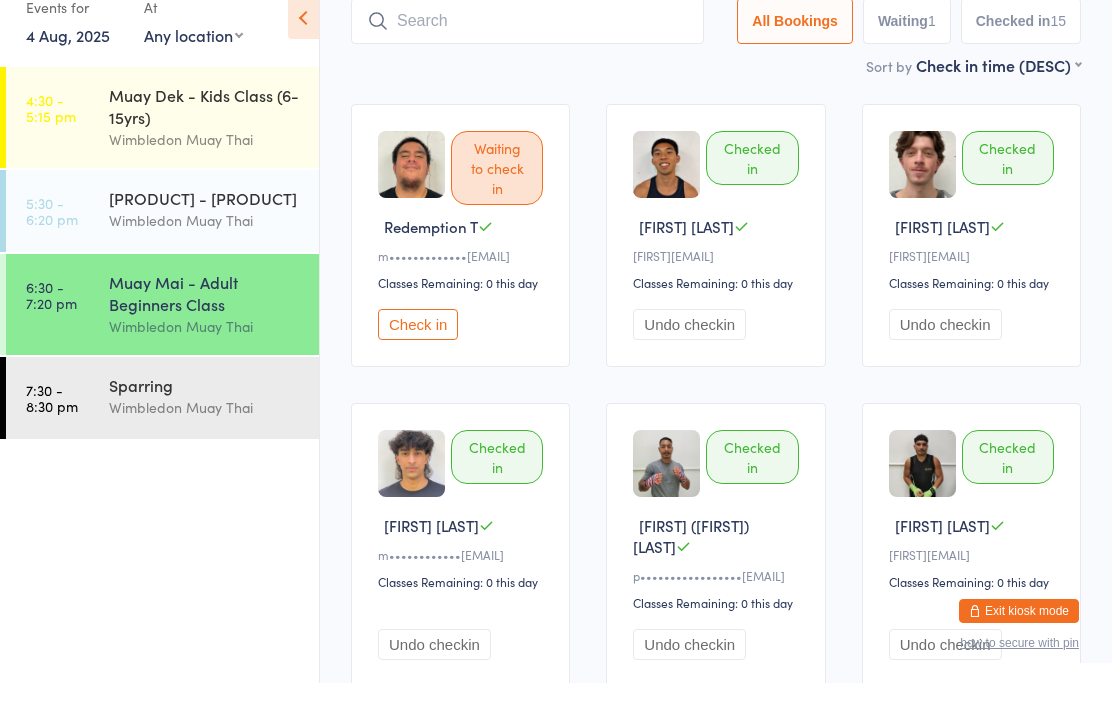 scroll, scrollTop: 100, scrollLeft: 0, axis: vertical 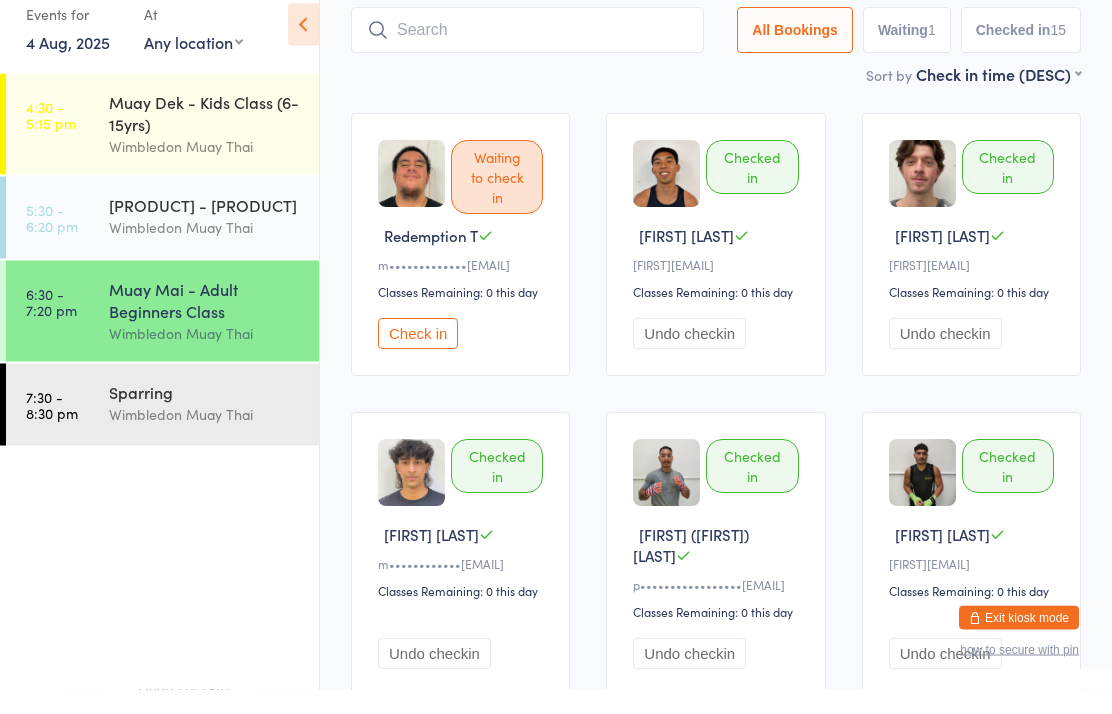 click on "Muay Mai - Adult Beginners Class" at bounding box center (205, 324) 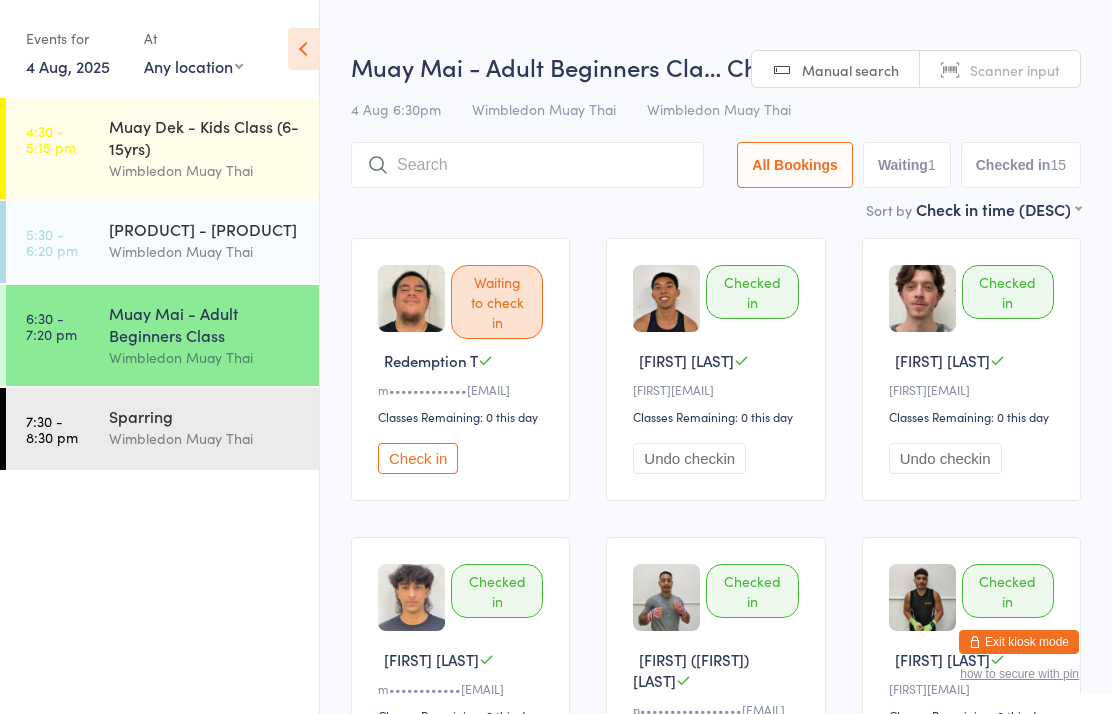 click at bounding box center (527, 165) 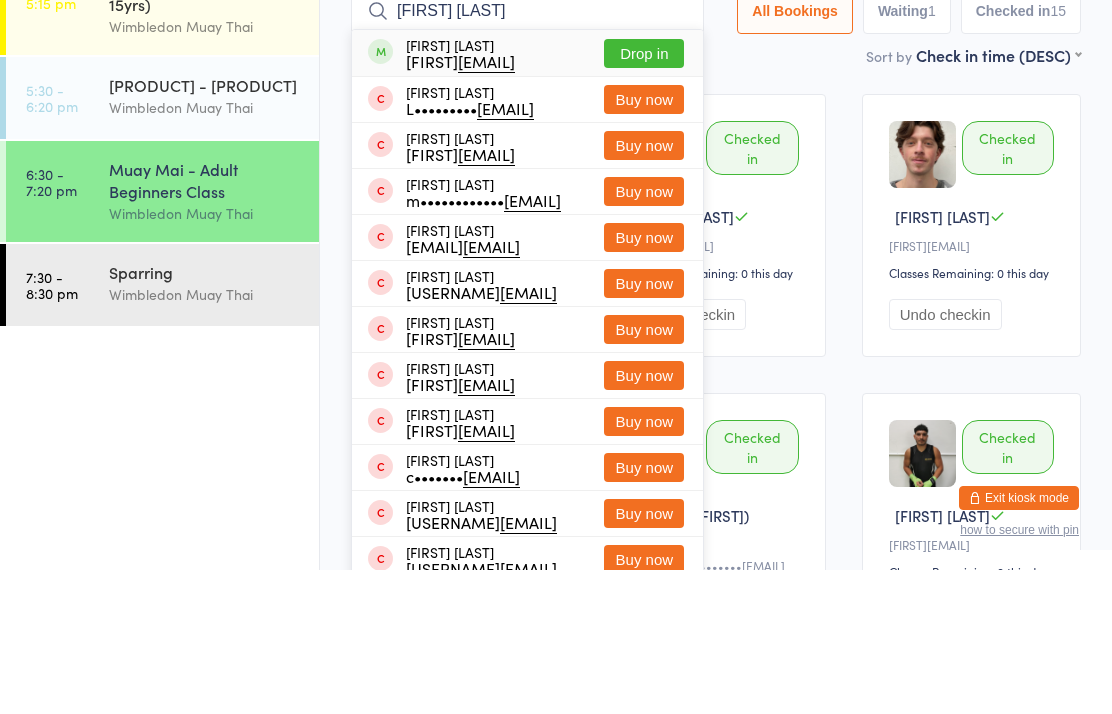 type on "[FIRST] [LAST]" 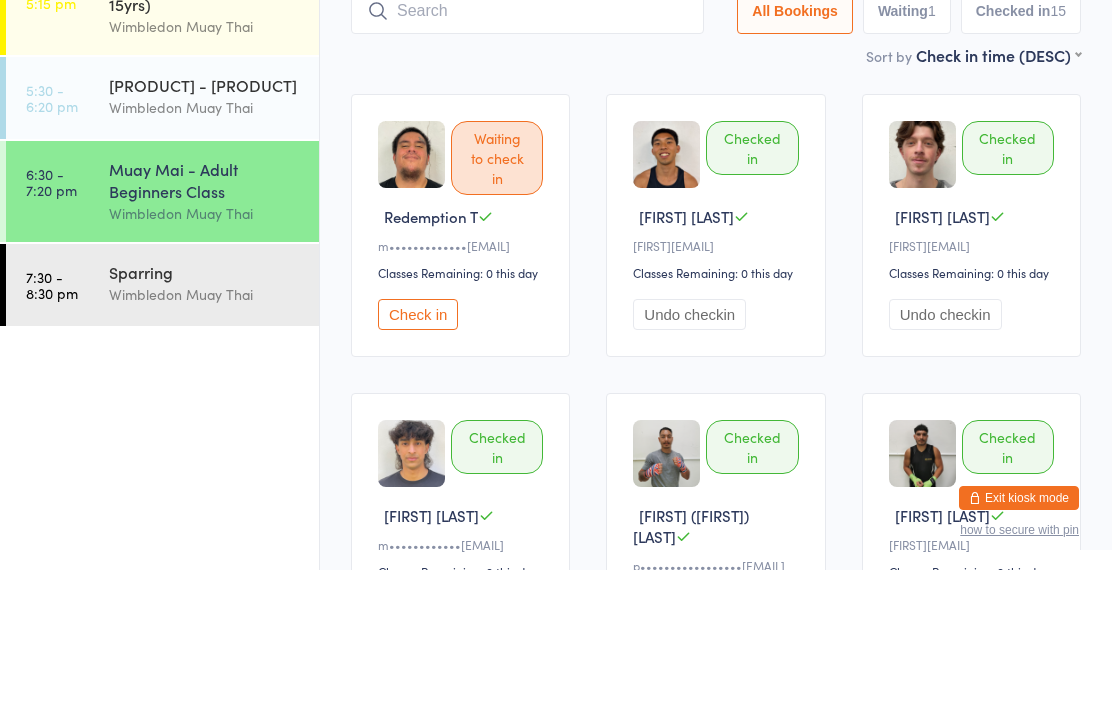 scroll, scrollTop: 144, scrollLeft: 0, axis: vertical 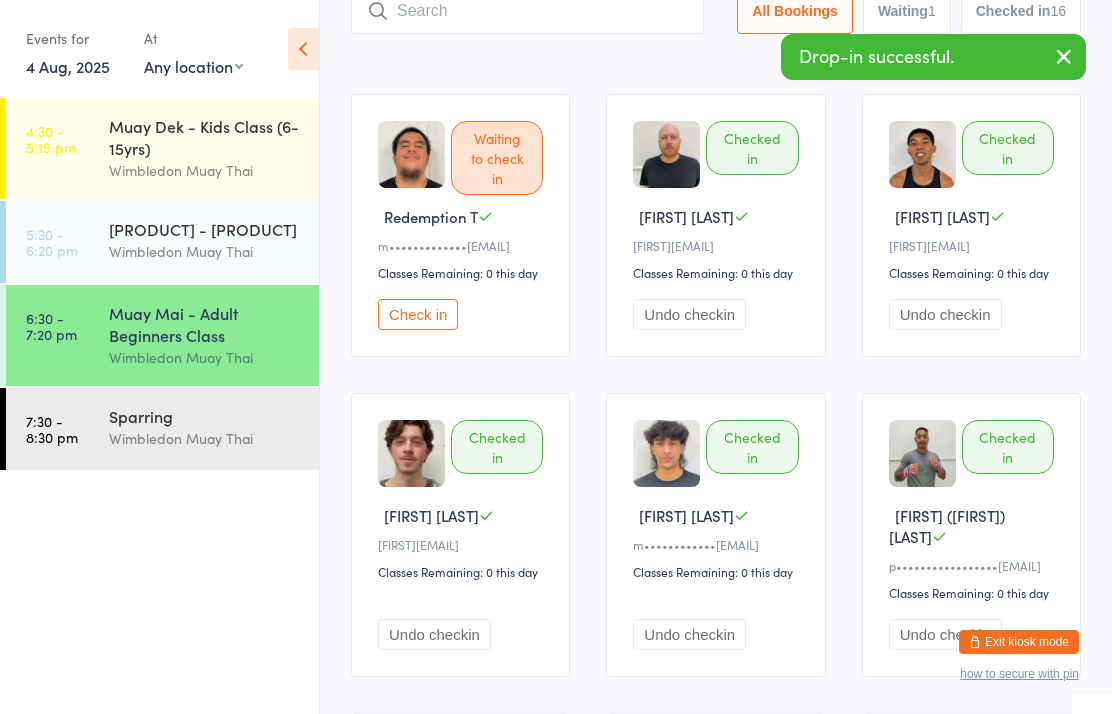 click at bounding box center [527, 11] 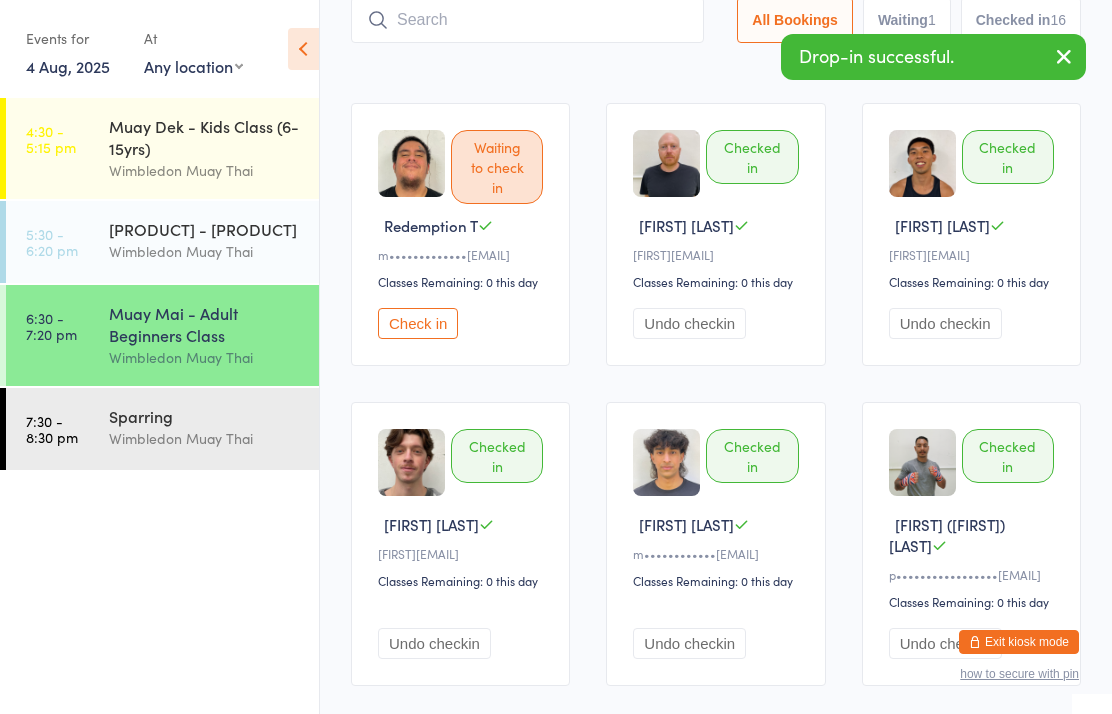scroll, scrollTop: 134, scrollLeft: 0, axis: vertical 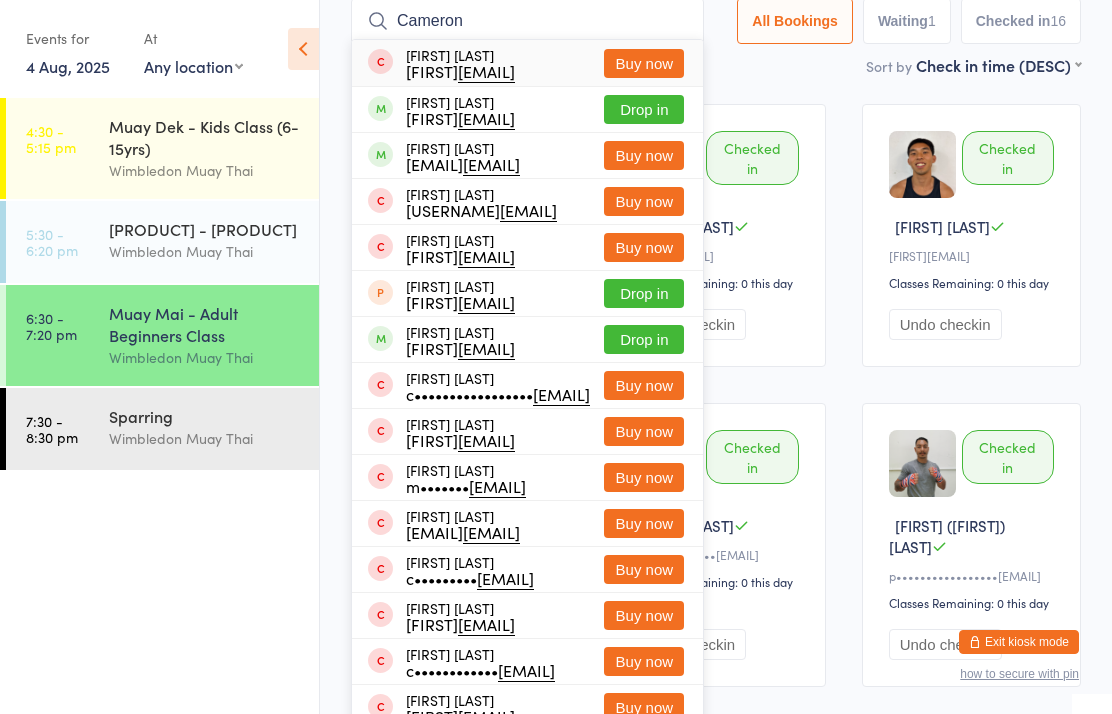 type on "Cameron" 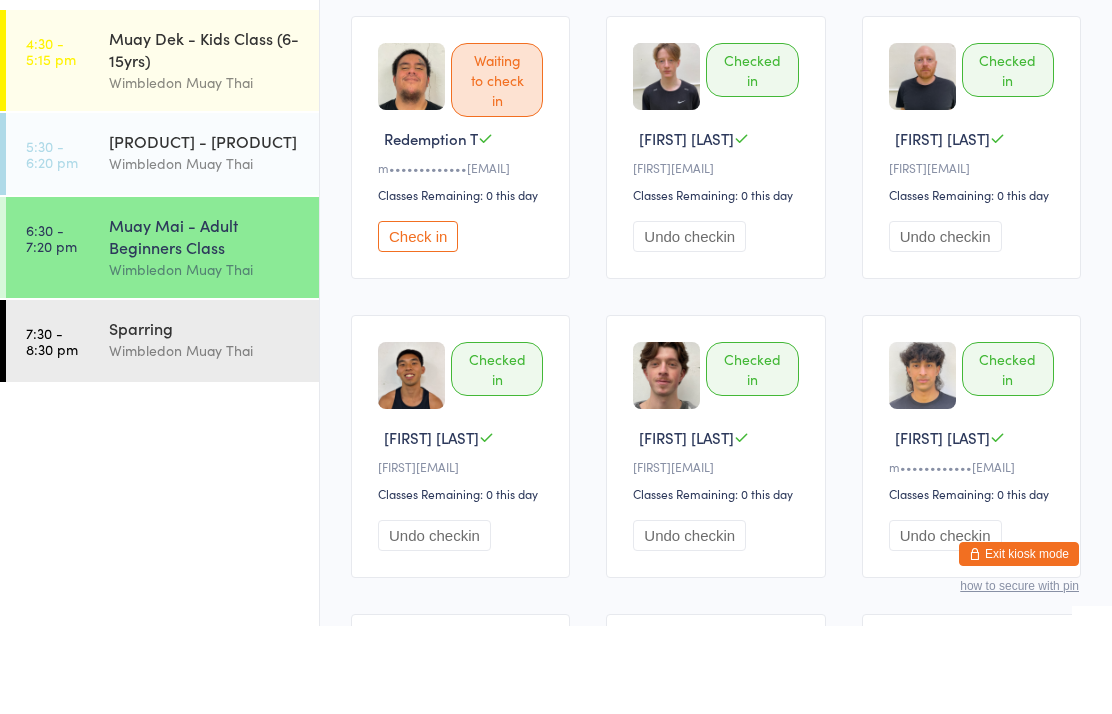 click on "Muay Mai - Adult Beginners Class" at bounding box center [205, 324] 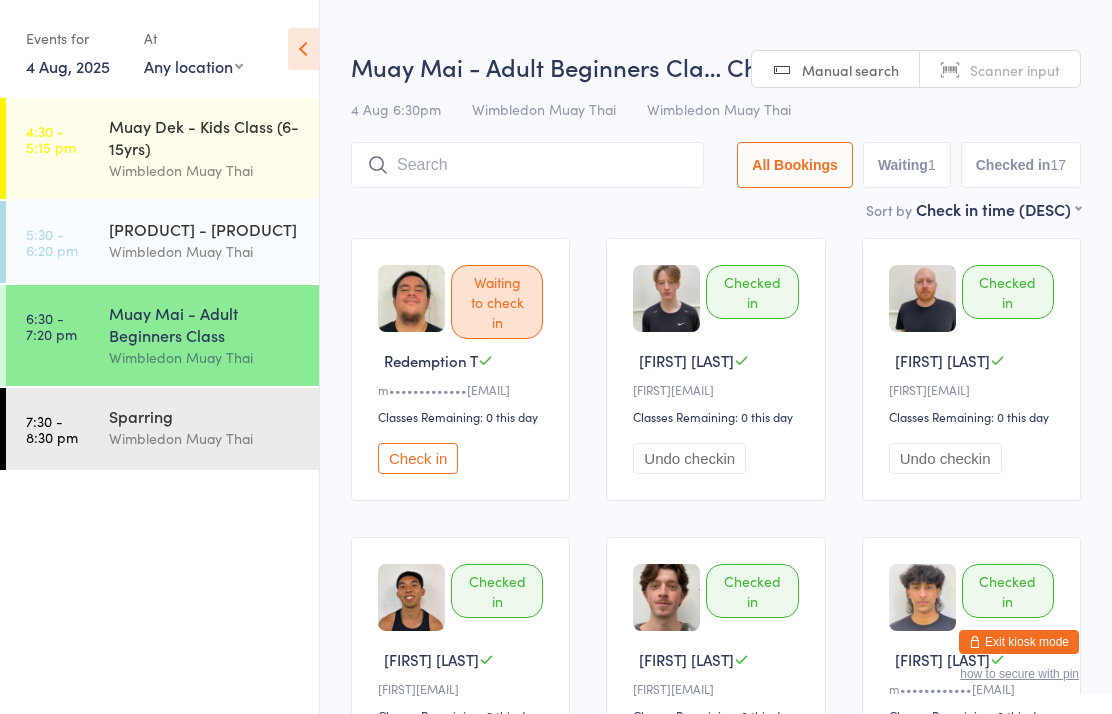 click at bounding box center [527, 165] 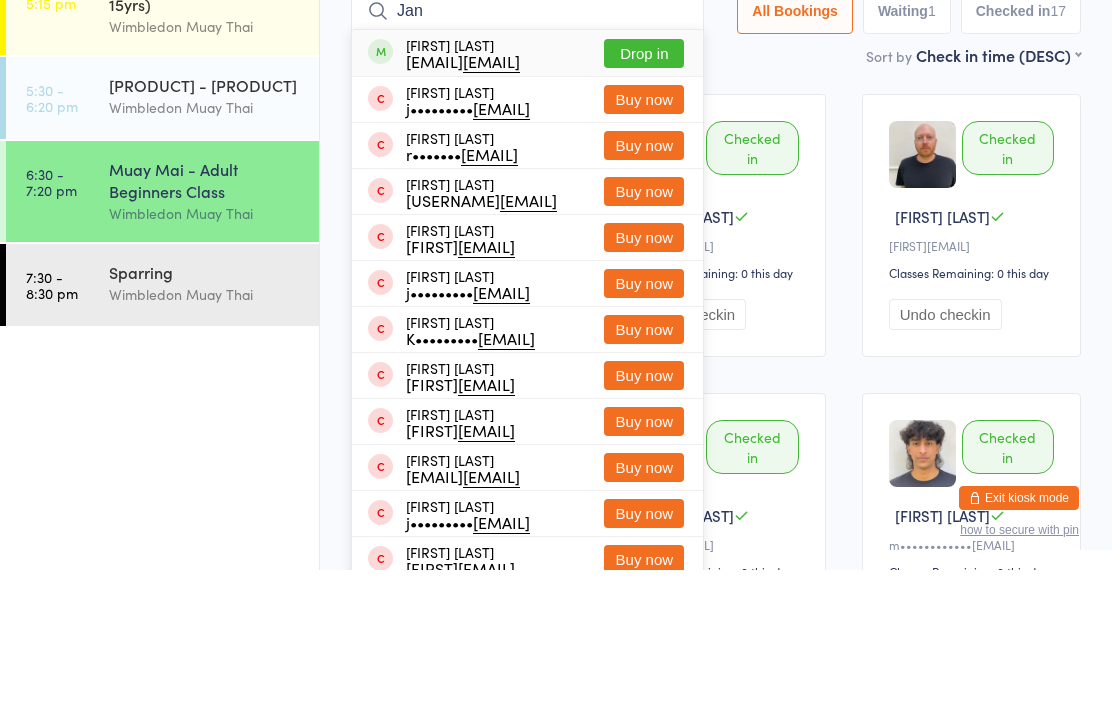 type on "Jan" 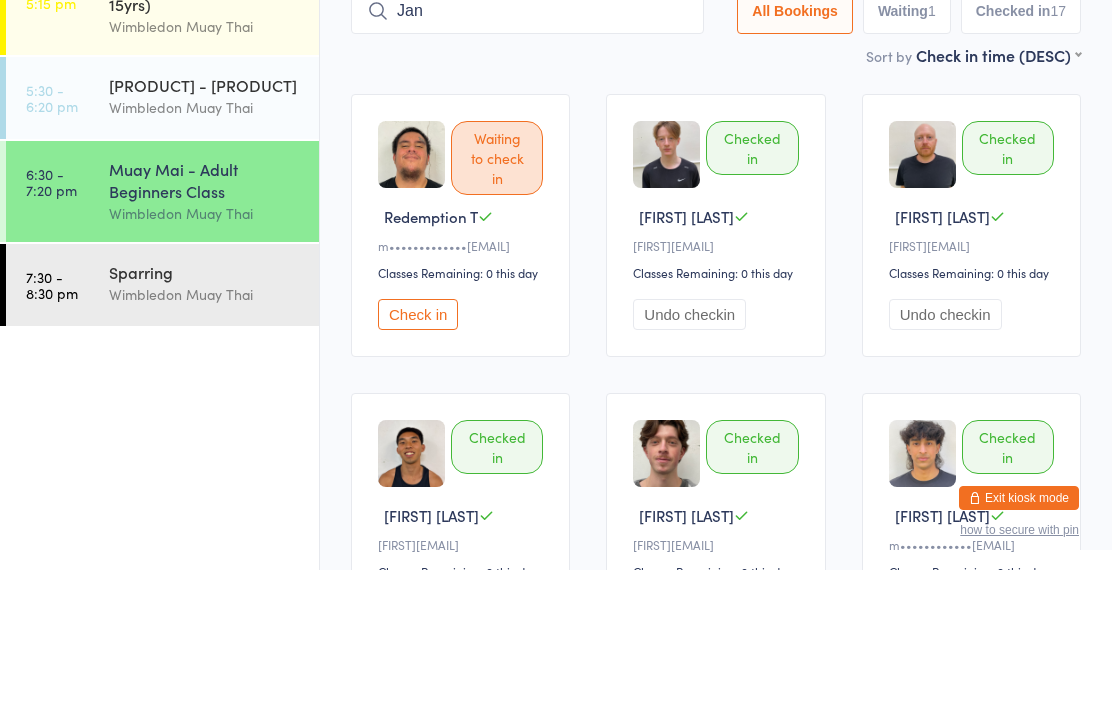 type 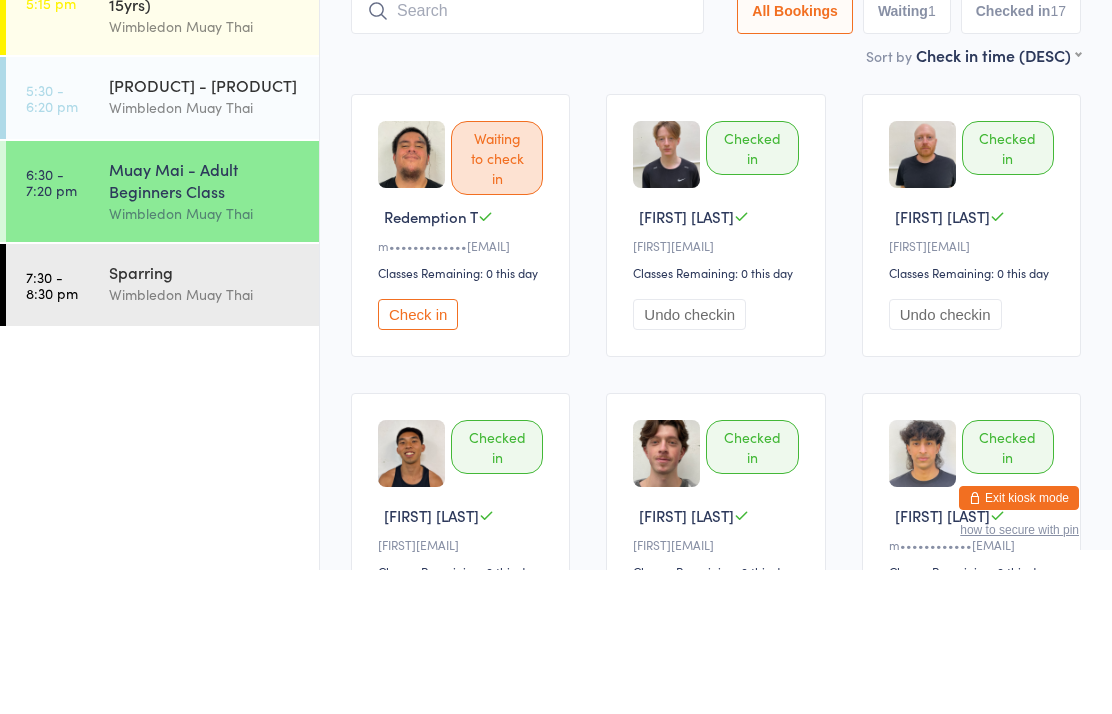 scroll, scrollTop: 144, scrollLeft: 0, axis: vertical 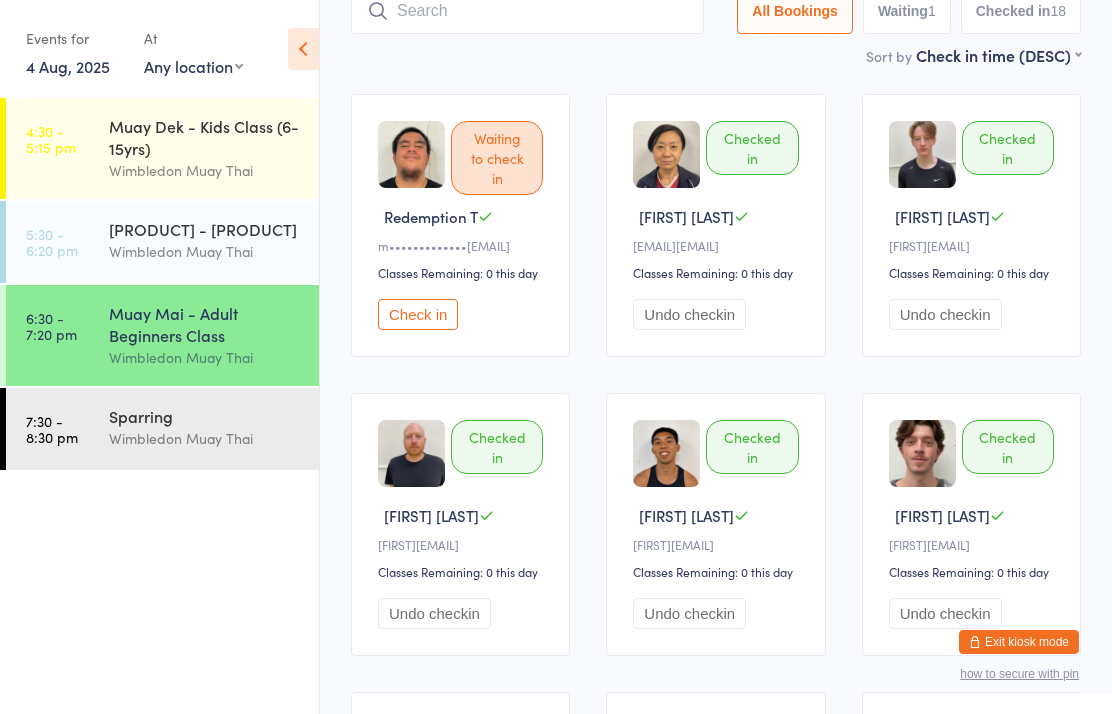 click on "Muay Mai - Adult Beginners Class" at bounding box center [205, 324] 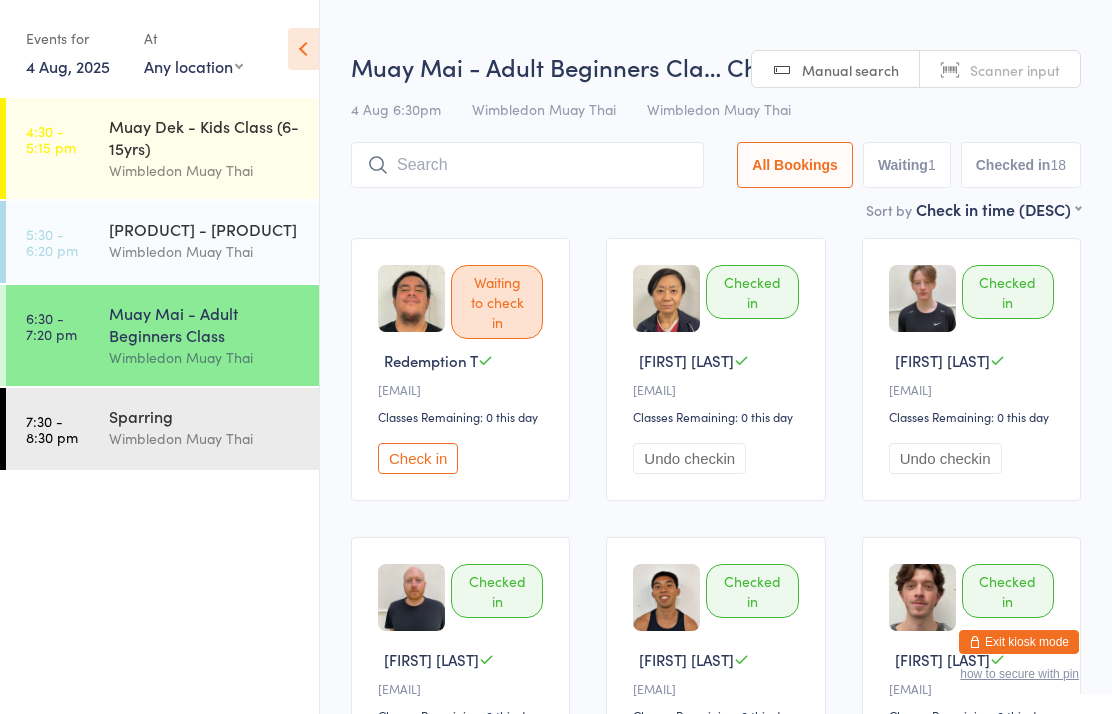click at bounding box center (527, 165) 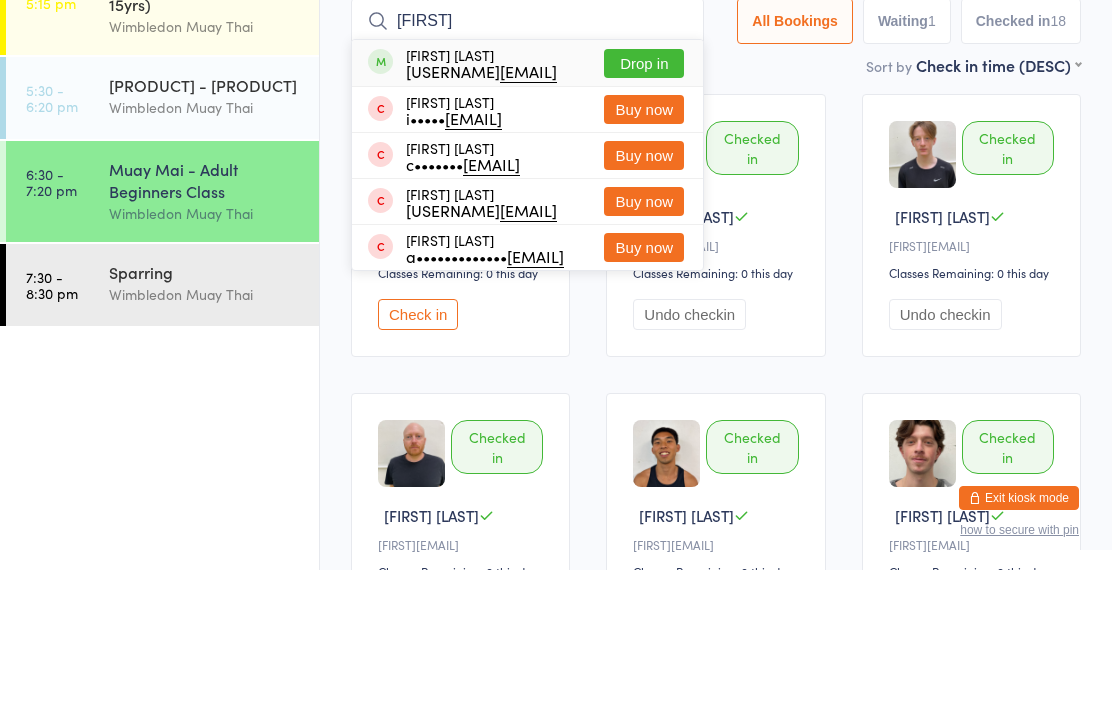 type on "[FIRST]" 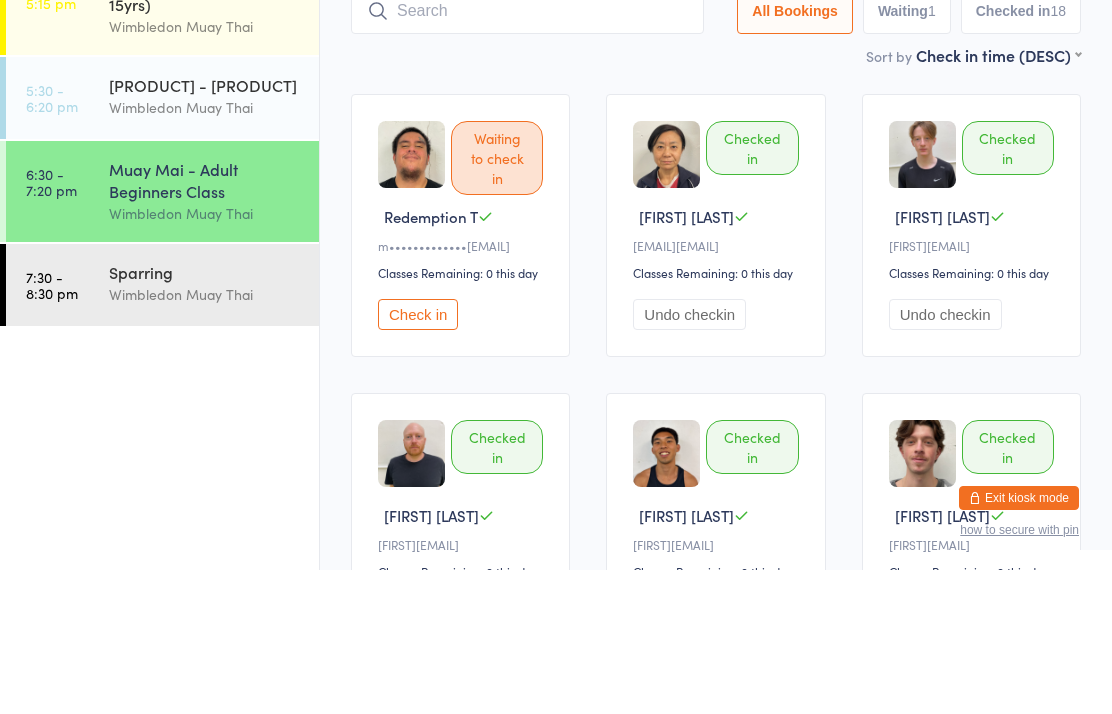 scroll, scrollTop: 144, scrollLeft: 0, axis: vertical 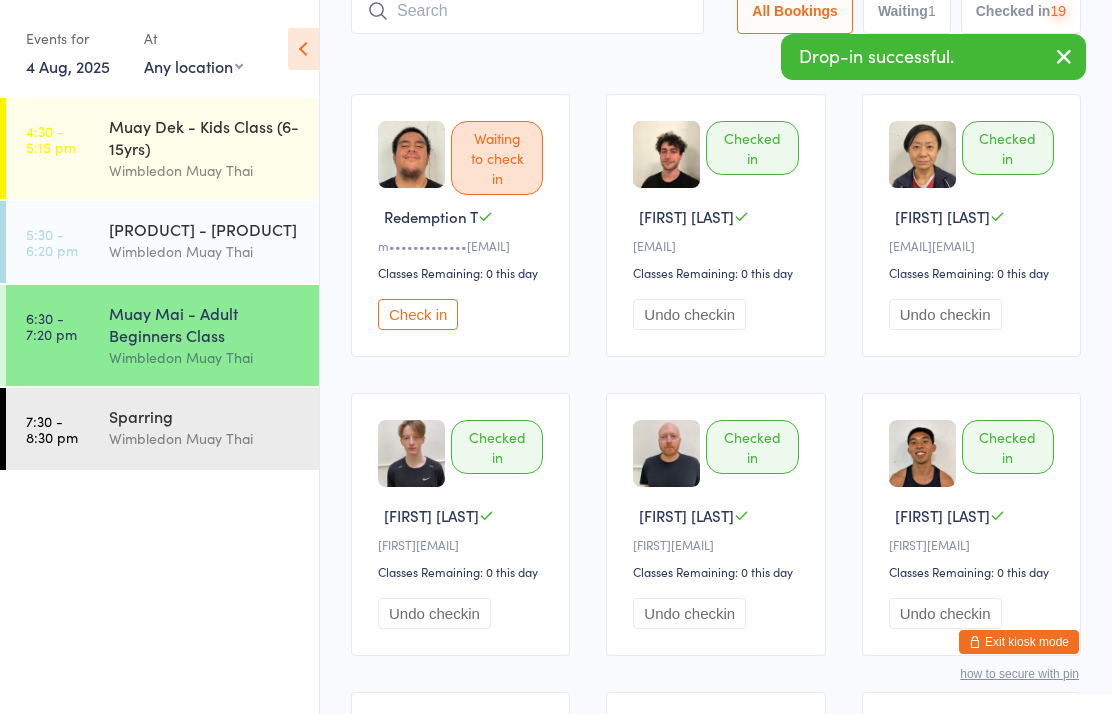 click on "Sparring Wimbledon Muay Thai" at bounding box center [214, 427] 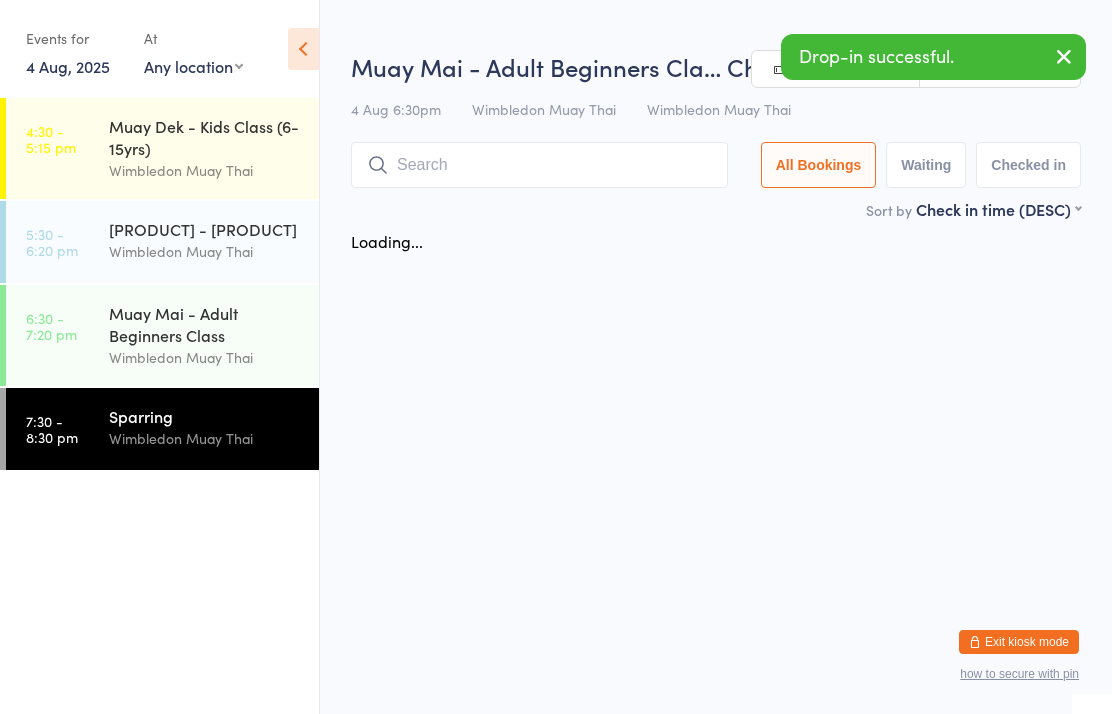 scroll, scrollTop: 0, scrollLeft: 0, axis: both 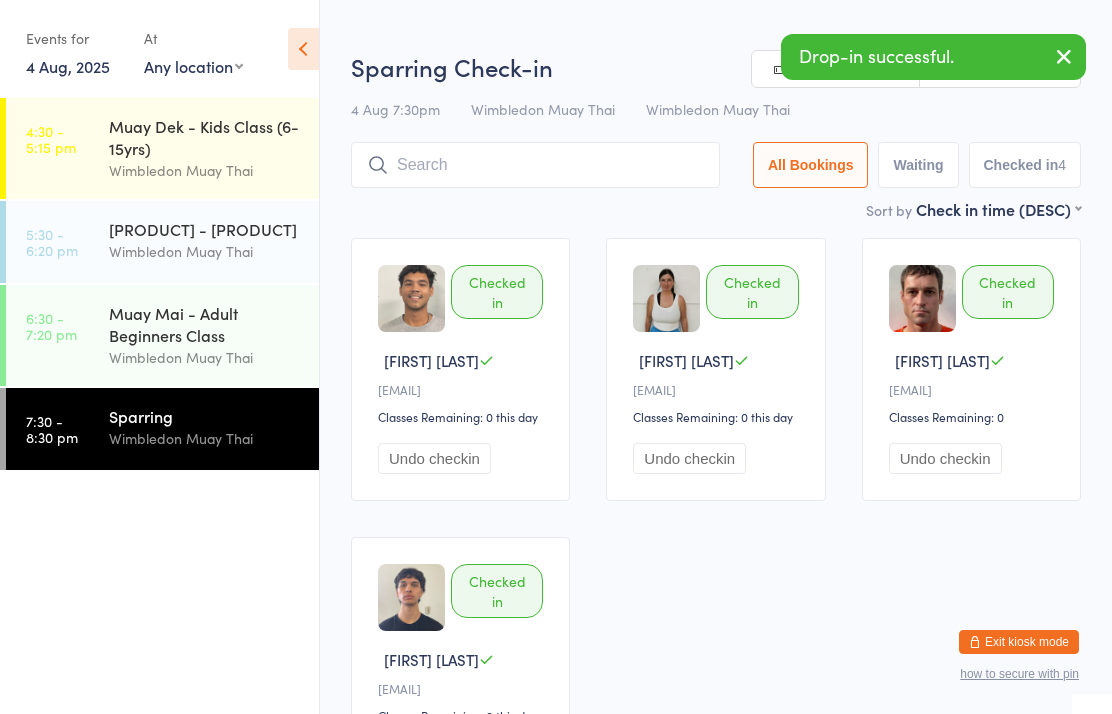 click at bounding box center [535, 165] 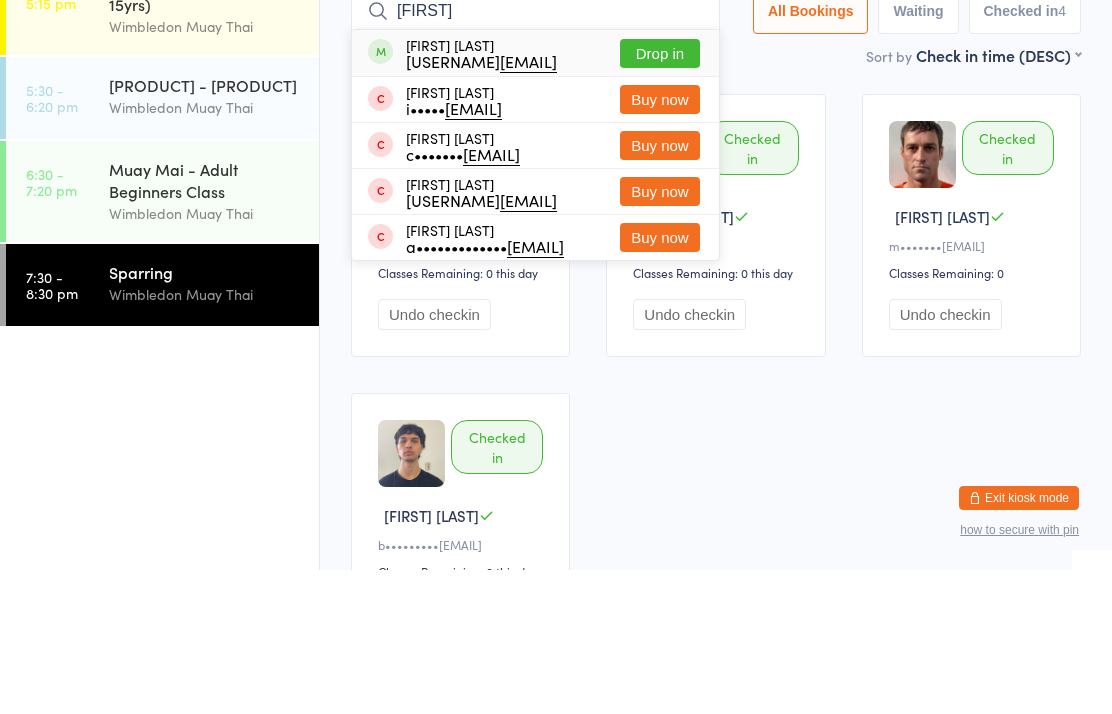 type on "[FIRST]" 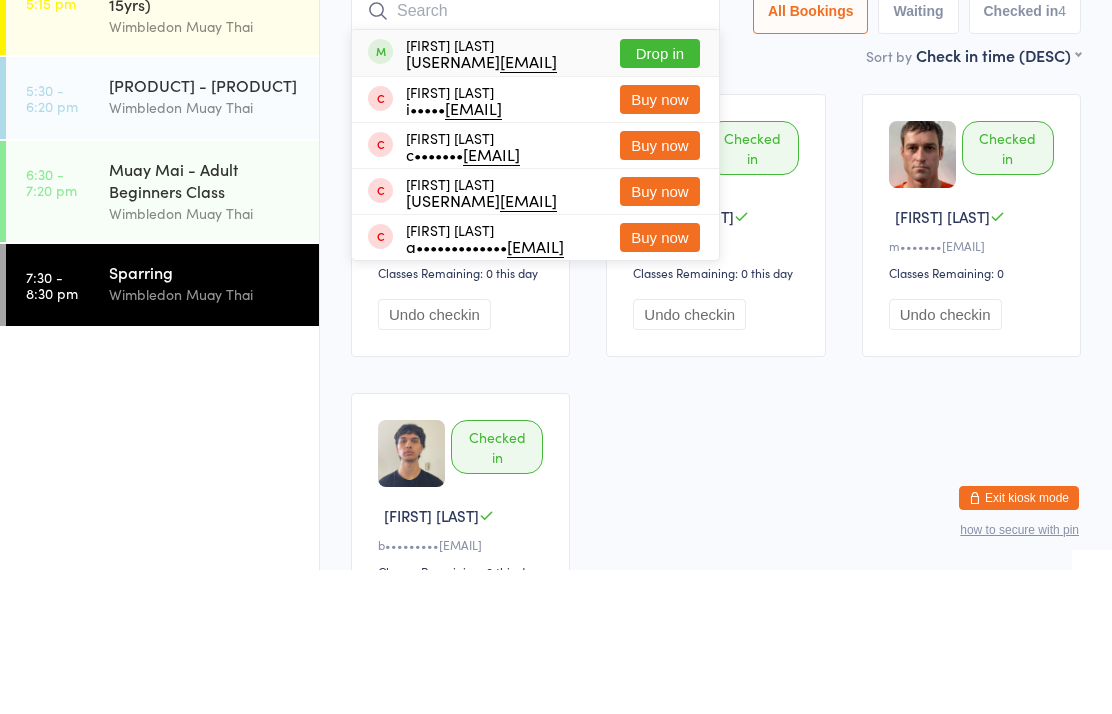 scroll, scrollTop: 144, scrollLeft: 0, axis: vertical 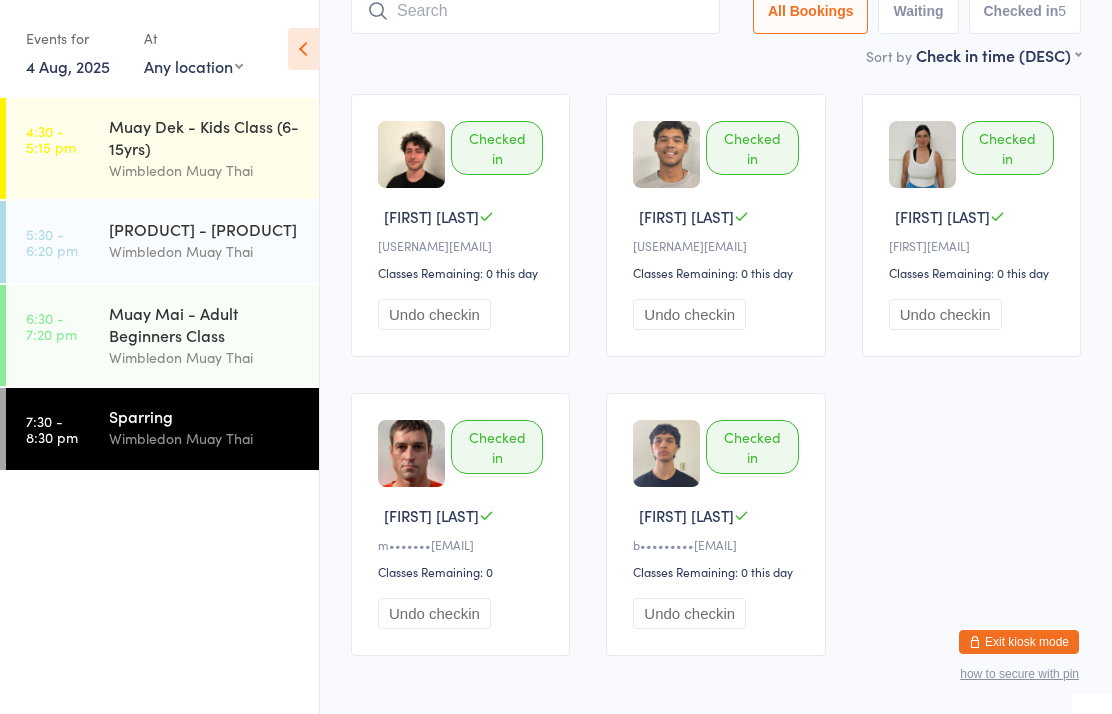 click on "Wimbledon Muay Thai" at bounding box center (205, 357) 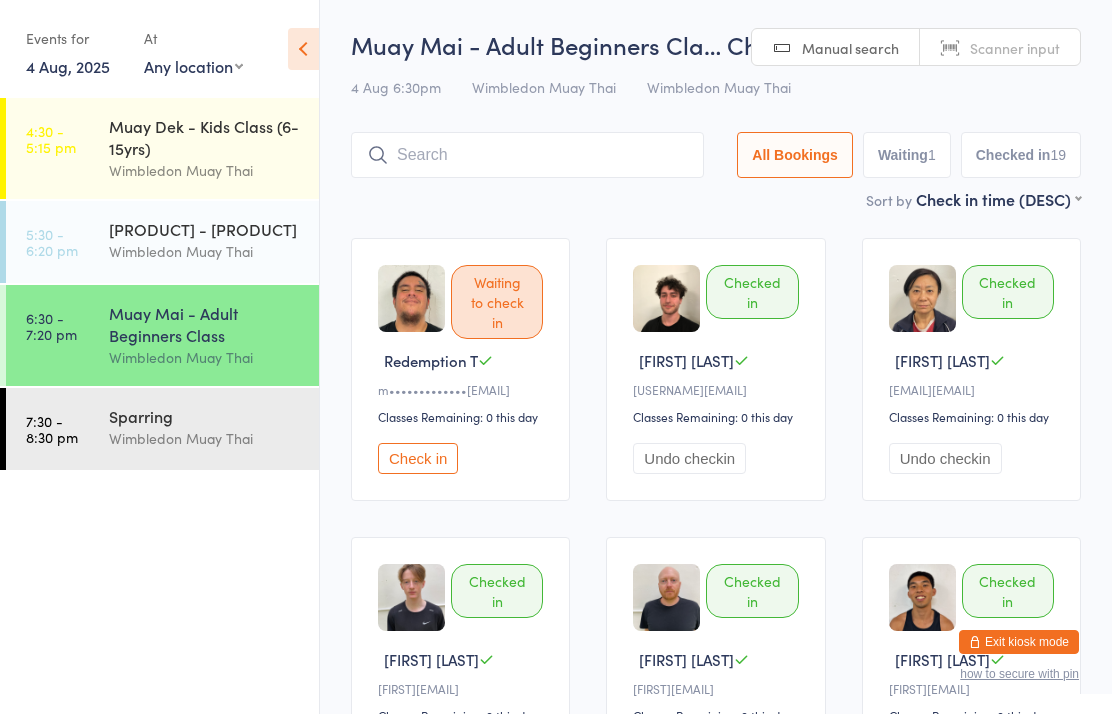 click at bounding box center [527, 155] 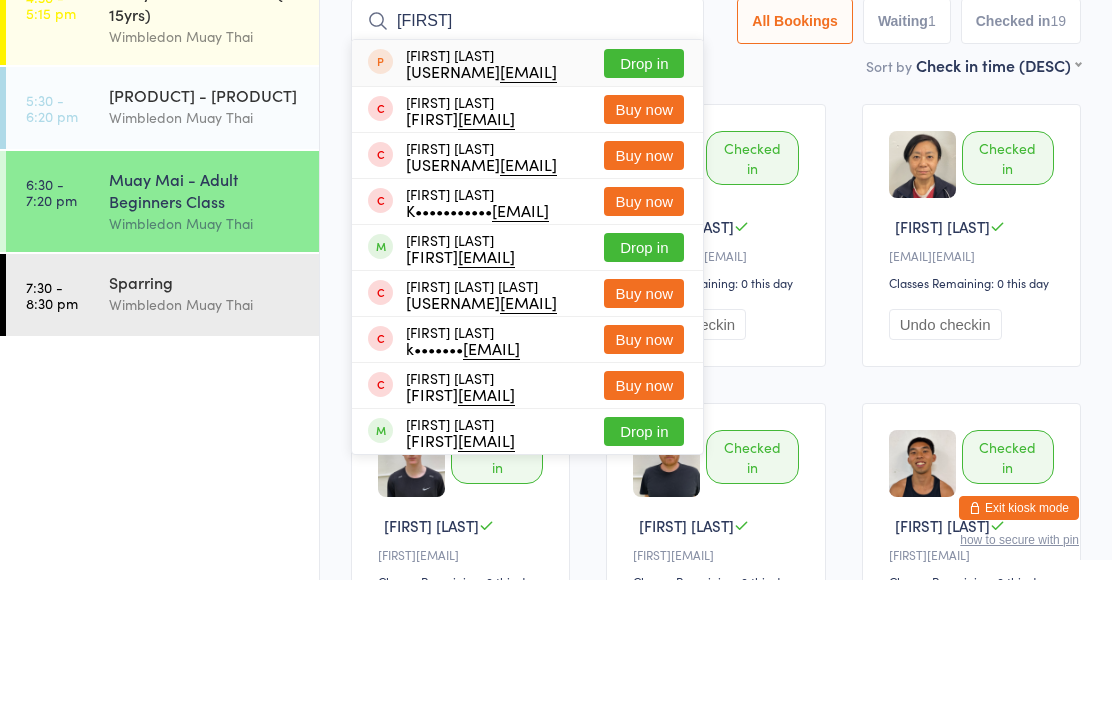type on "[FIRST]" 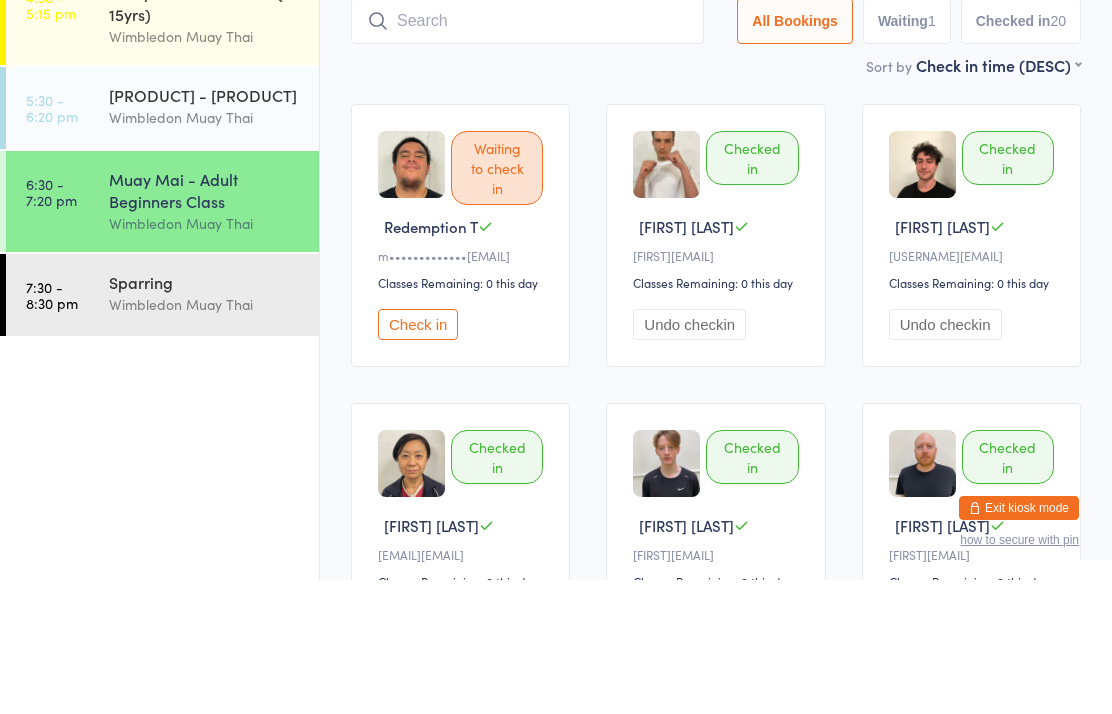click on "Muay Mai - Adult Beginners Class" at bounding box center [205, 324] 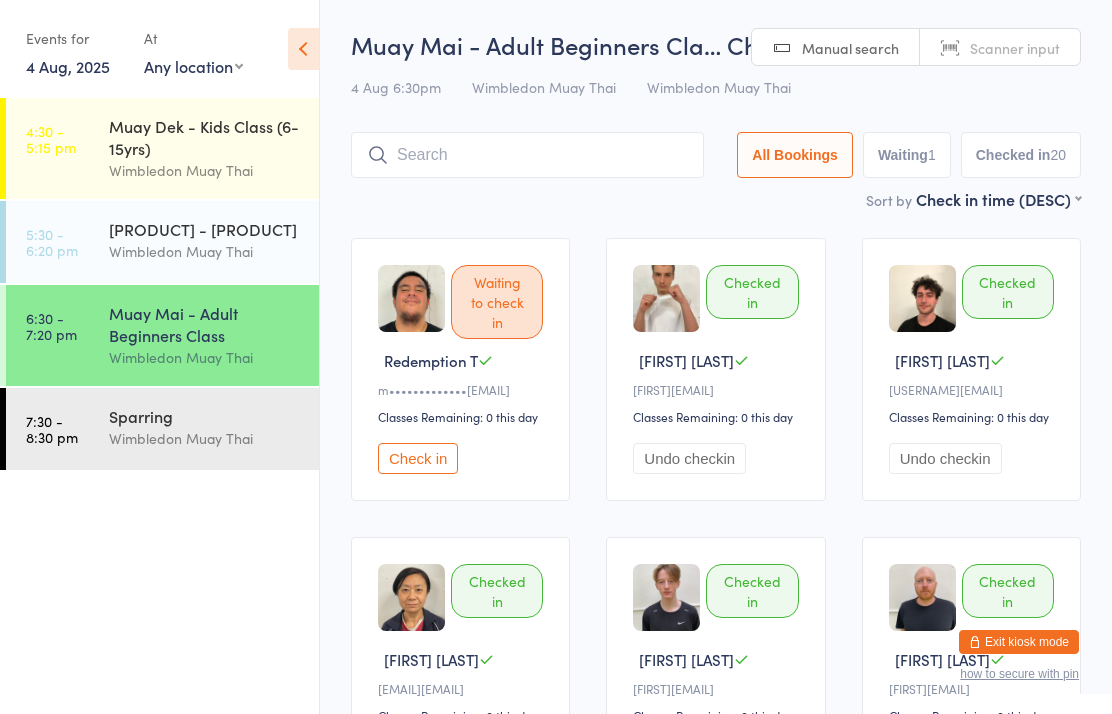 click at bounding box center (527, 155) 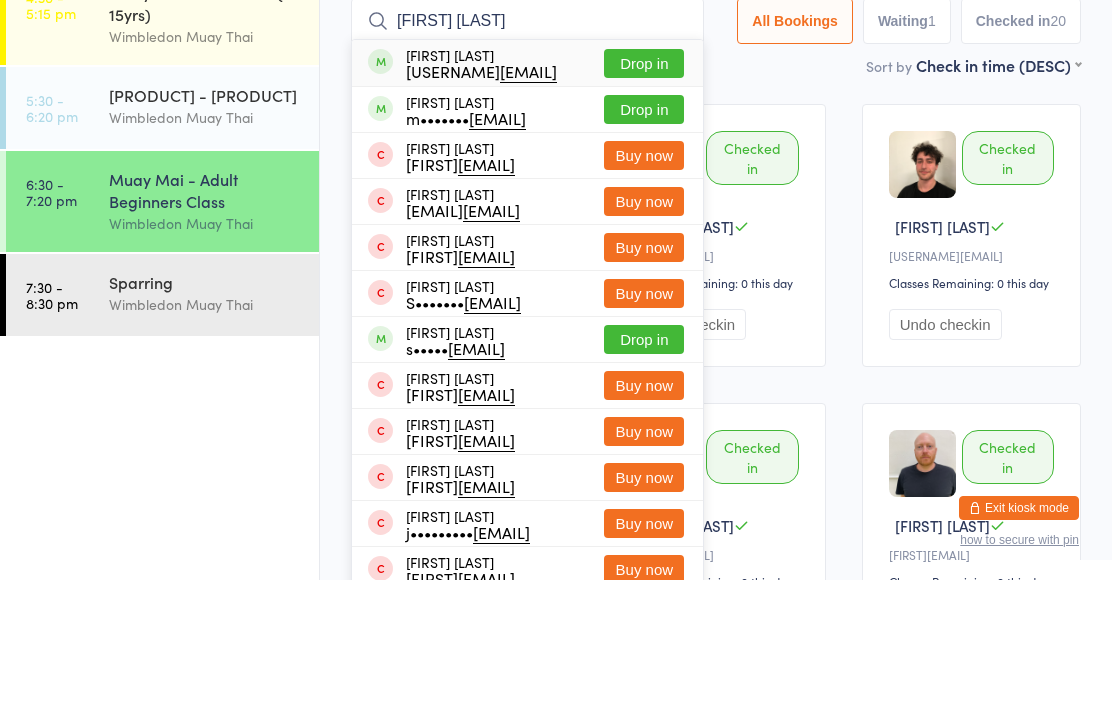 type on "[FIRST] [LAST]" 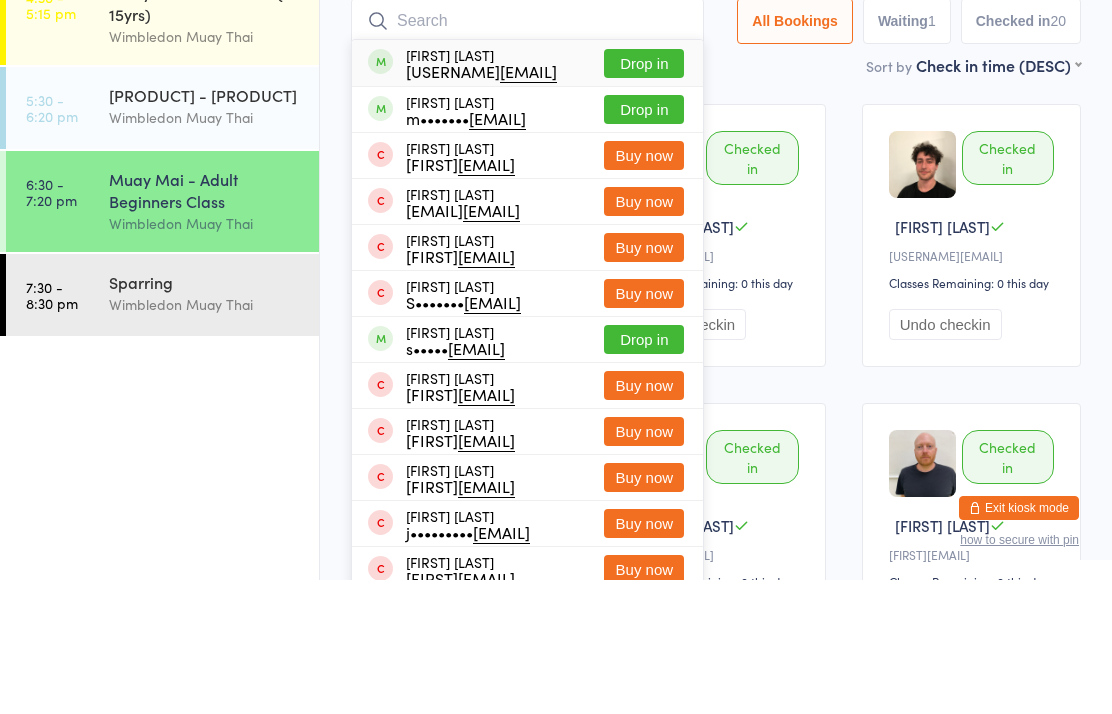 scroll, scrollTop: 134, scrollLeft: 0, axis: vertical 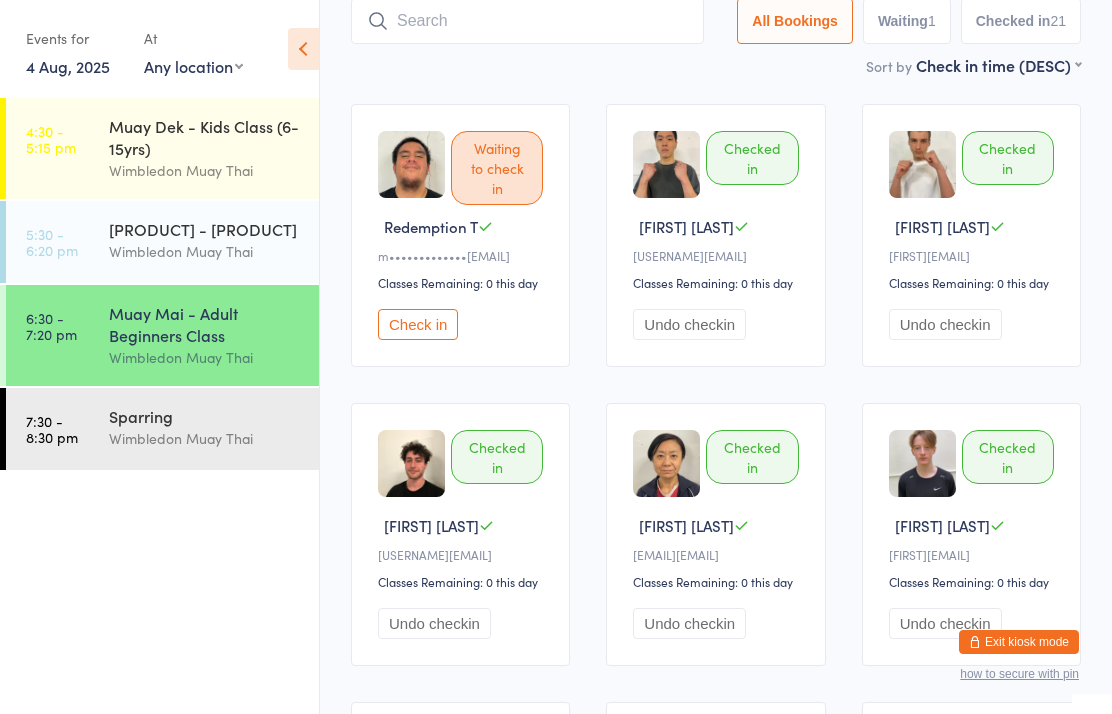 click at bounding box center [527, 21] 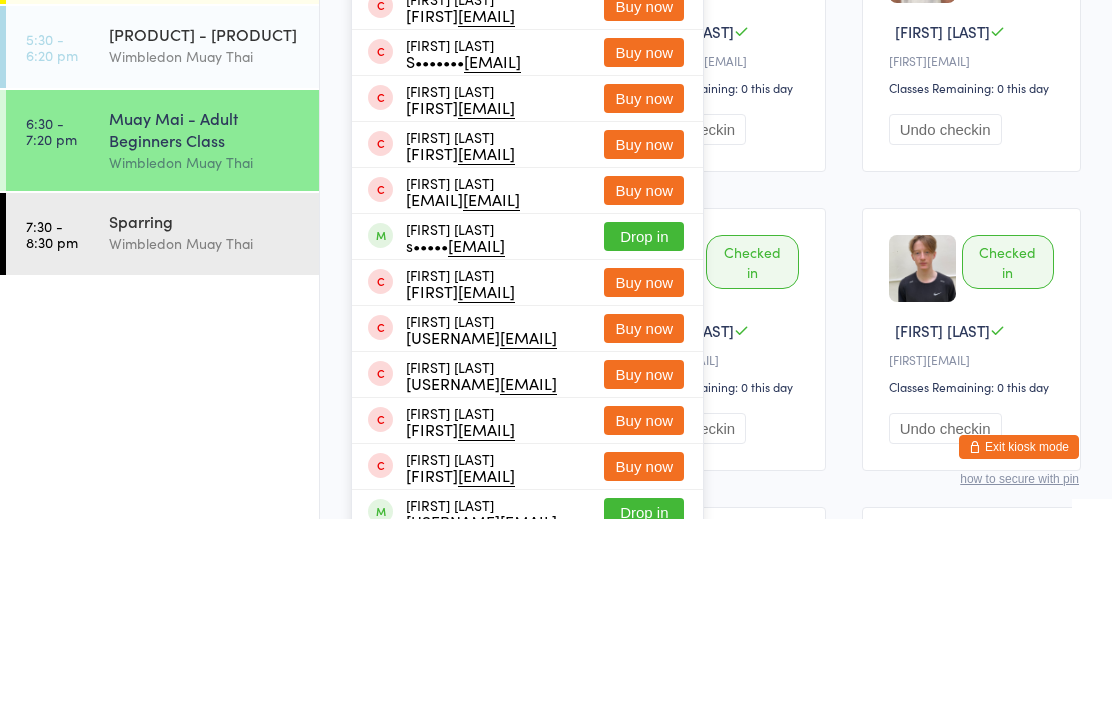 type on "[FIRST]" 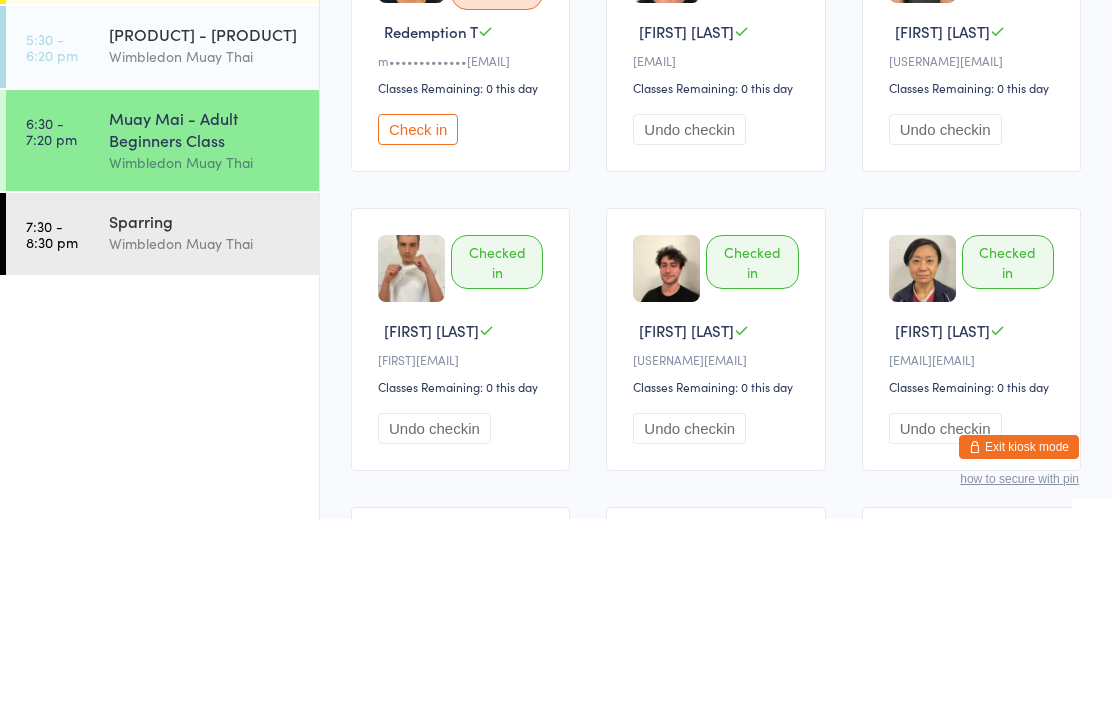 scroll, scrollTop: 0, scrollLeft: 0, axis: both 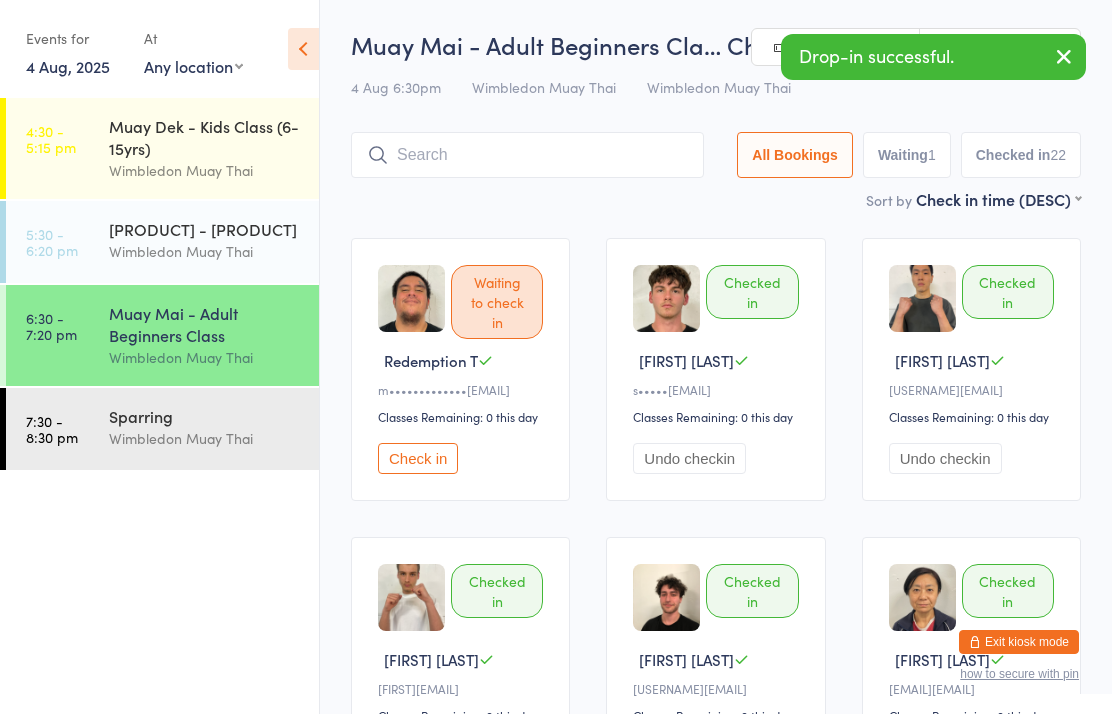 click on "[BRAND] - Fitness Class [BRAND] [BRAND]" at bounding box center (214, 240) 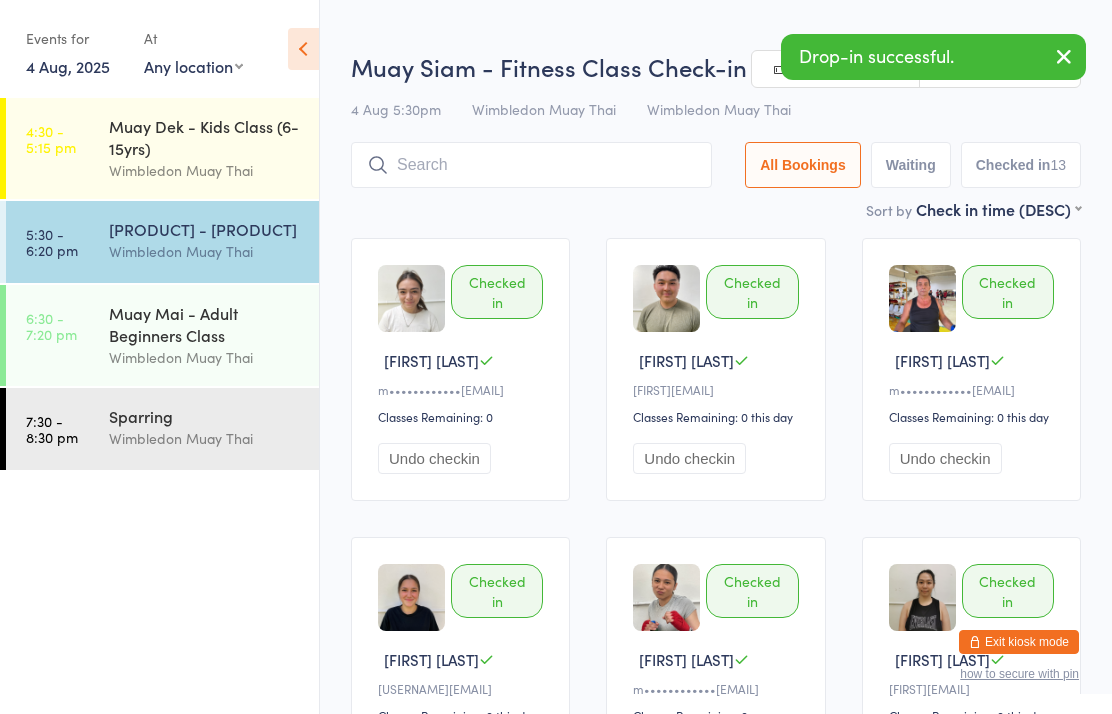 click on "Muay Mai - Adult Beginners Class Wimbledon Muay Thai" at bounding box center [214, 335] 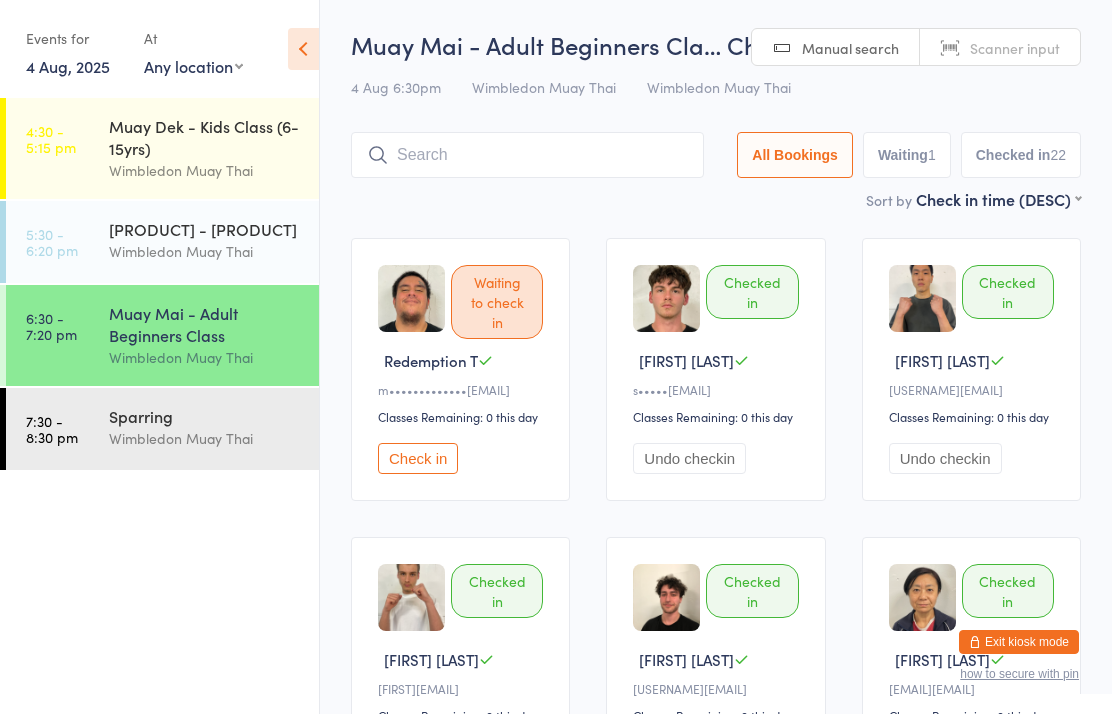 click on "[PRODUCT] - [PRODUCT]" at bounding box center [205, 229] 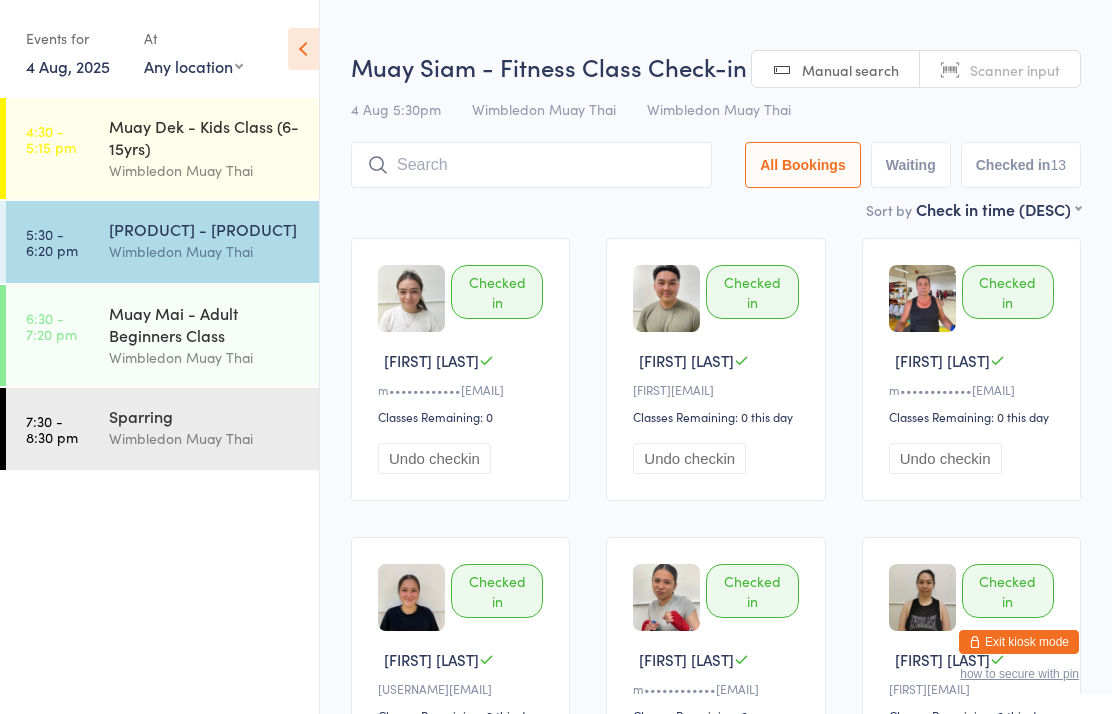 click on "Muay Mai - Adult Beginners Class" at bounding box center [205, 324] 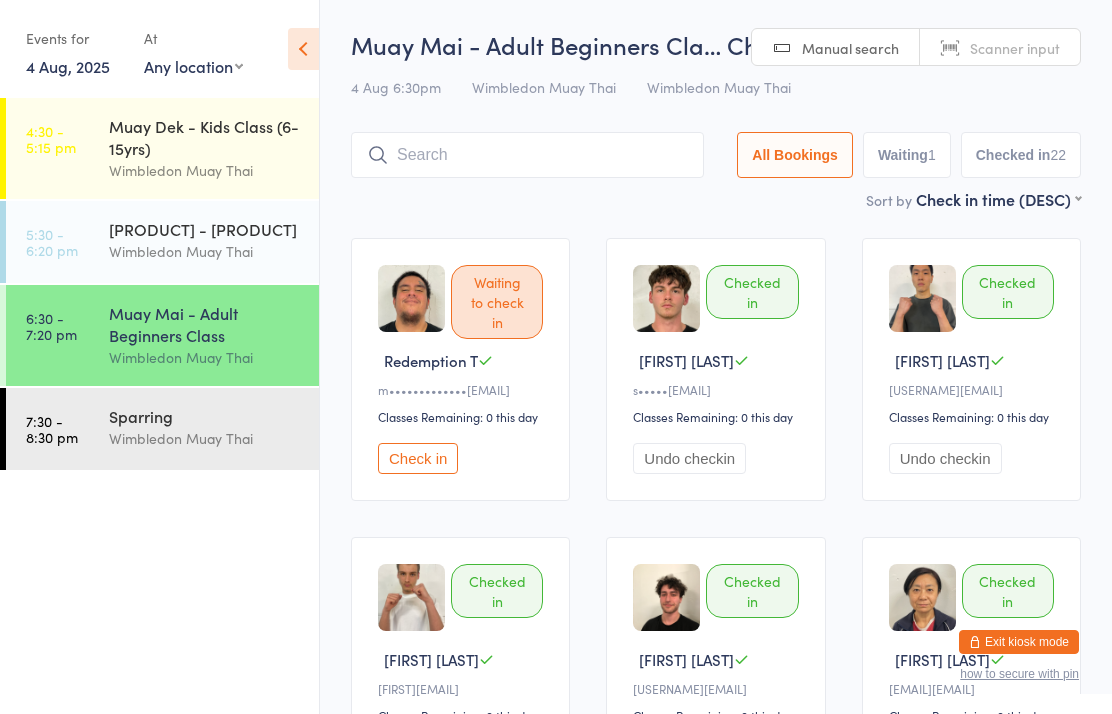 click at bounding box center (527, 155) 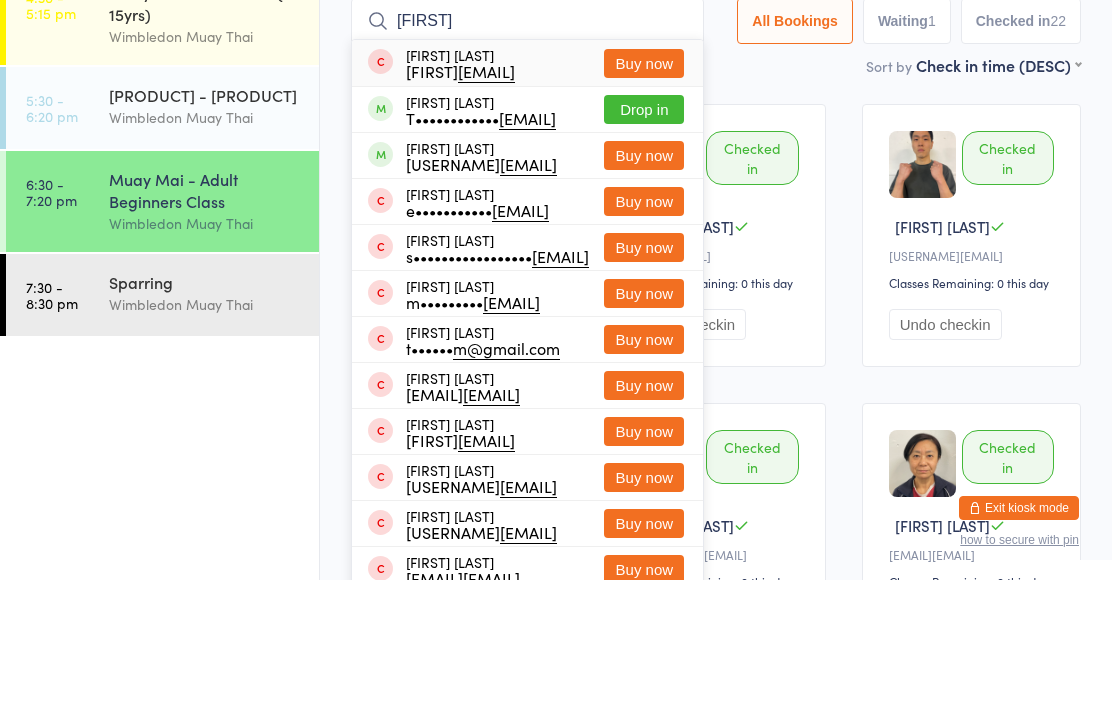 type on "[FIRST]" 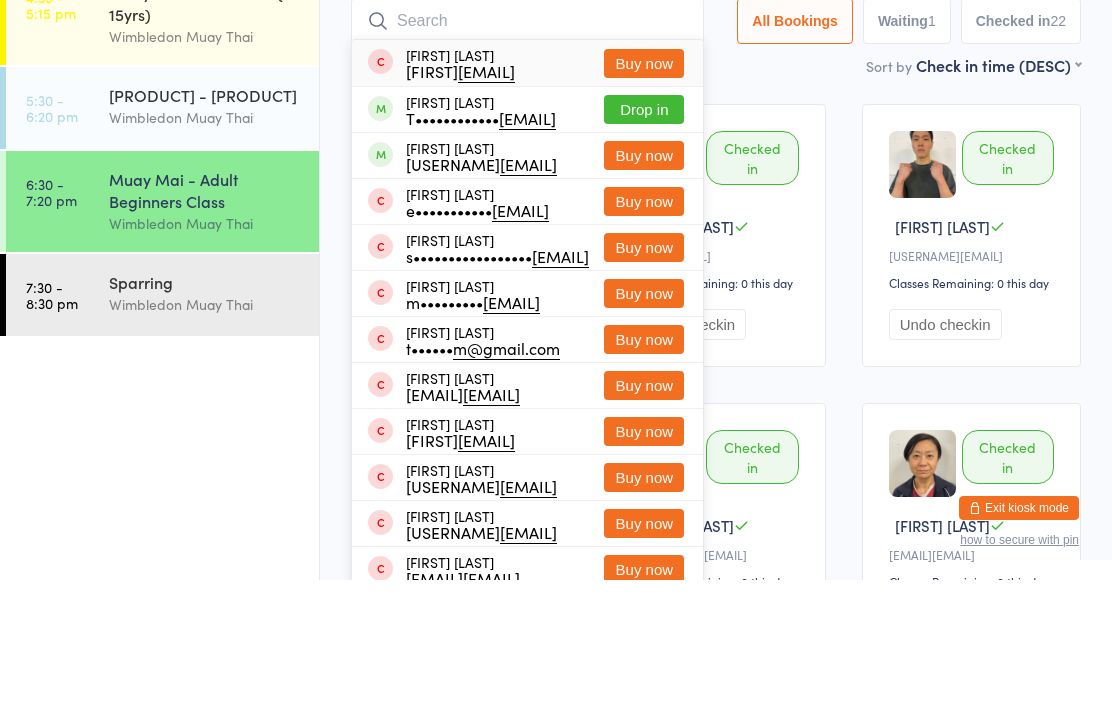 scroll, scrollTop: 134, scrollLeft: 0, axis: vertical 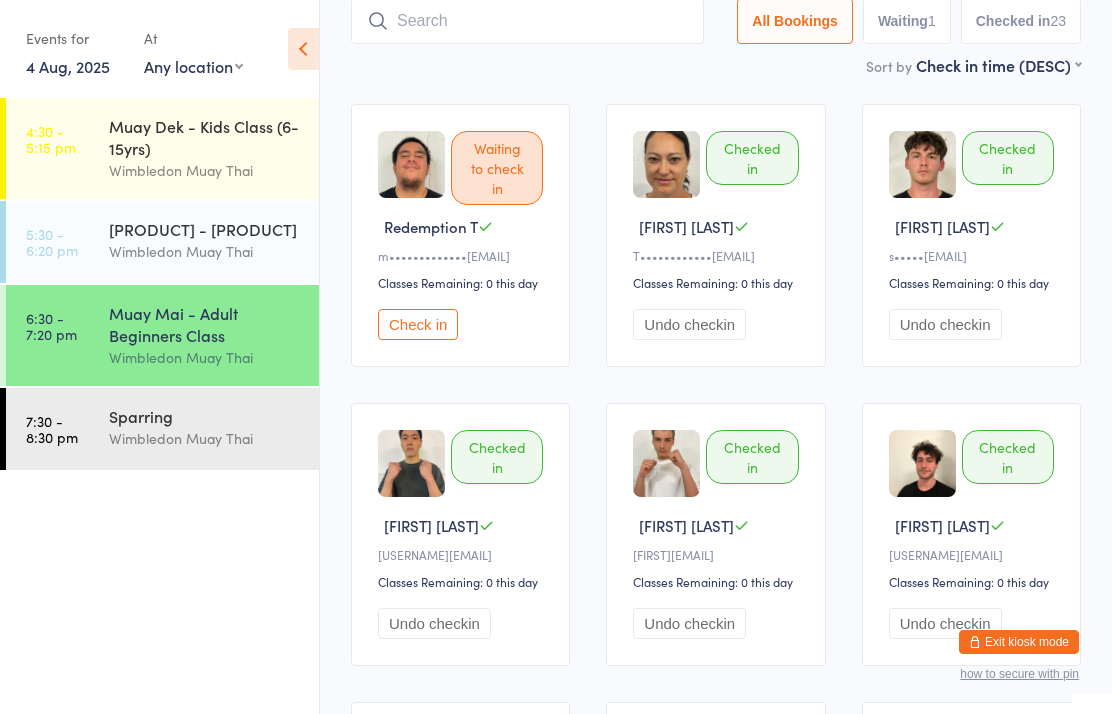 click at bounding box center [527, 21] 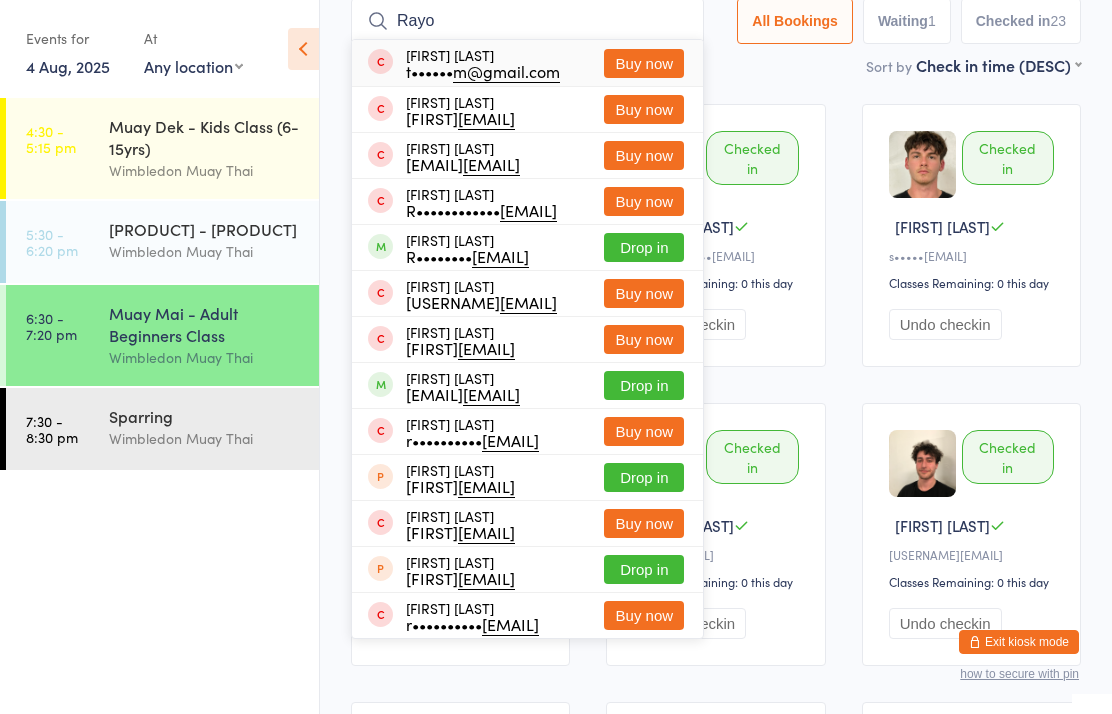 type on "Rayo" 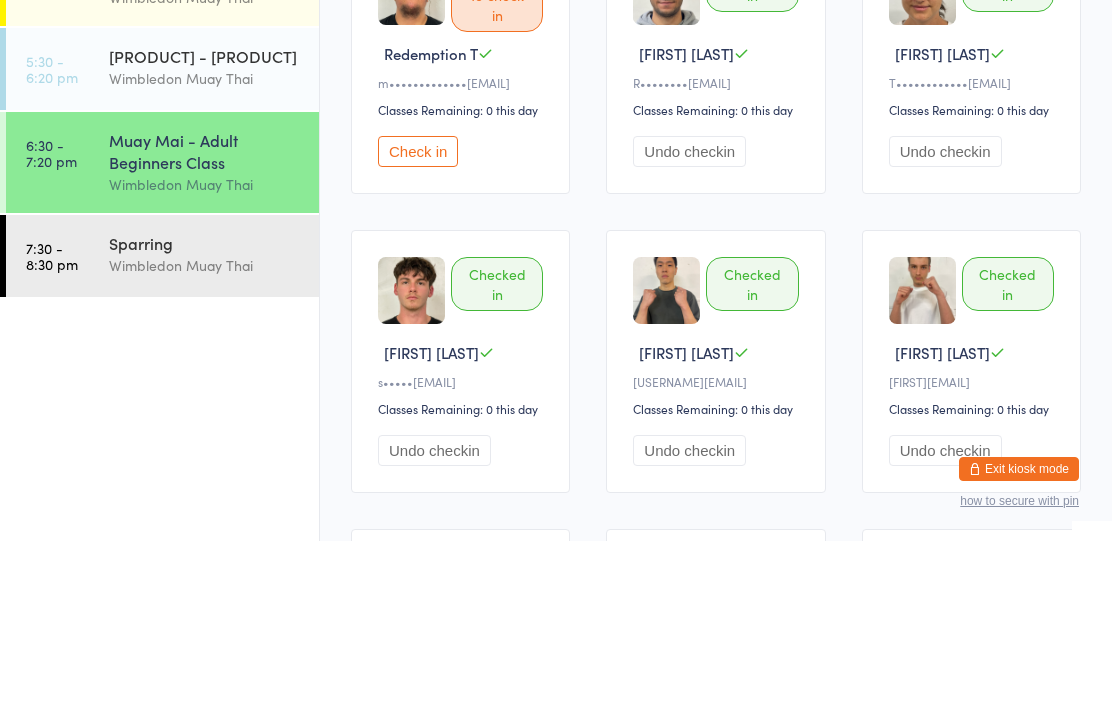 click on "Wimbledon Muay Thai" at bounding box center (205, 438) 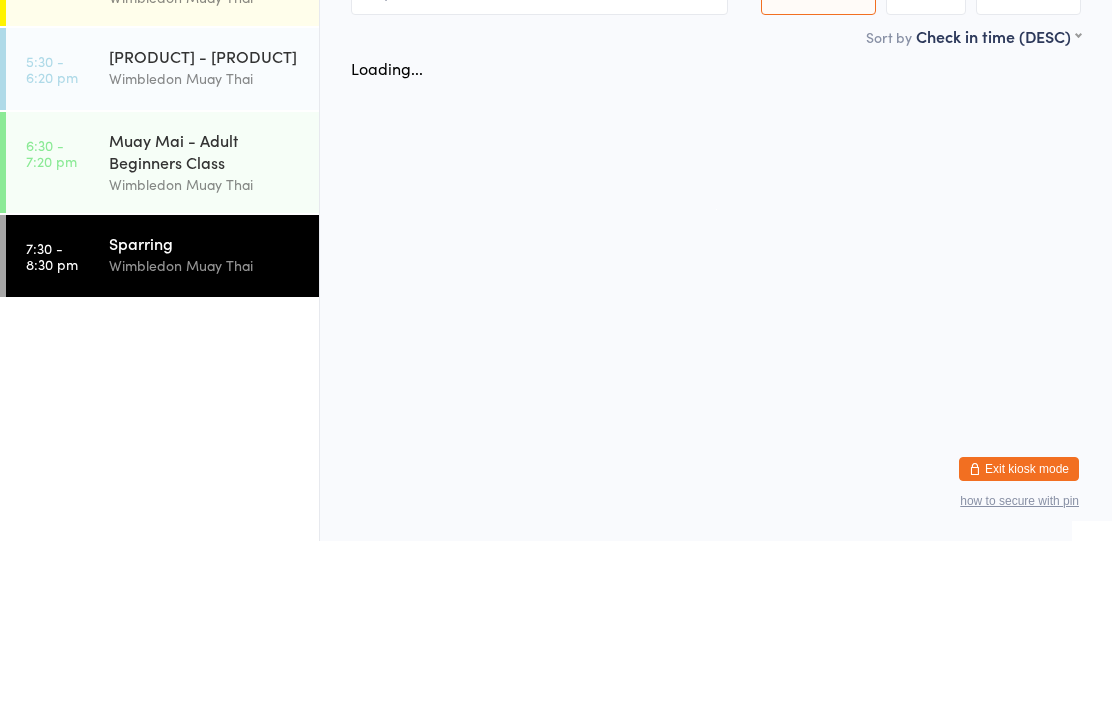 scroll, scrollTop: 0, scrollLeft: 0, axis: both 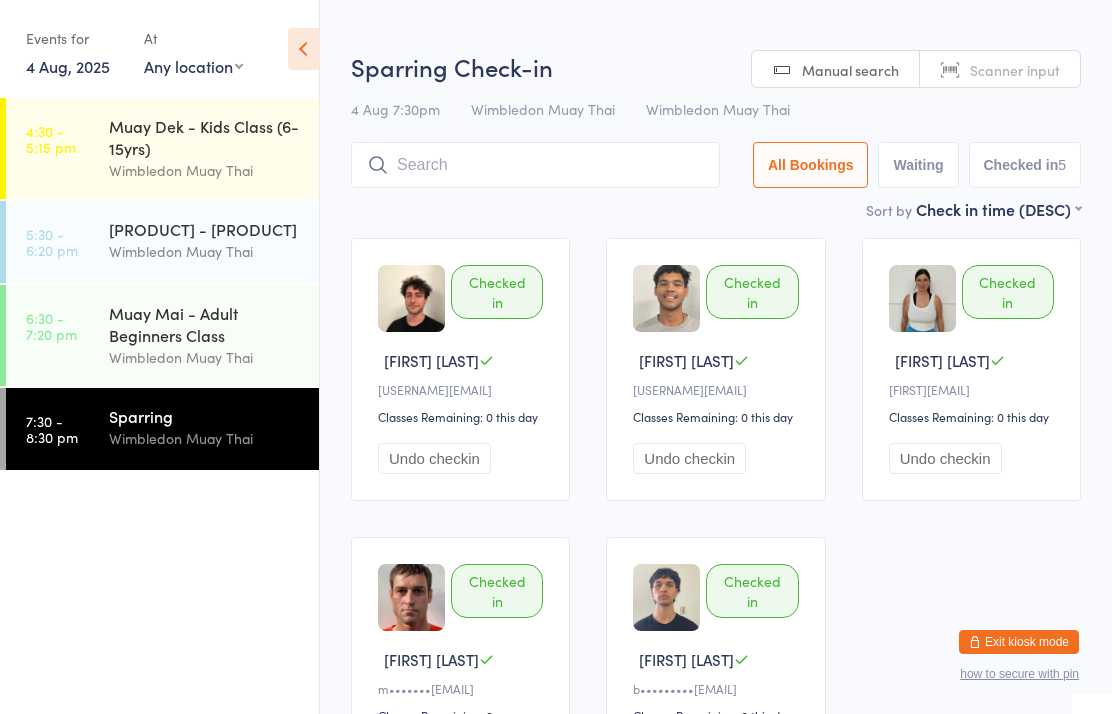 click at bounding box center (535, 165) 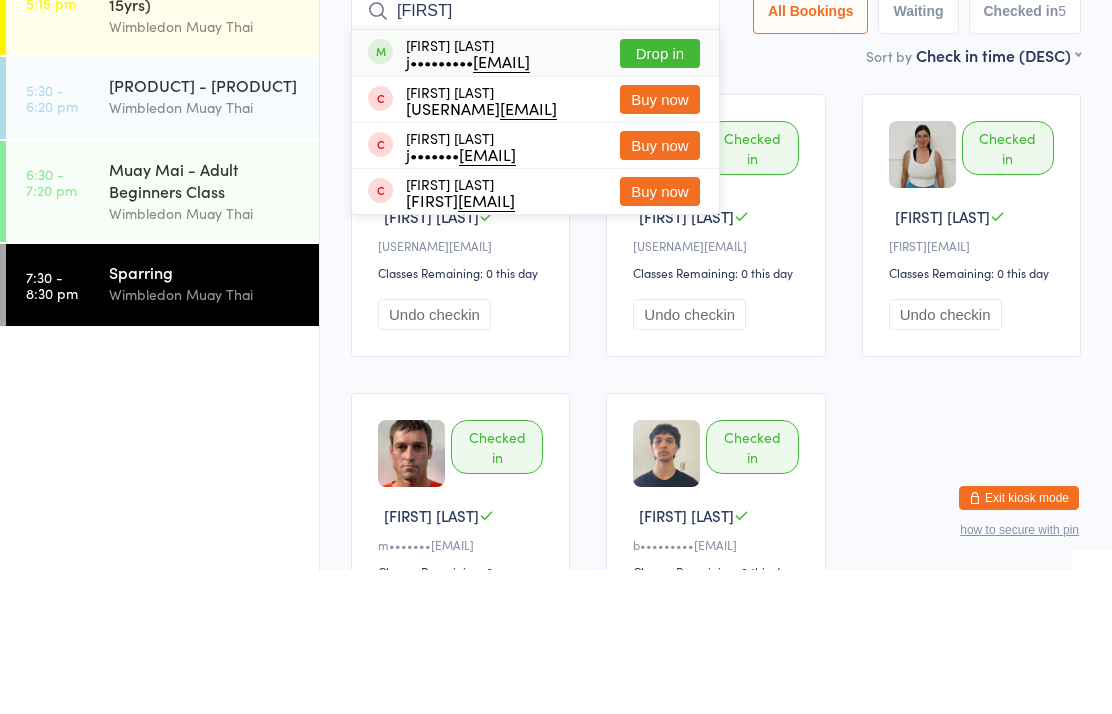 type on "[FIRST]" 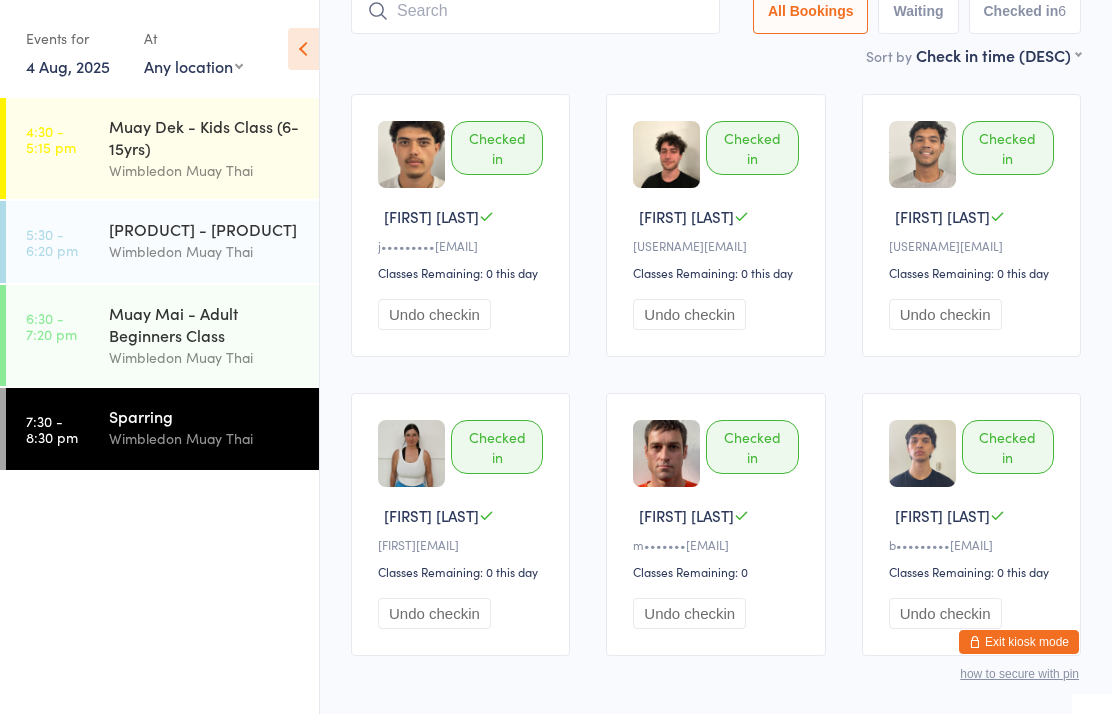 scroll, scrollTop: 0, scrollLeft: 0, axis: both 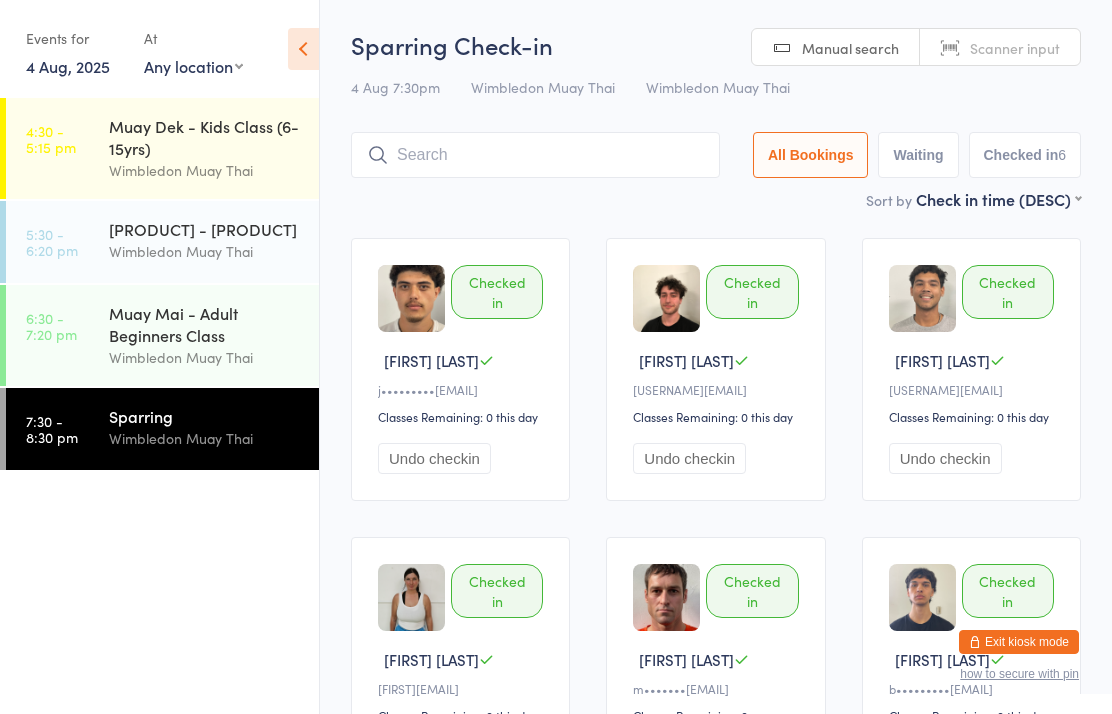 click on "Muay Mai - Adult Beginners Class" at bounding box center [205, 324] 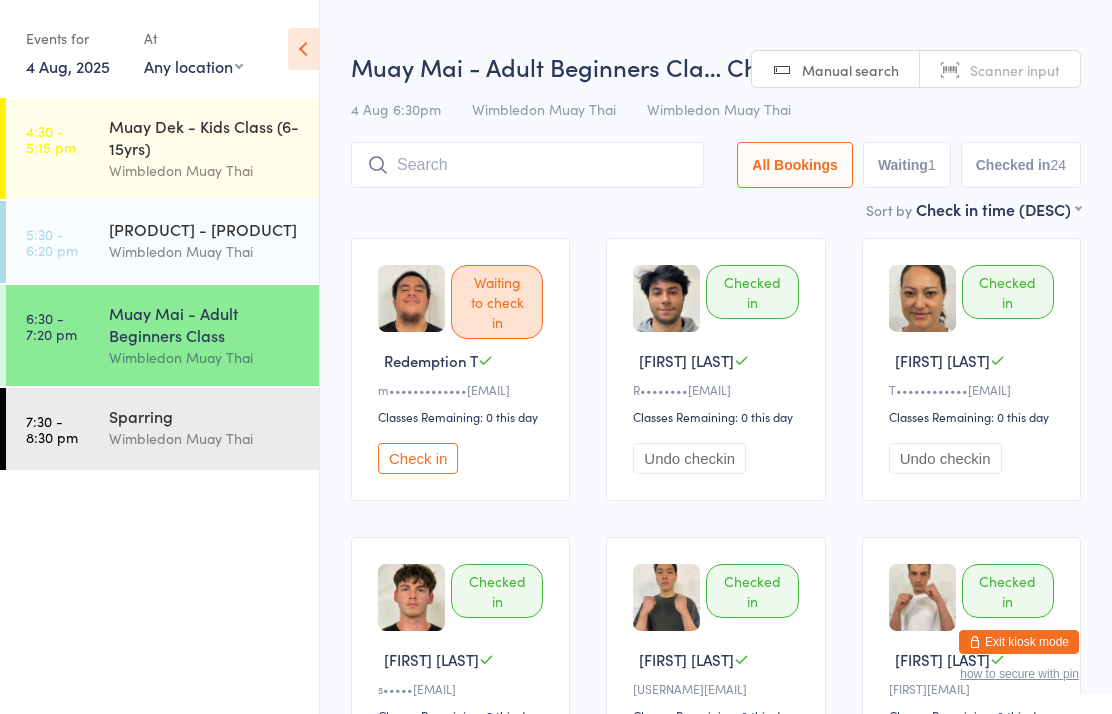 click on "Check in" at bounding box center (418, 458) 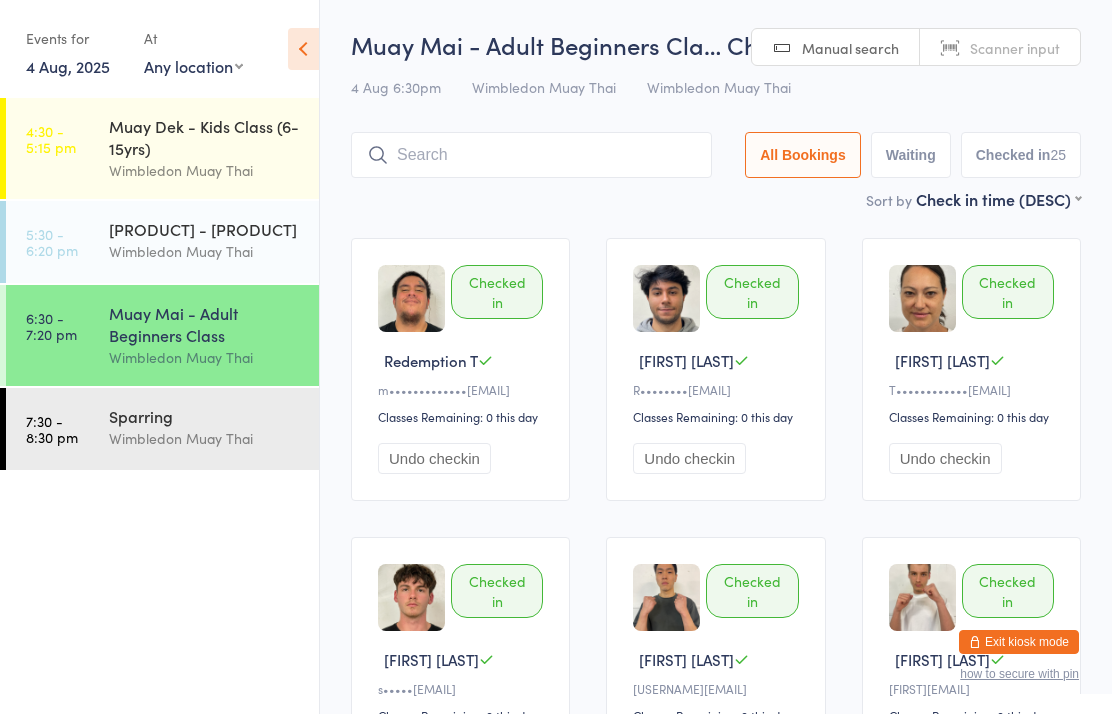 click on "Muay Mai - Adult Beginners Class" at bounding box center [205, 324] 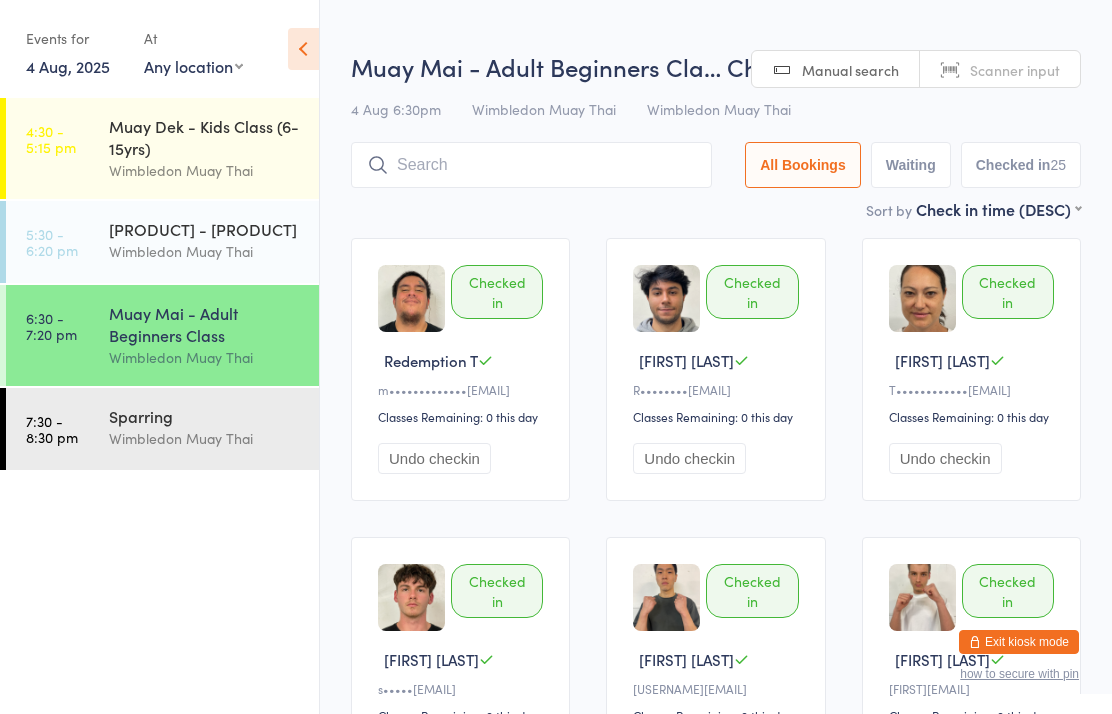 click on "Wimbledon Muay Thai" at bounding box center (205, 438) 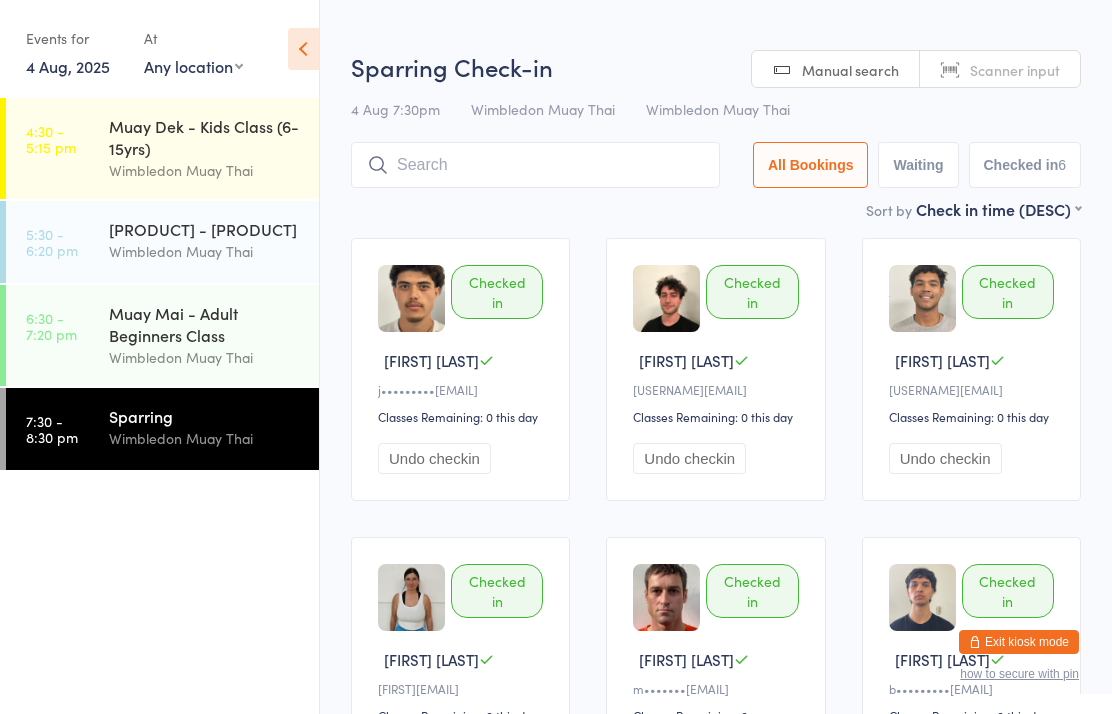 click on "Muay Mai - Adult Beginners Class" at bounding box center (205, 324) 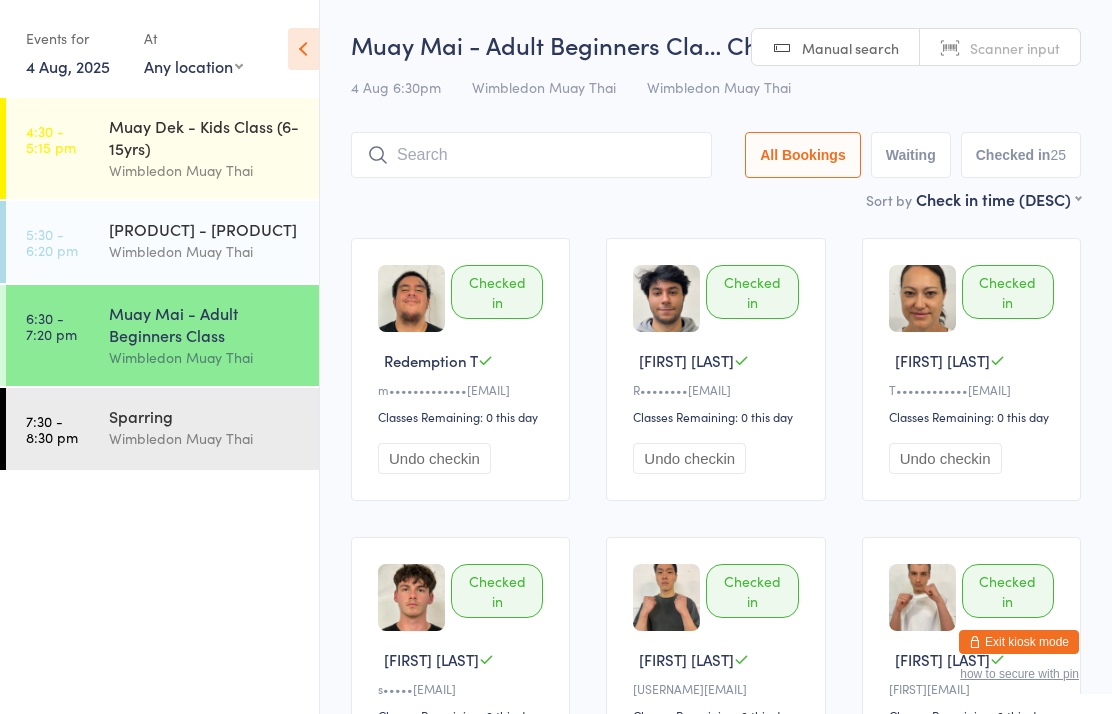 click on "Wimbledon Muay Thai" at bounding box center (205, 438) 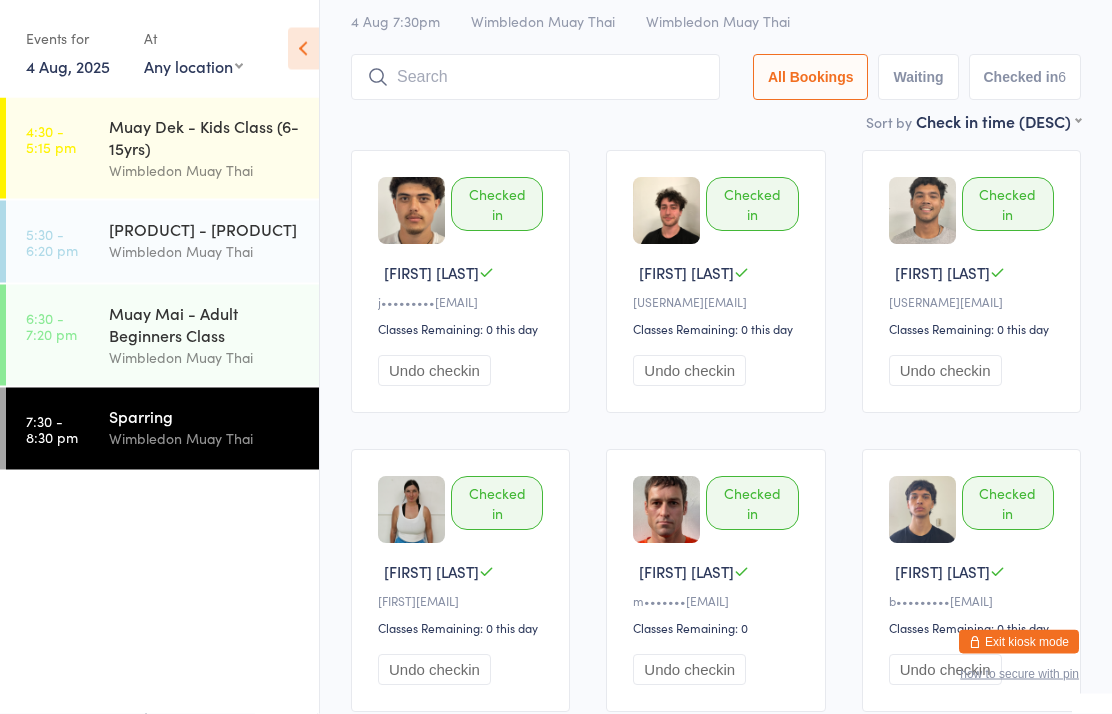 scroll, scrollTop: 88, scrollLeft: 0, axis: vertical 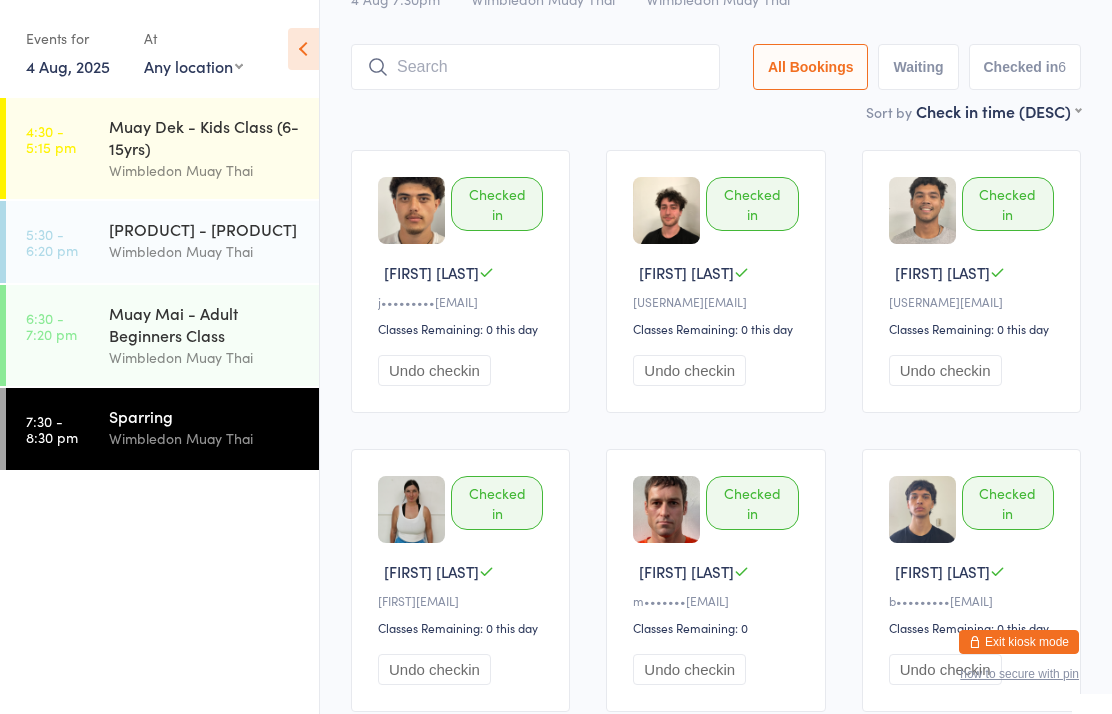 click at bounding box center [535, 67] 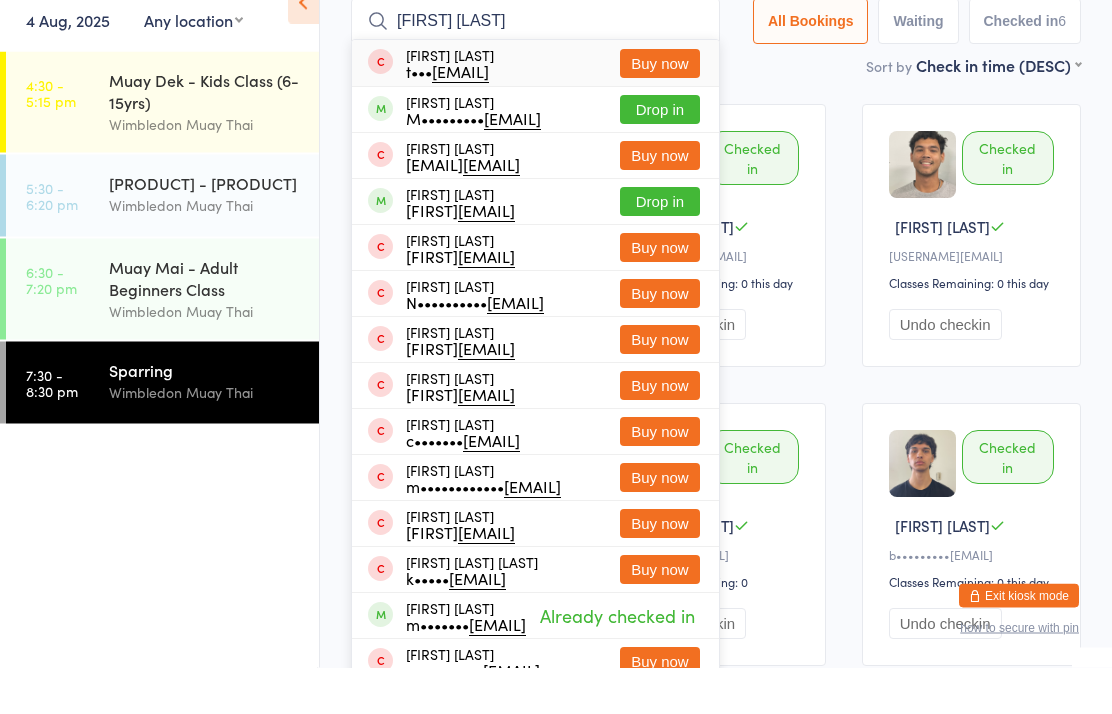 type on "[FIRST] [LAST]" 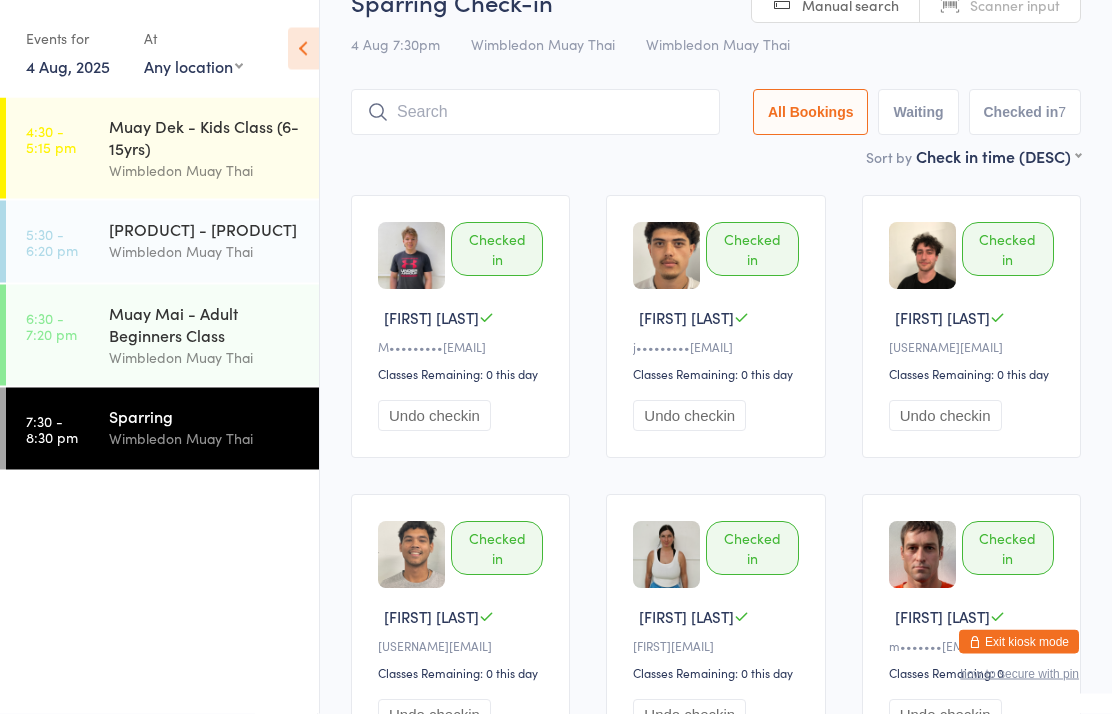 scroll, scrollTop: 0, scrollLeft: 0, axis: both 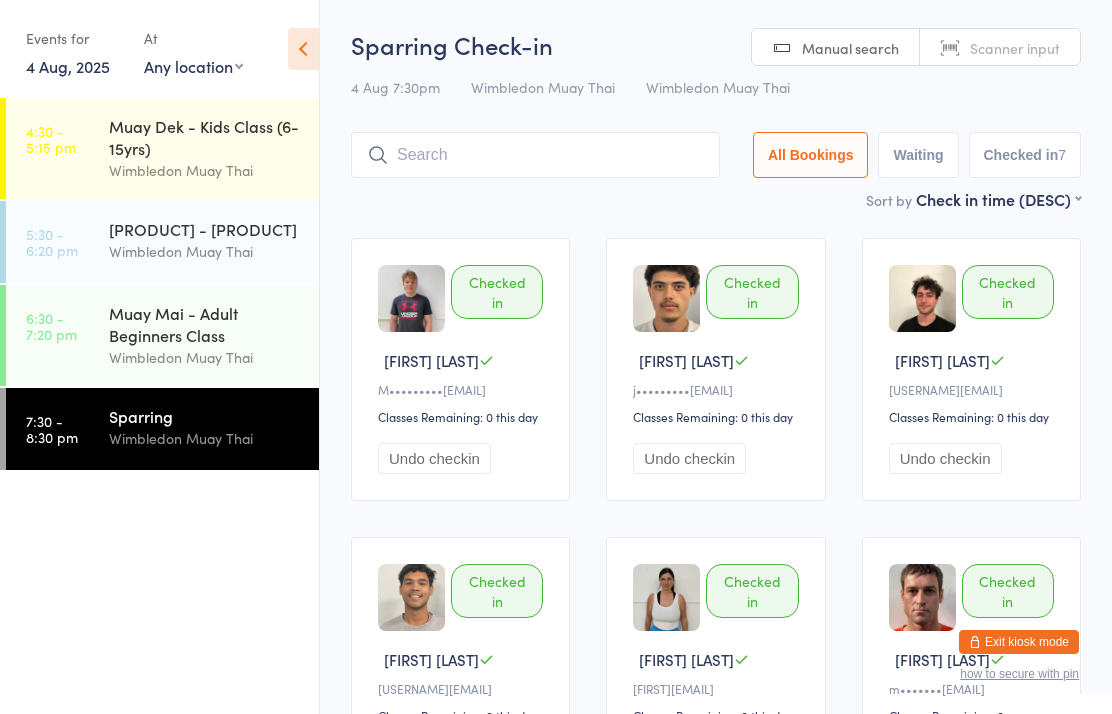 click at bounding box center [535, 155] 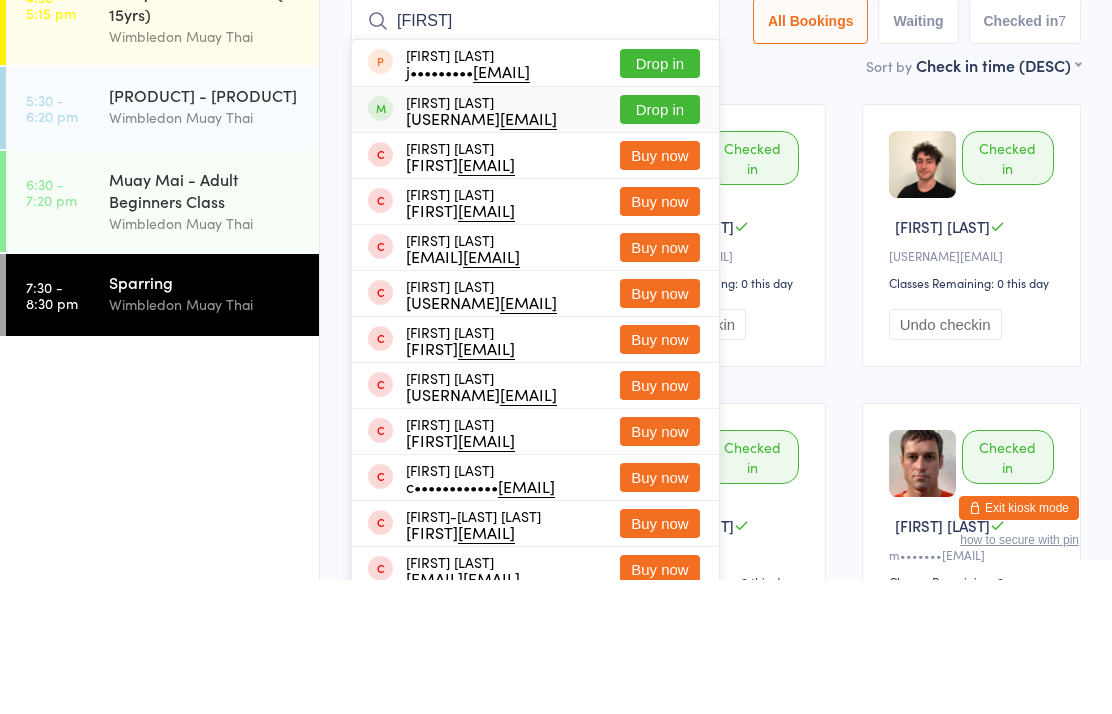 type on "[FIRST]" 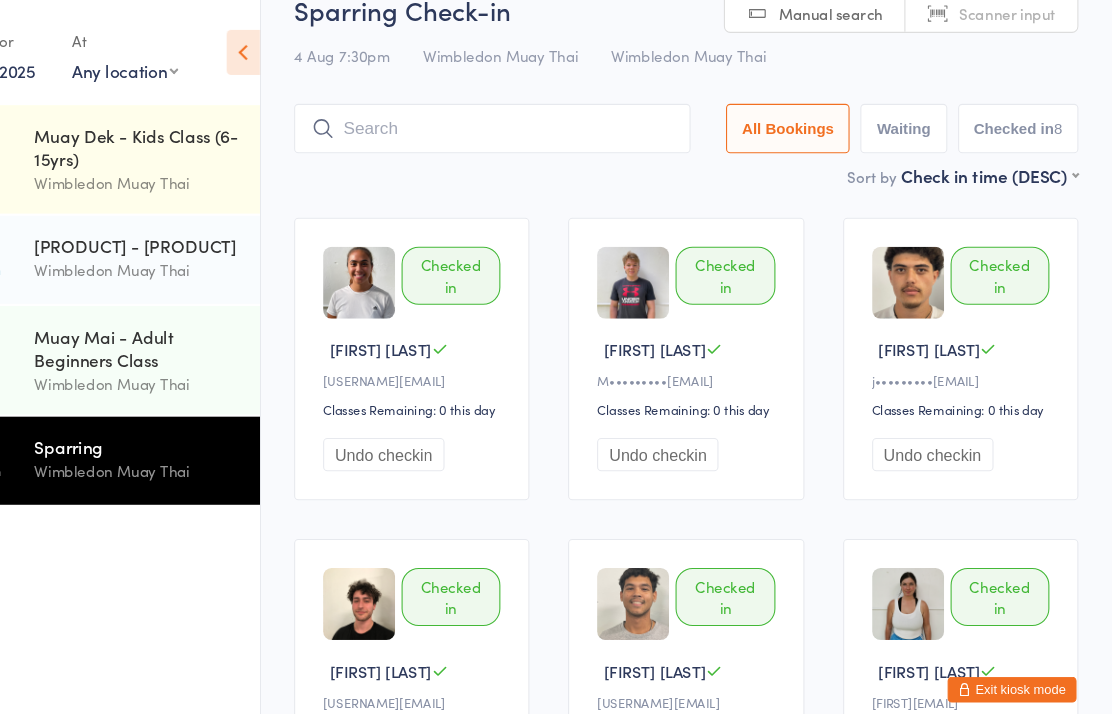 scroll, scrollTop: 0, scrollLeft: 0, axis: both 